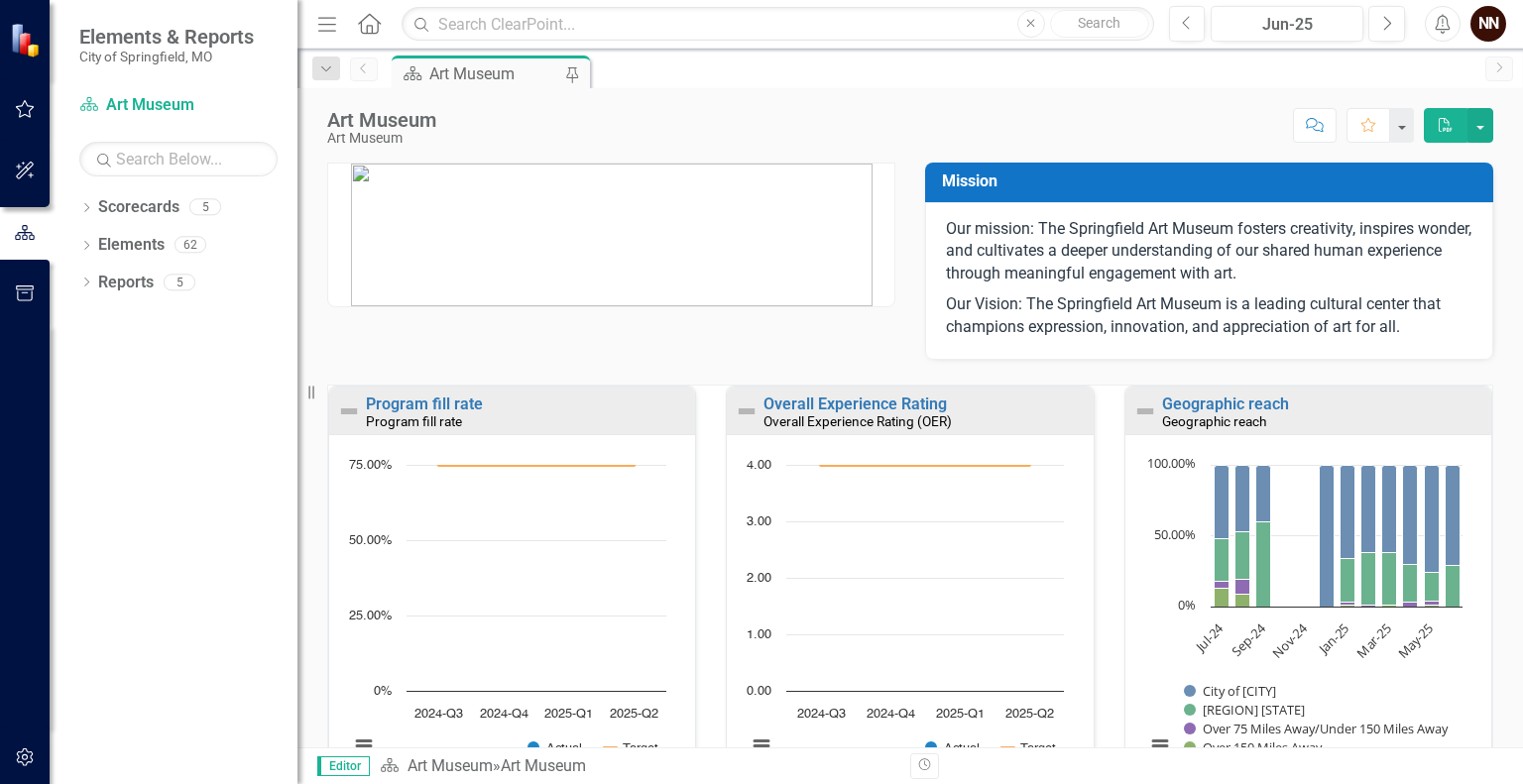 scroll, scrollTop: 0, scrollLeft: 0, axis: both 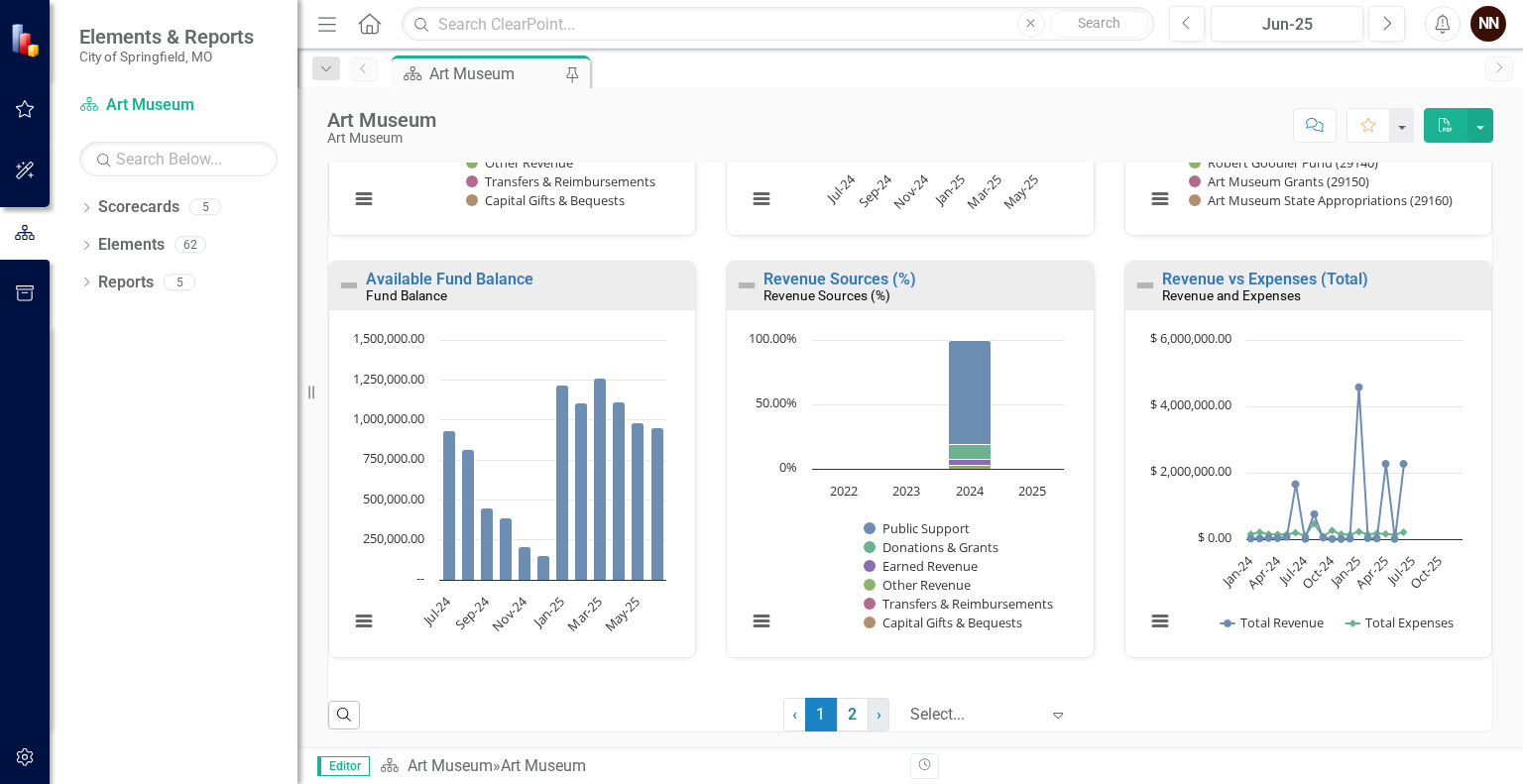 click on "› Next" at bounding box center (879, 715) 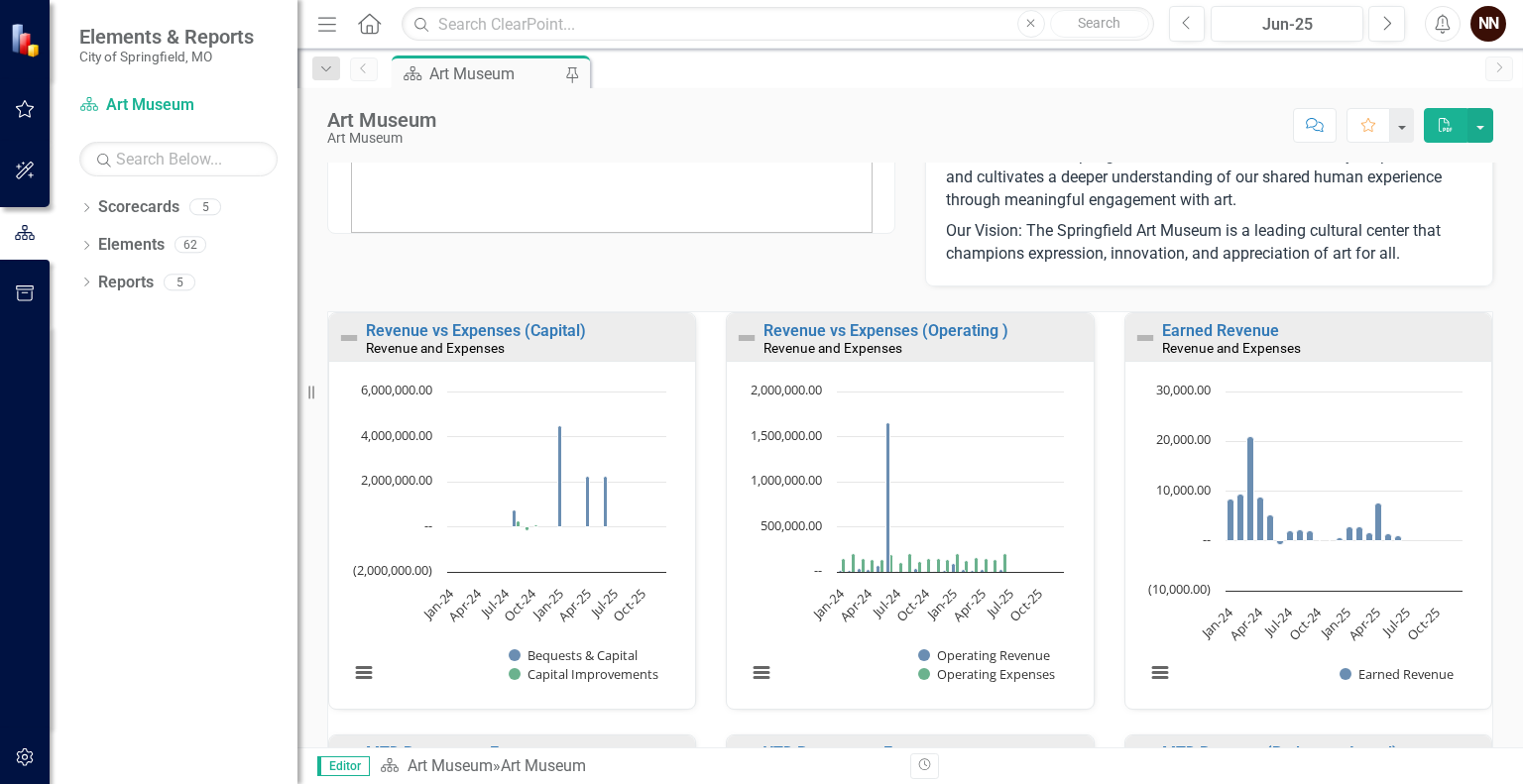scroll, scrollTop: 0, scrollLeft: 0, axis: both 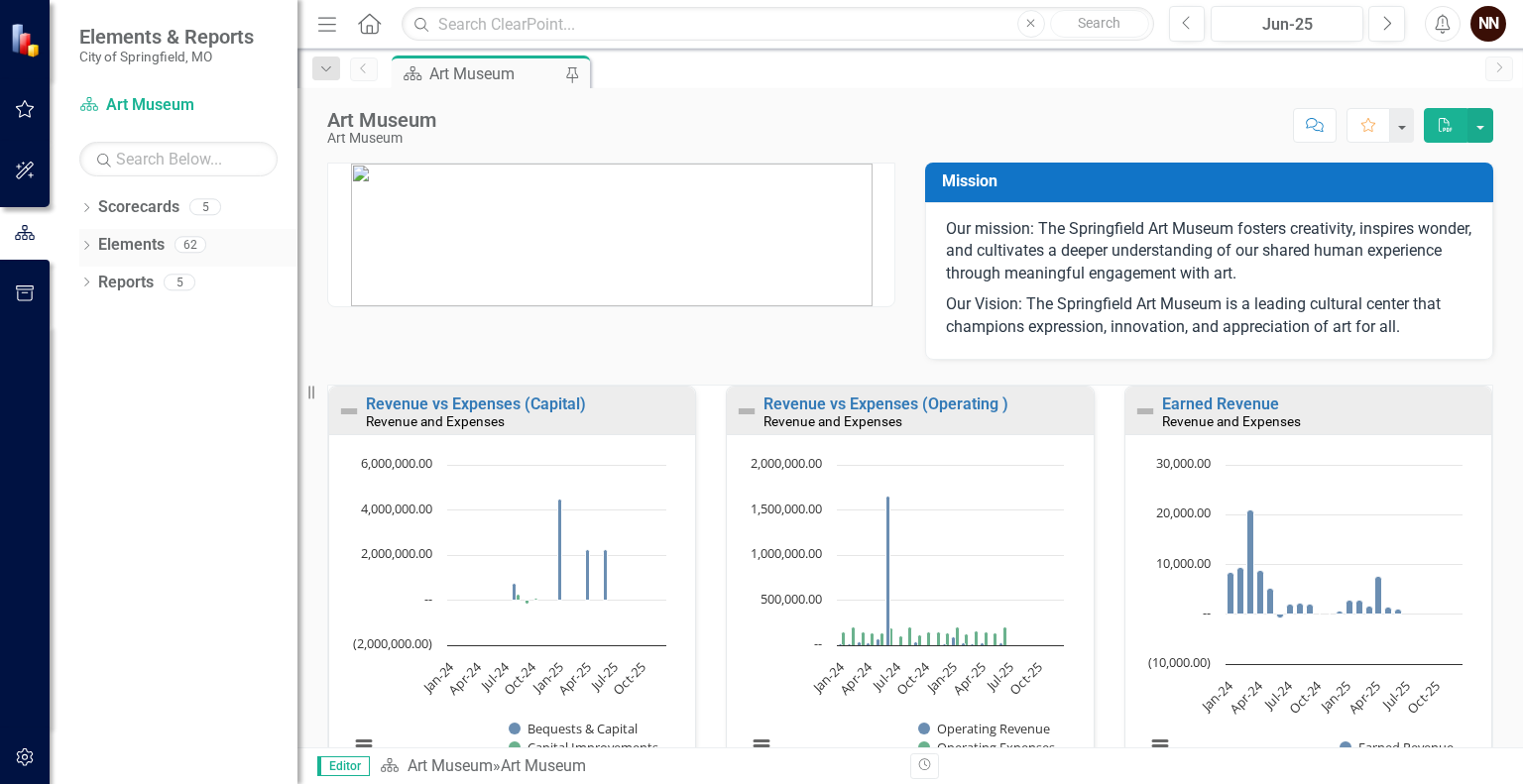 click on "Elements" at bounding box center [131, 245] 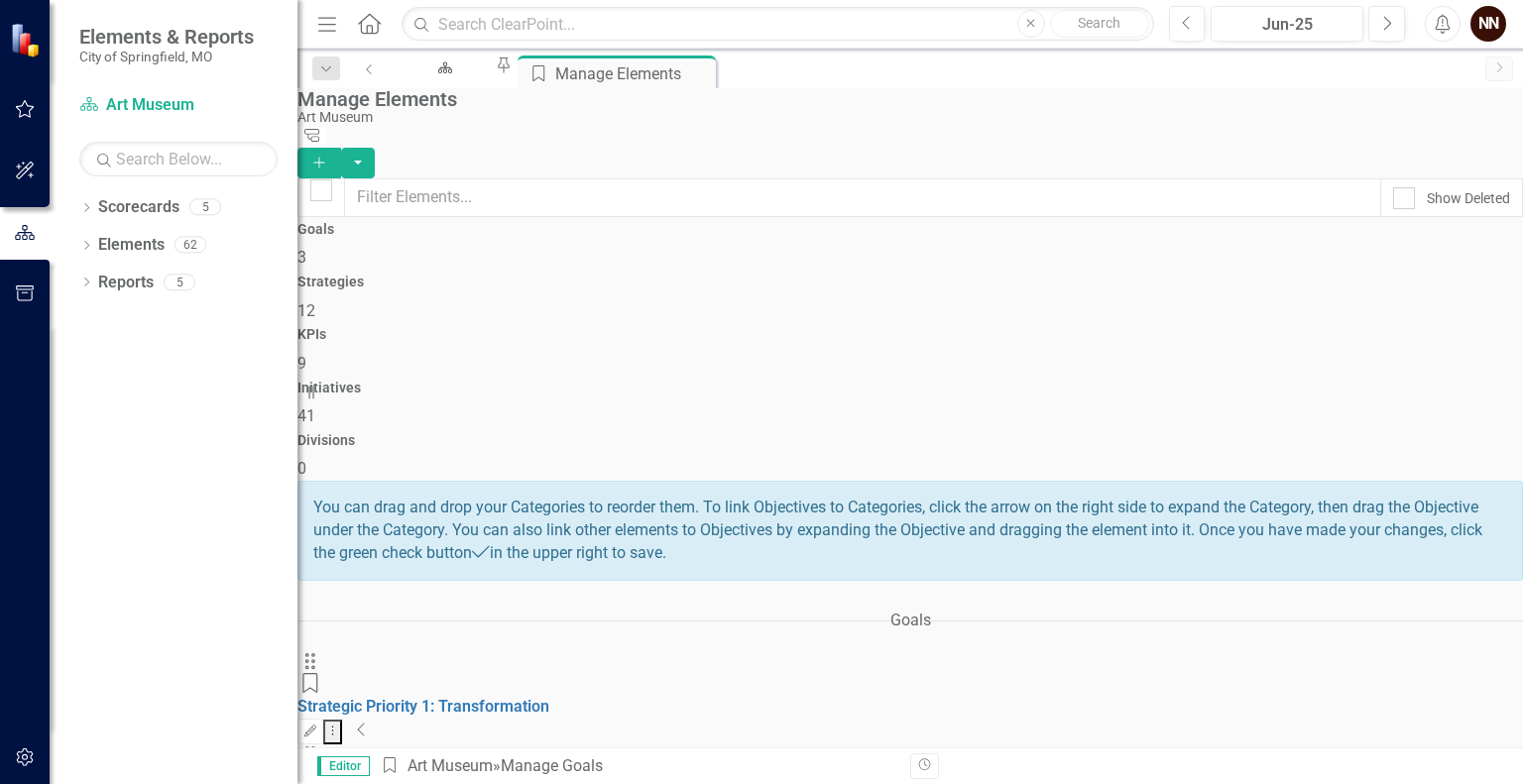 click on "Collapse" 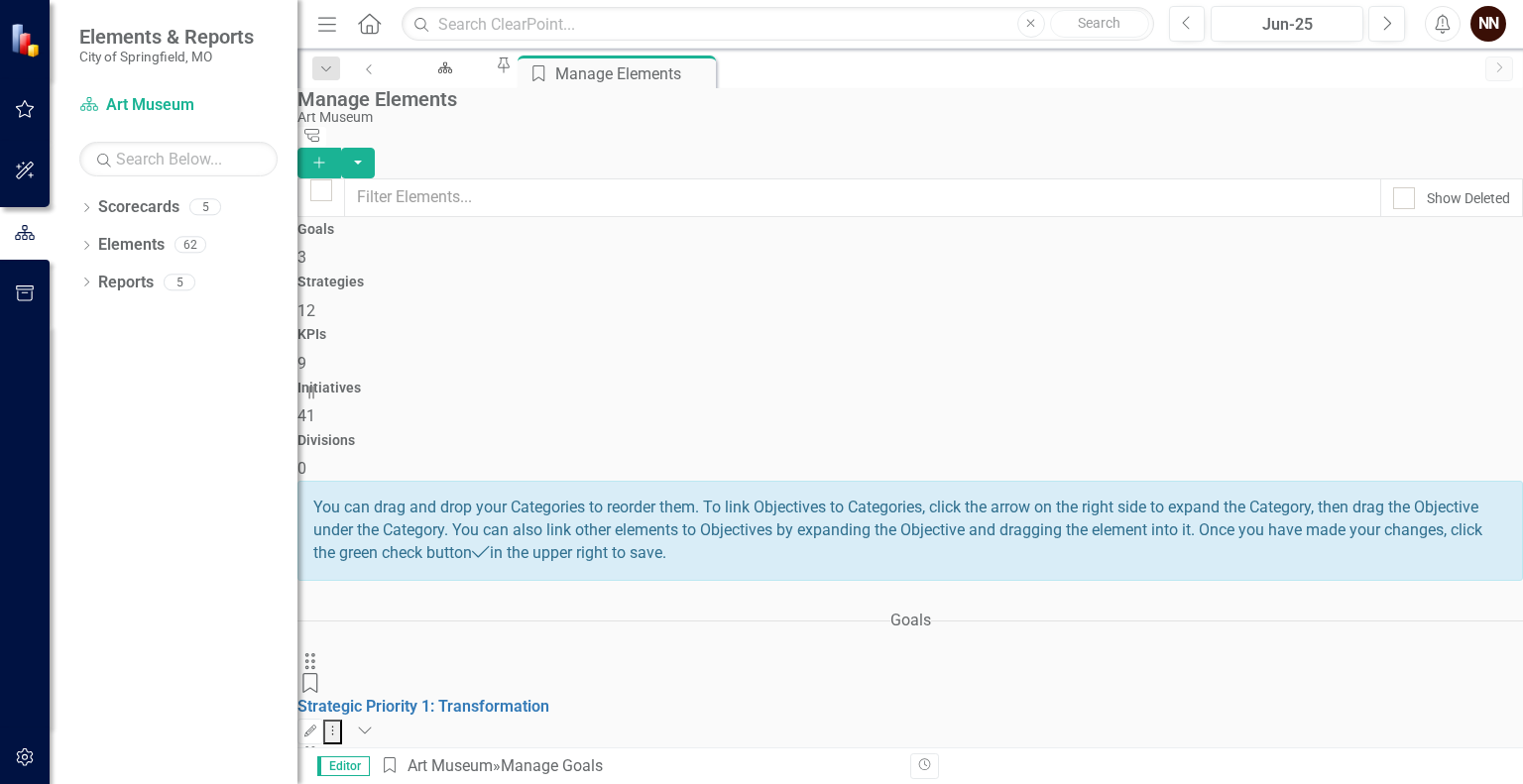 click on "Collapse" 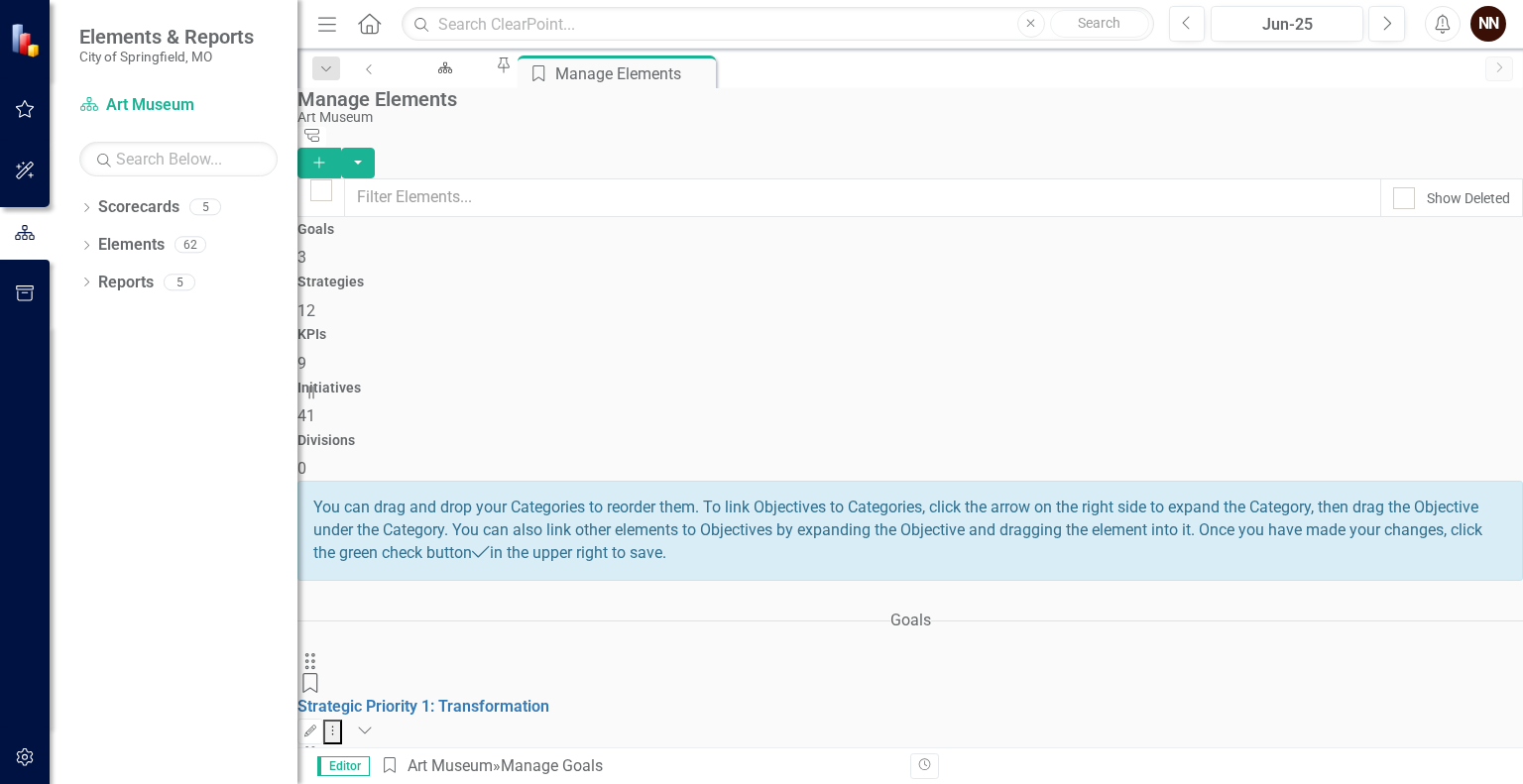scroll, scrollTop: 236, scrollLeft: 0, axis: vertical 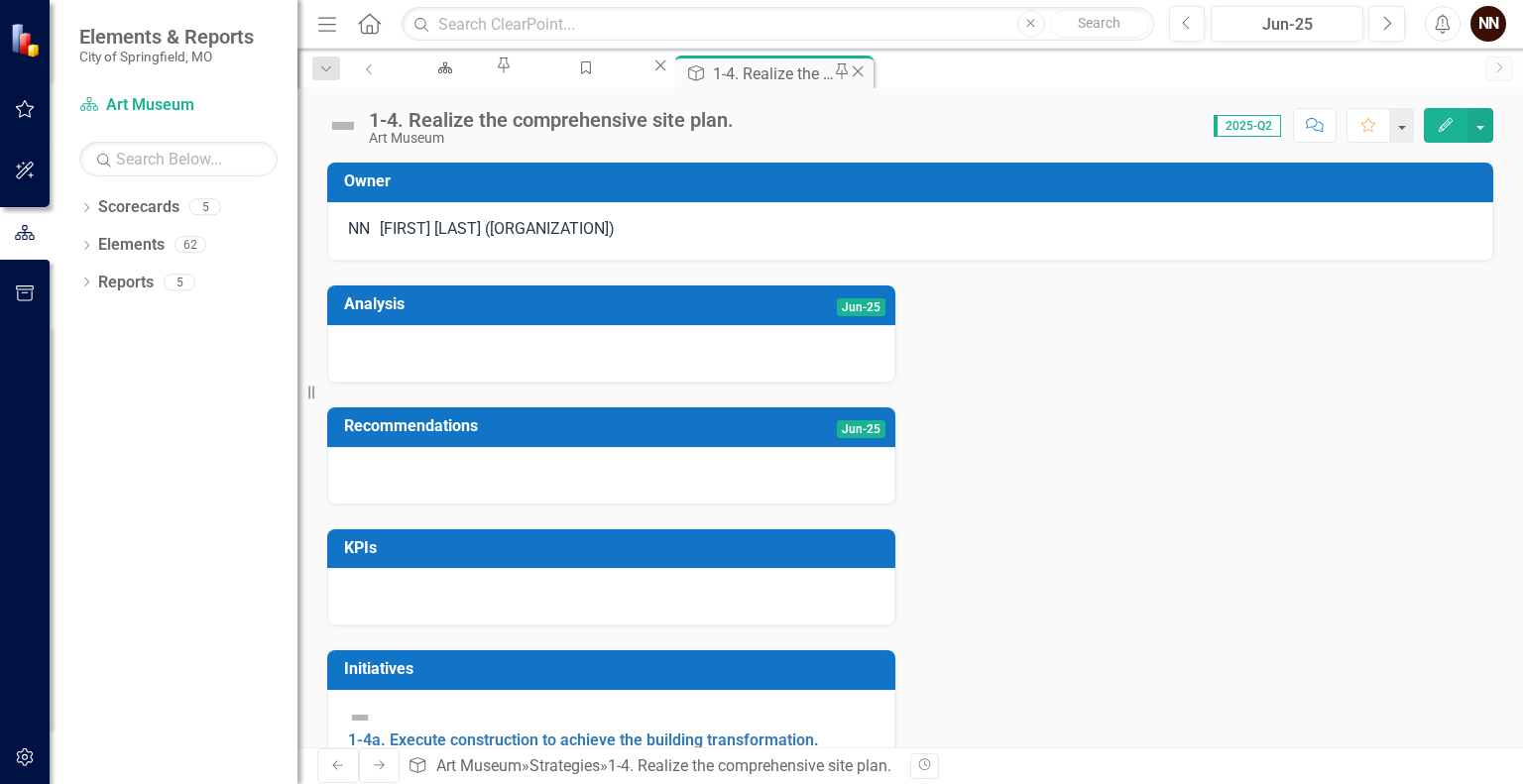 click on "Close" 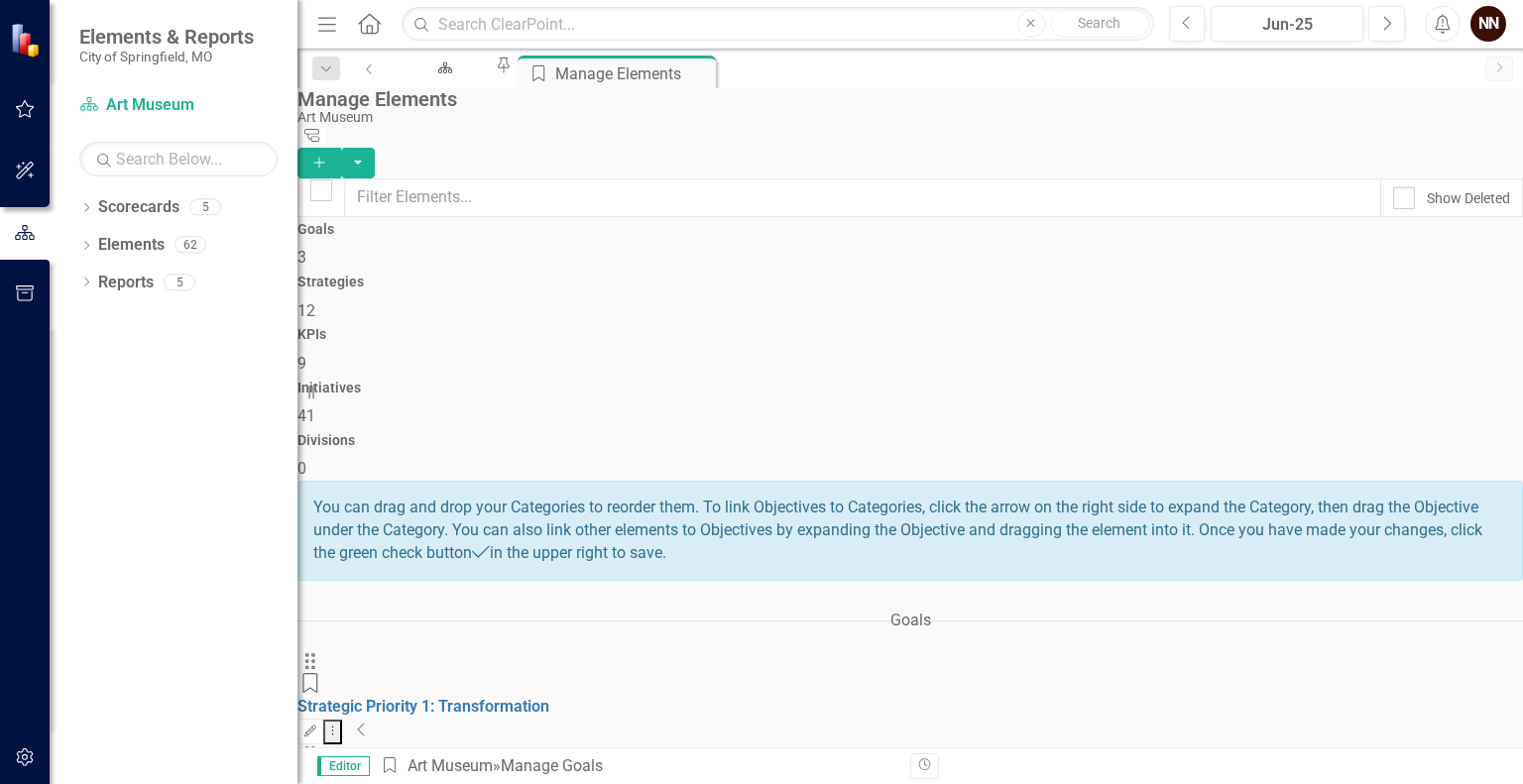 click on "Collapse" 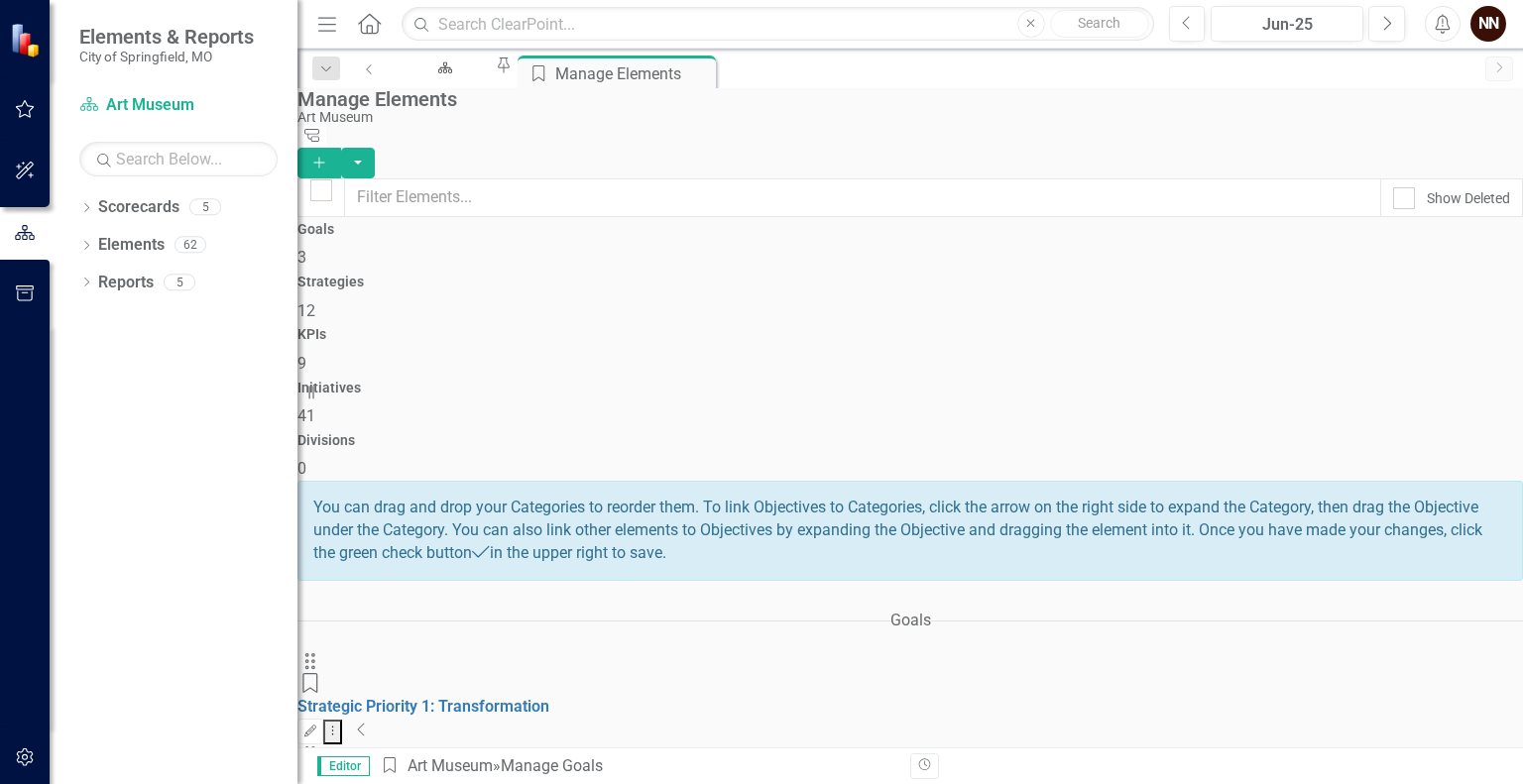 click on "3-2. Strengthen relationships with Museum supporting and auxiliary groups." at bounding box center [568, 1081] 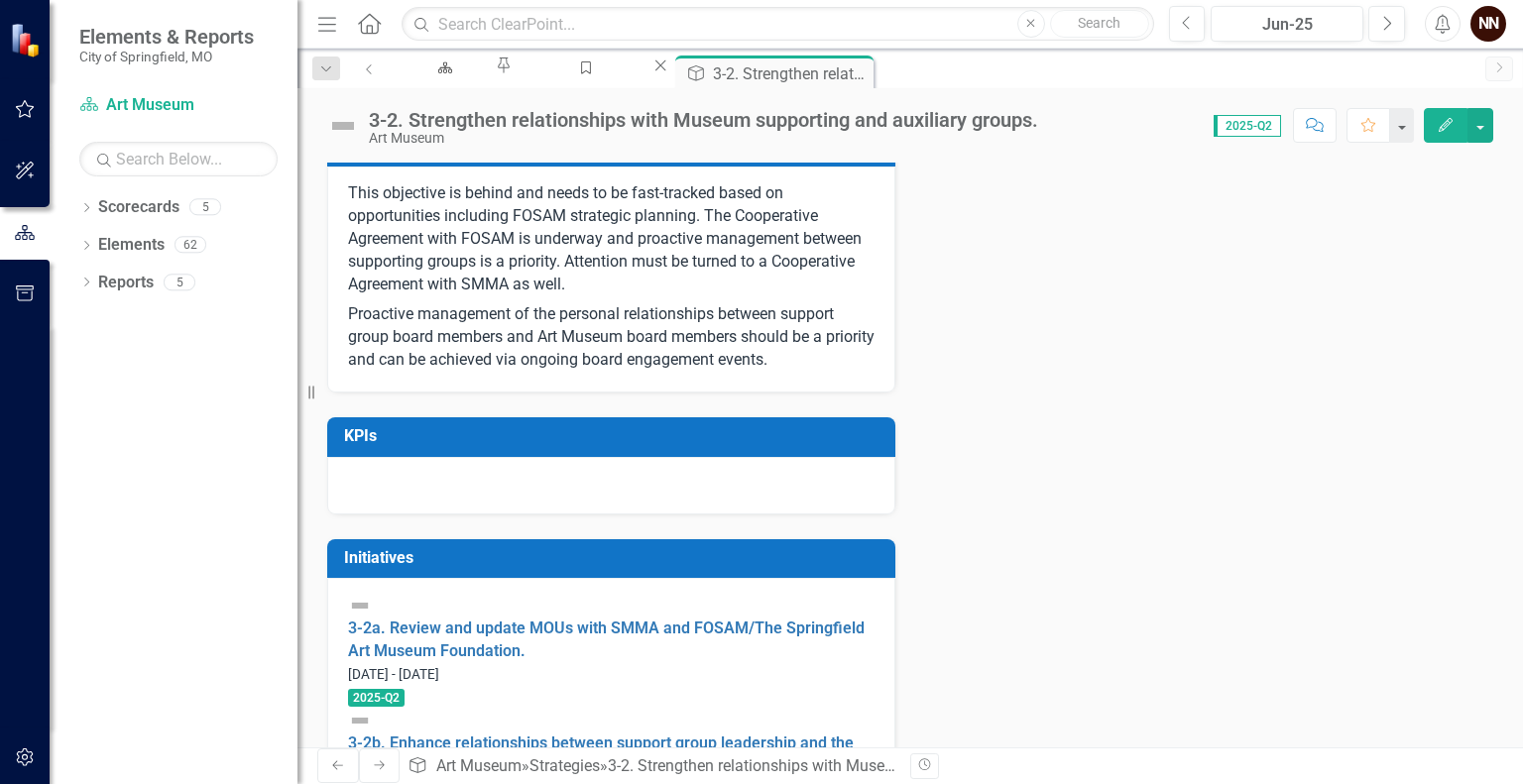 scroll, scrollTop: 482, scrollLeft: 0, axis: vertical 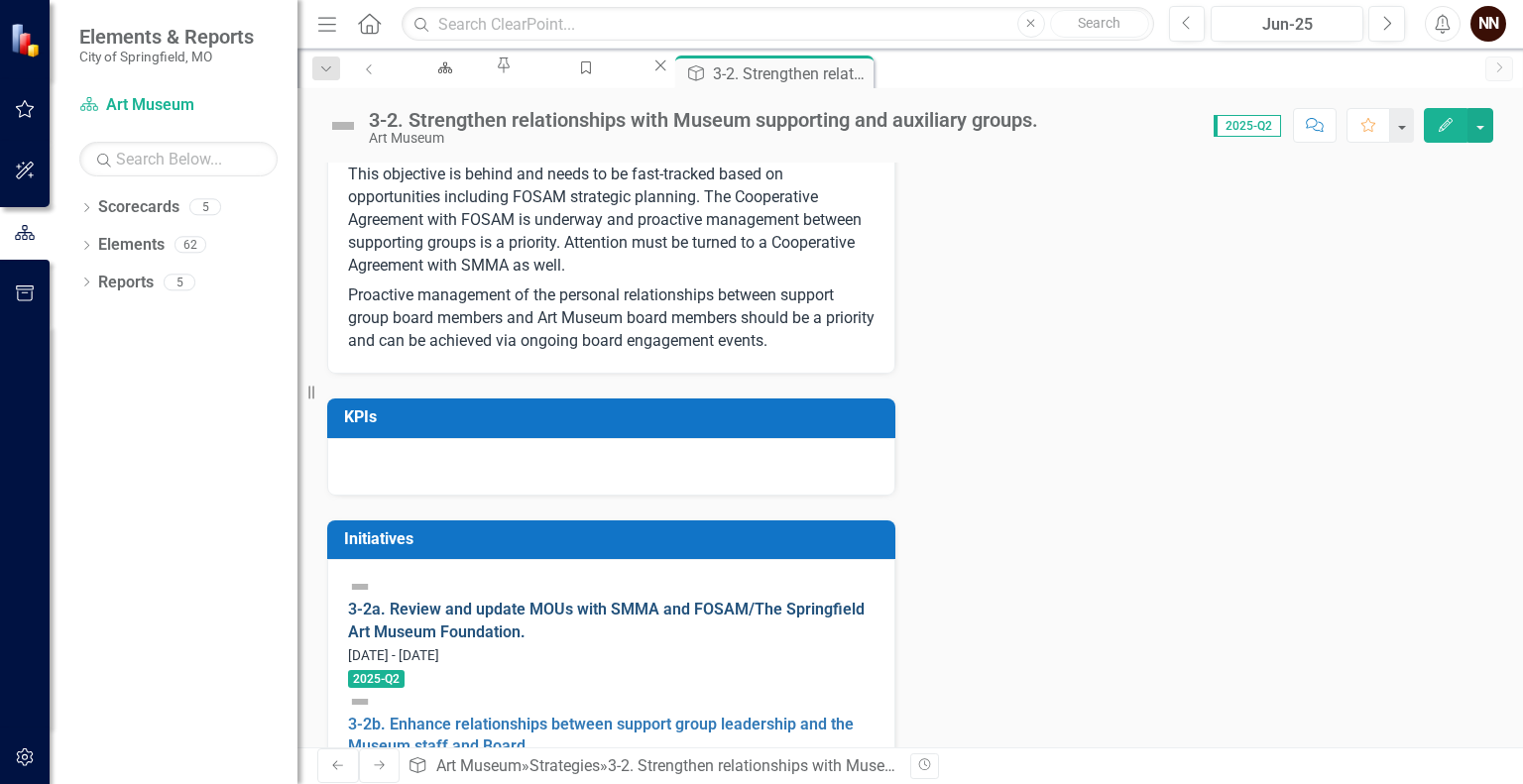 click on "3-2a. Review and update MOUs with SMMA and FOSAM/The Springfield Art Museum Foundation." at bounding box center [606, 620] 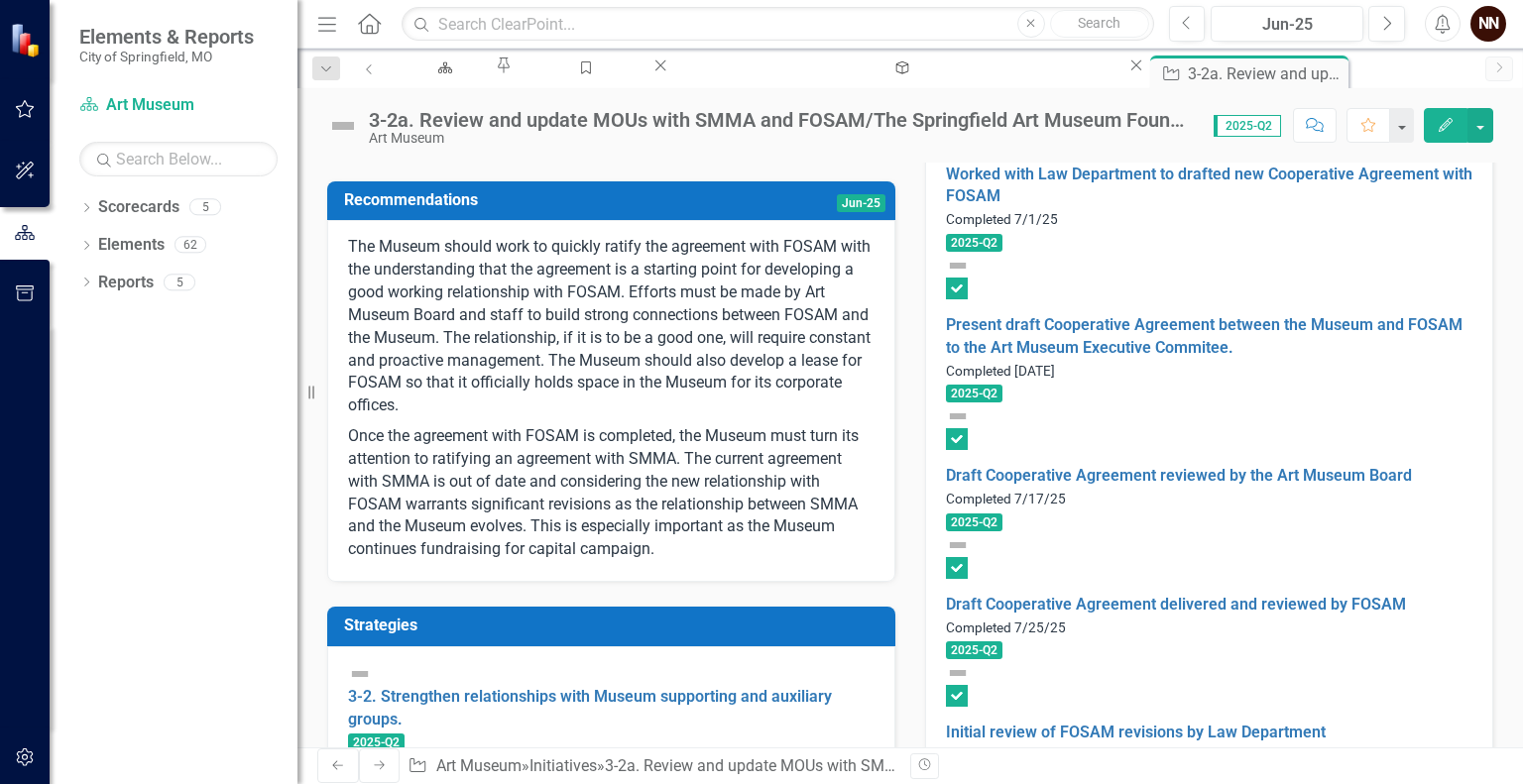 scroll, scrollTop: 616, scrollLeft: 0, axis: vertical 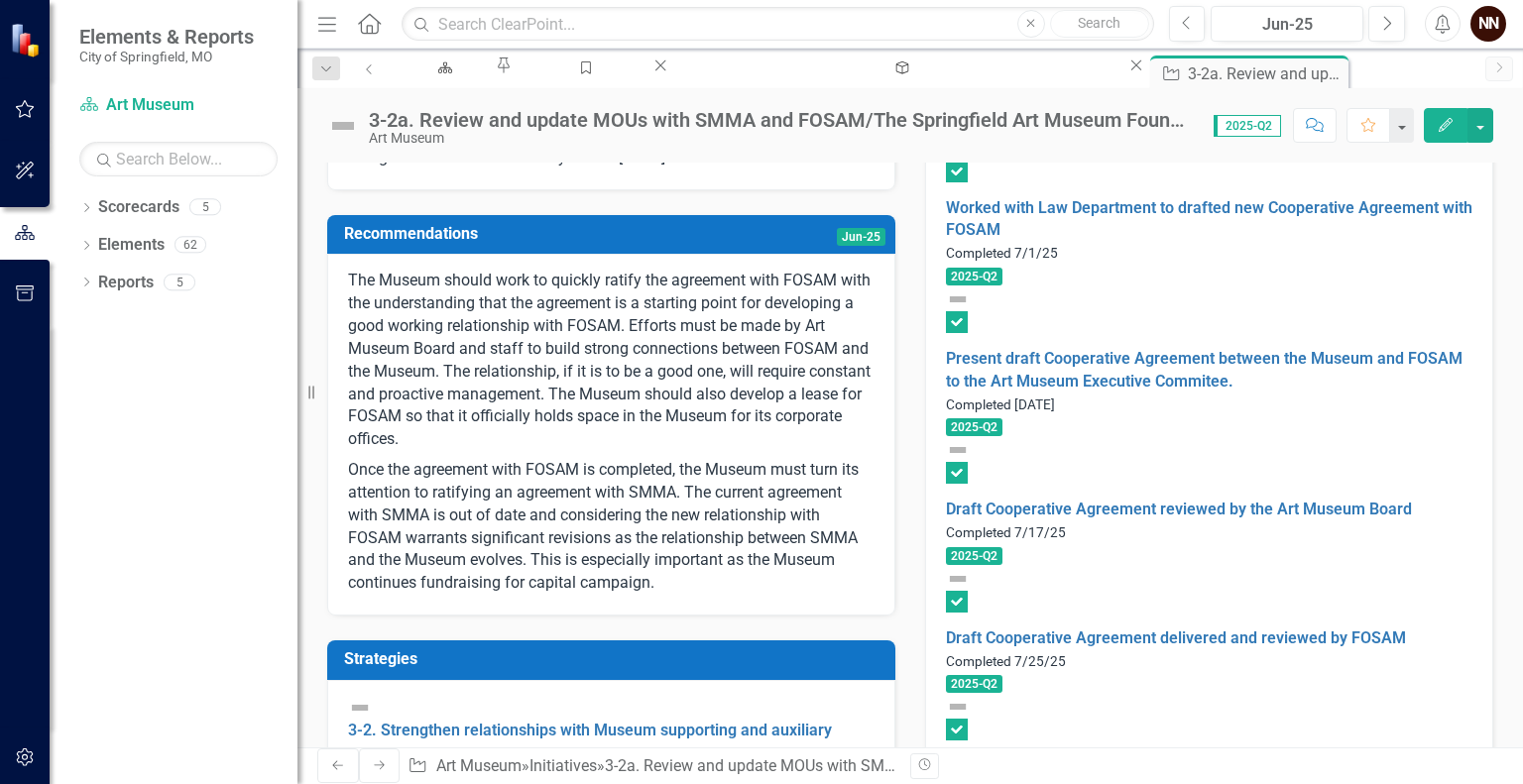 click on "Ratify new Cooperative Agreement with SMMA" at bounding box center [1113, 1151] 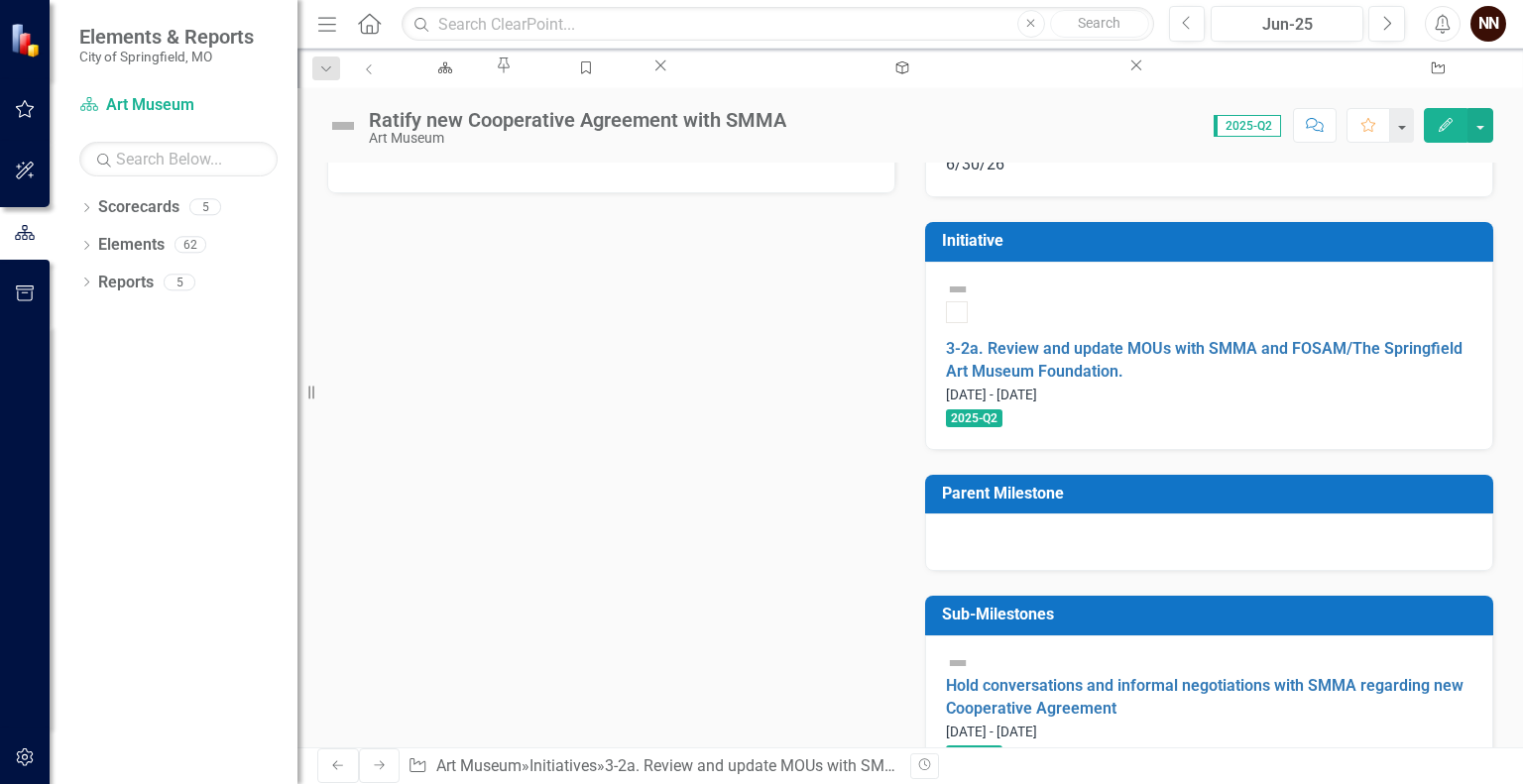 scroll, scrollTop: 494, scrollLeft: 0, axis: vertical 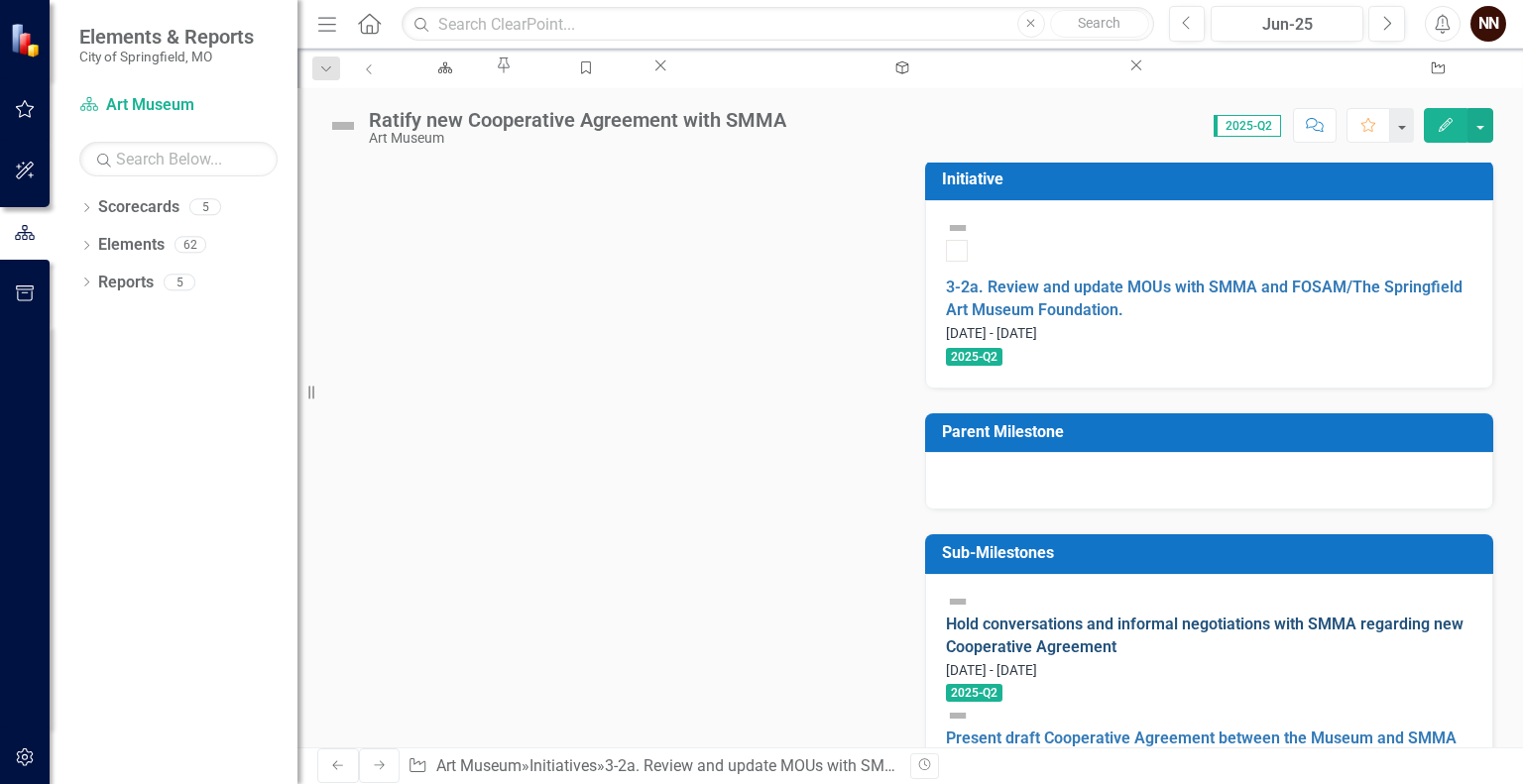 click on "Hold conversations and informal negotiations with SMMA regarding new Cooperative Agreement" at bounding box center [1205, 635] 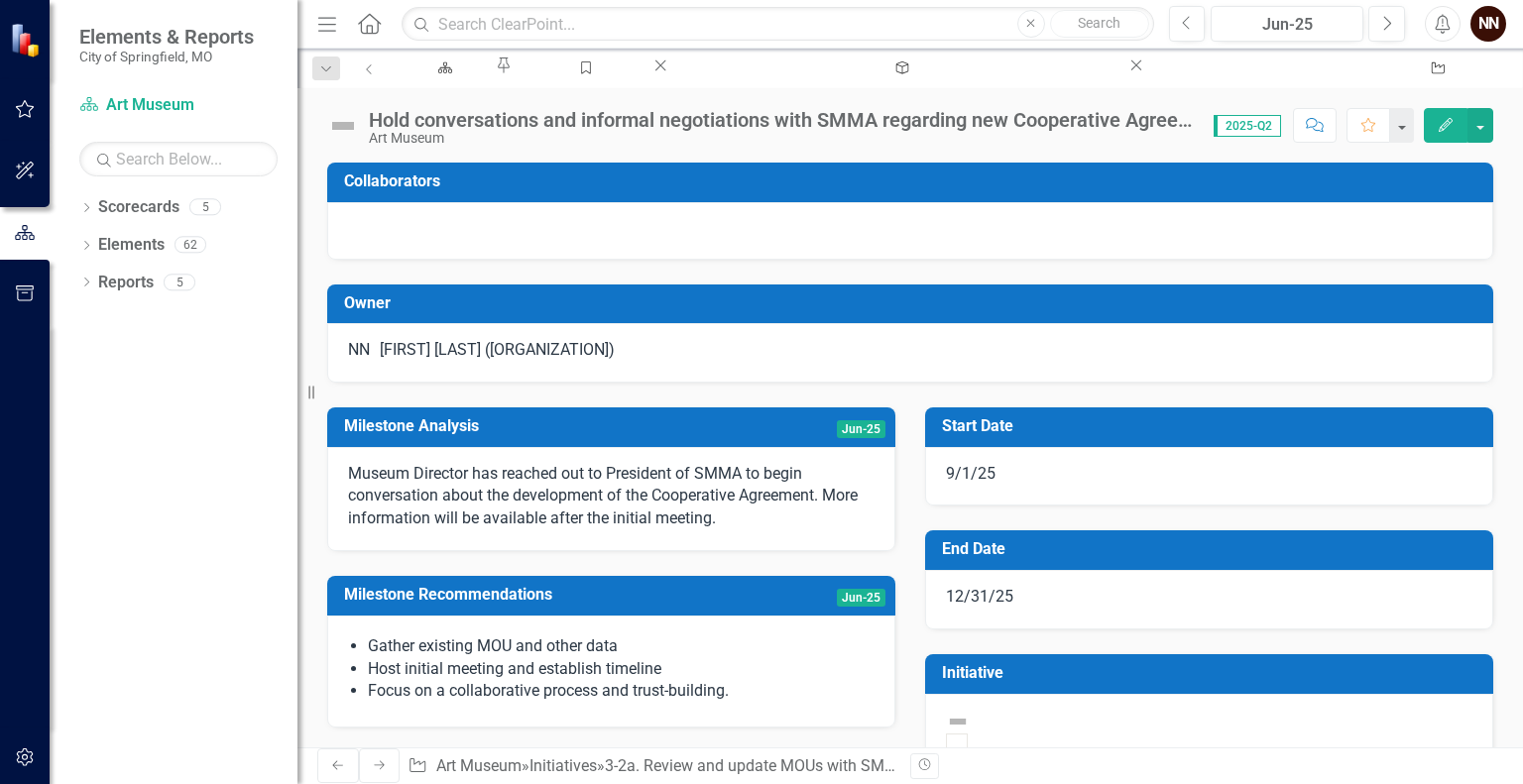 drag, startPoint x: 1521, startPoint y: 368, endPoint x: 1114, endPoint y: 146, distance: 463.60867 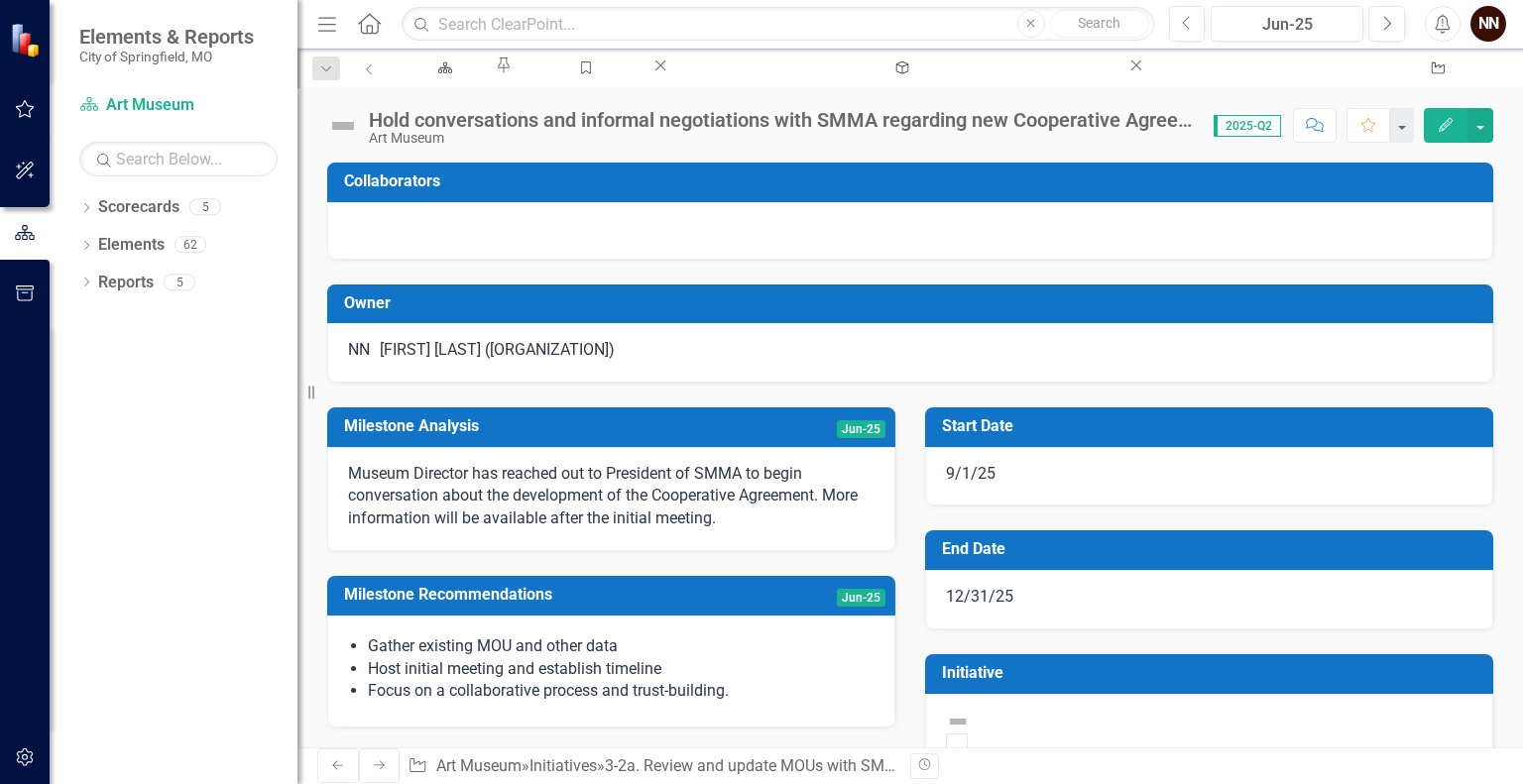 click on "Art Museum" at bounding box center [781, 138] 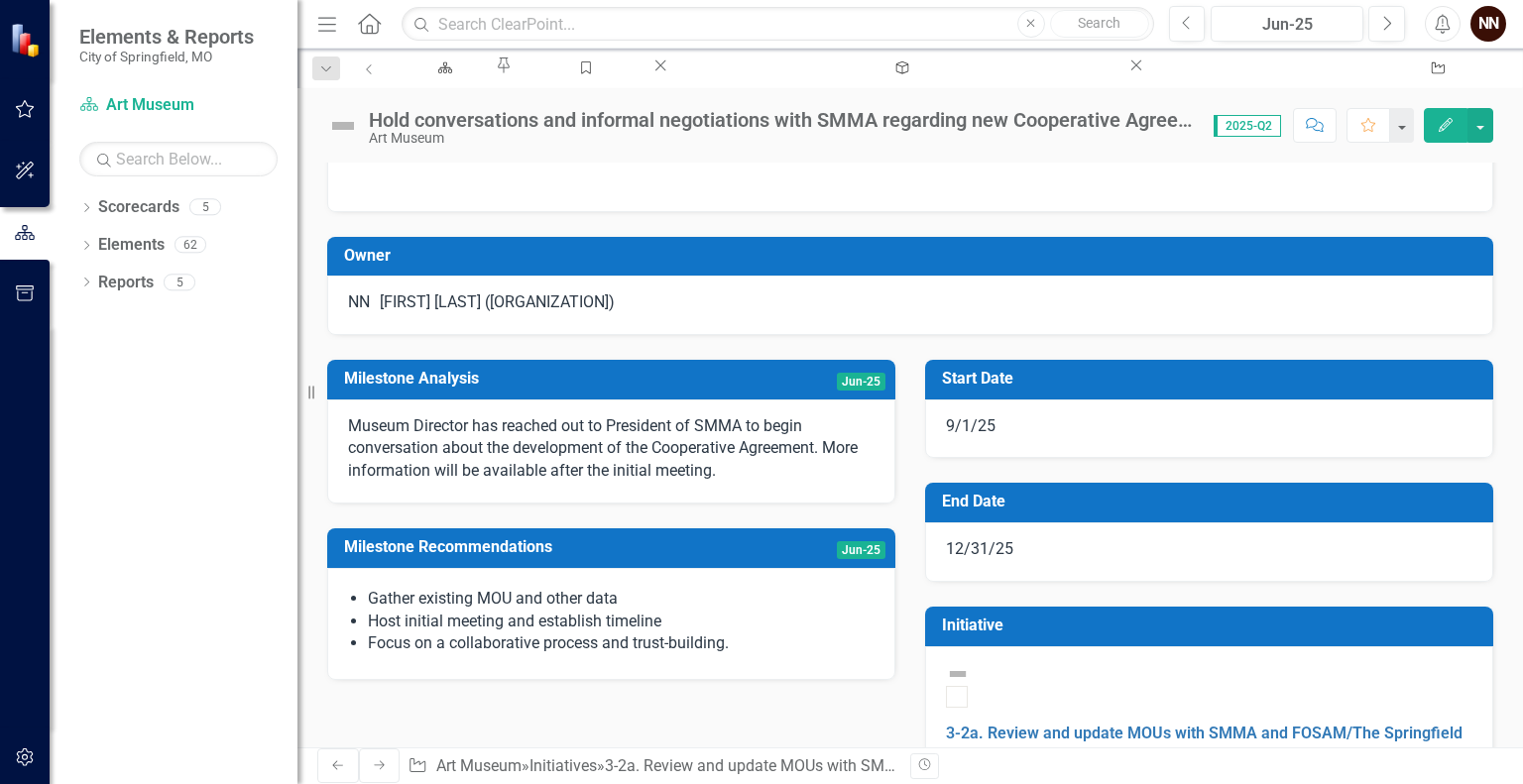 scroll, scrollTop: 47, scrollLeft: 0, axis: vertical 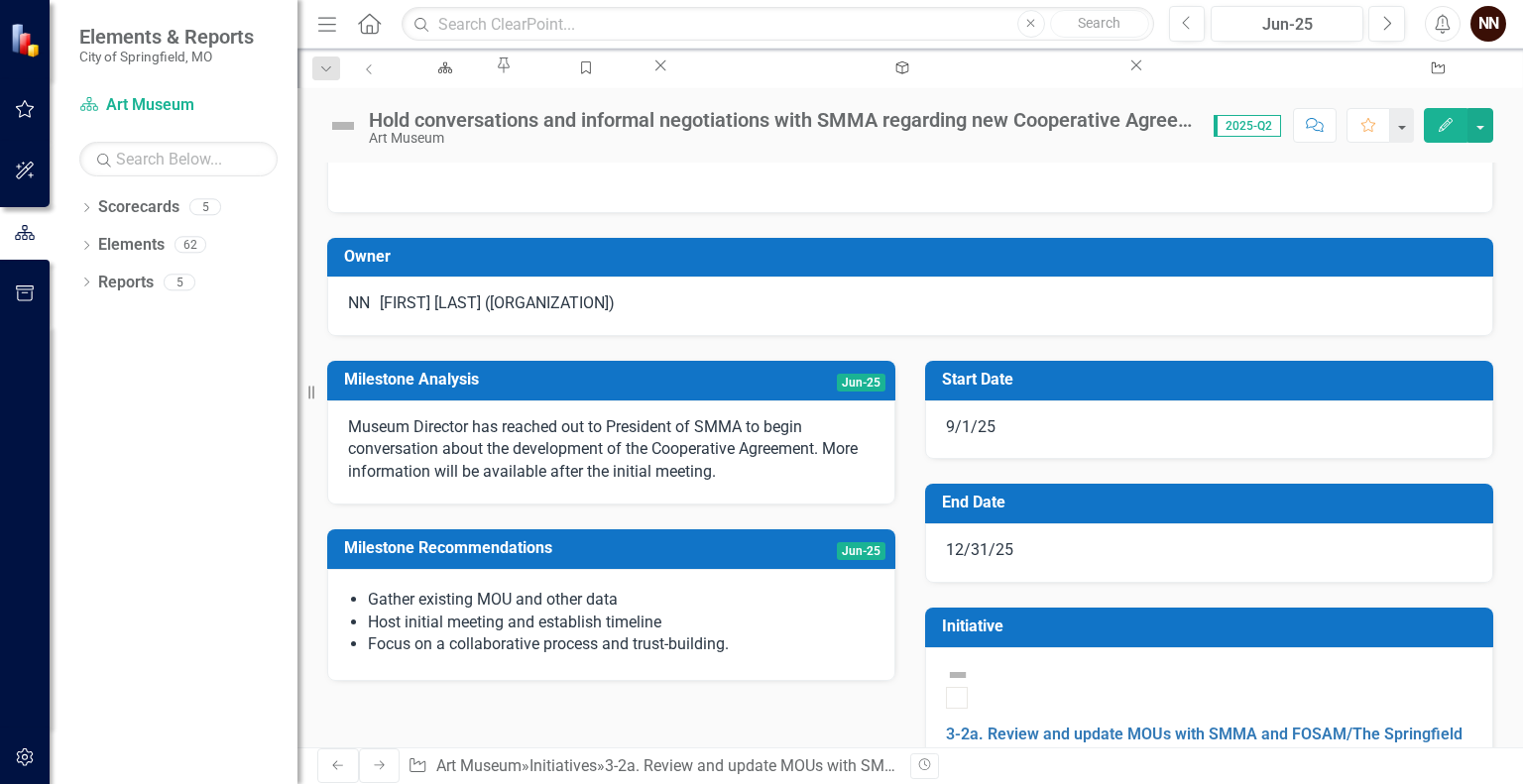 click on "Milestone Analysis" at bounding box center [543, 380] 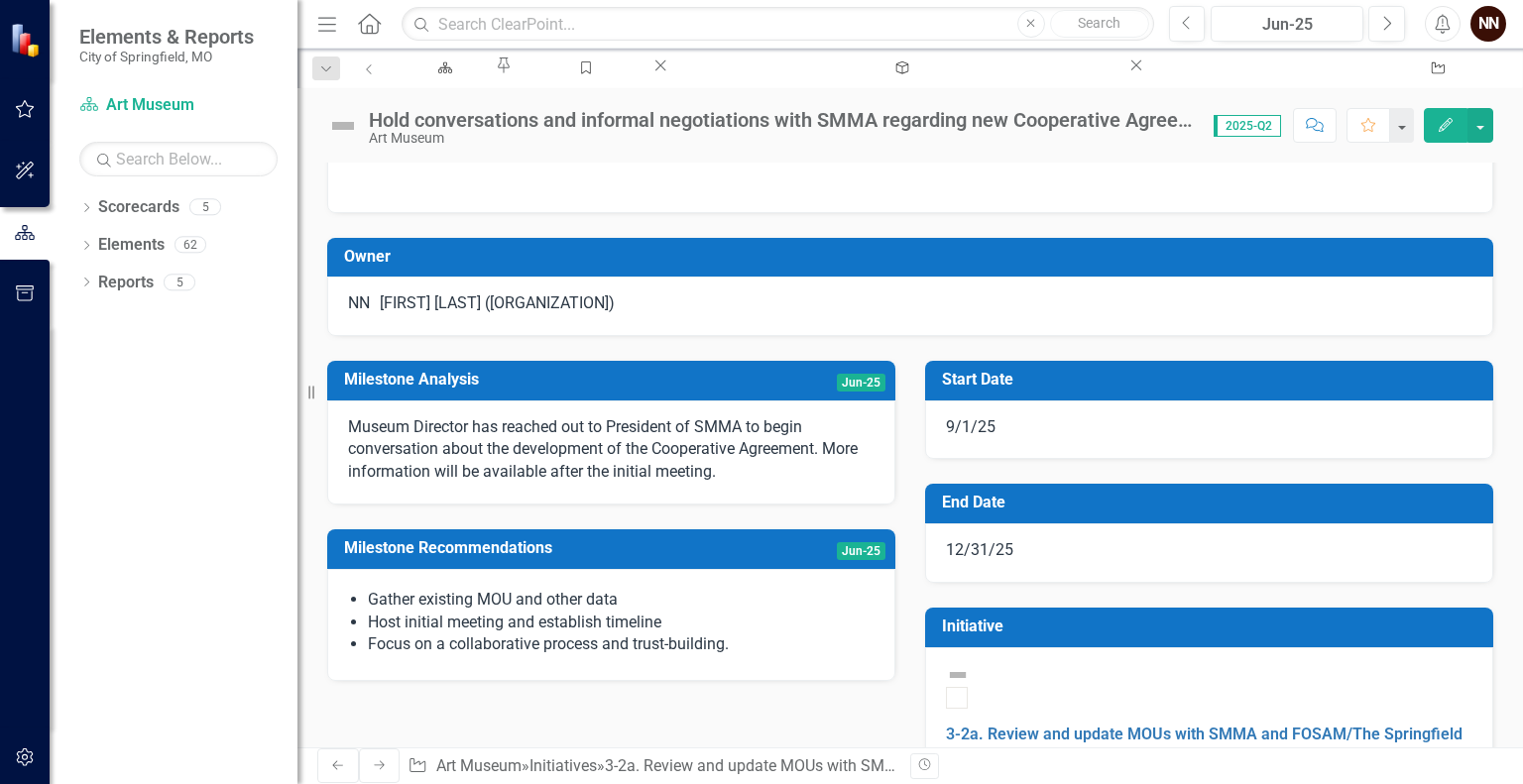 click on "Milestone Analysis" at bounding box center (543, 380) 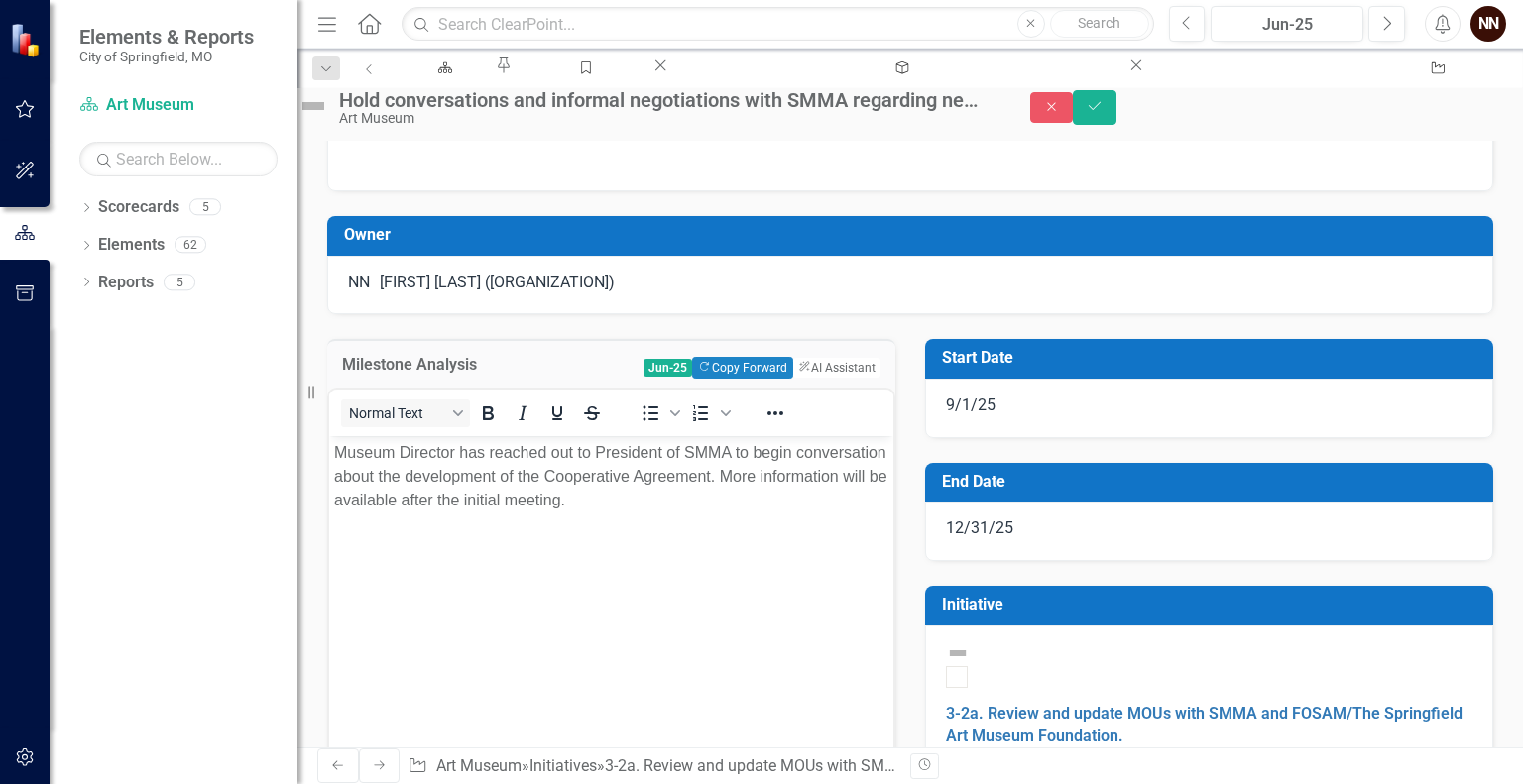 scroll, scrollTop: 0, scrollLeft: 0, axis: both 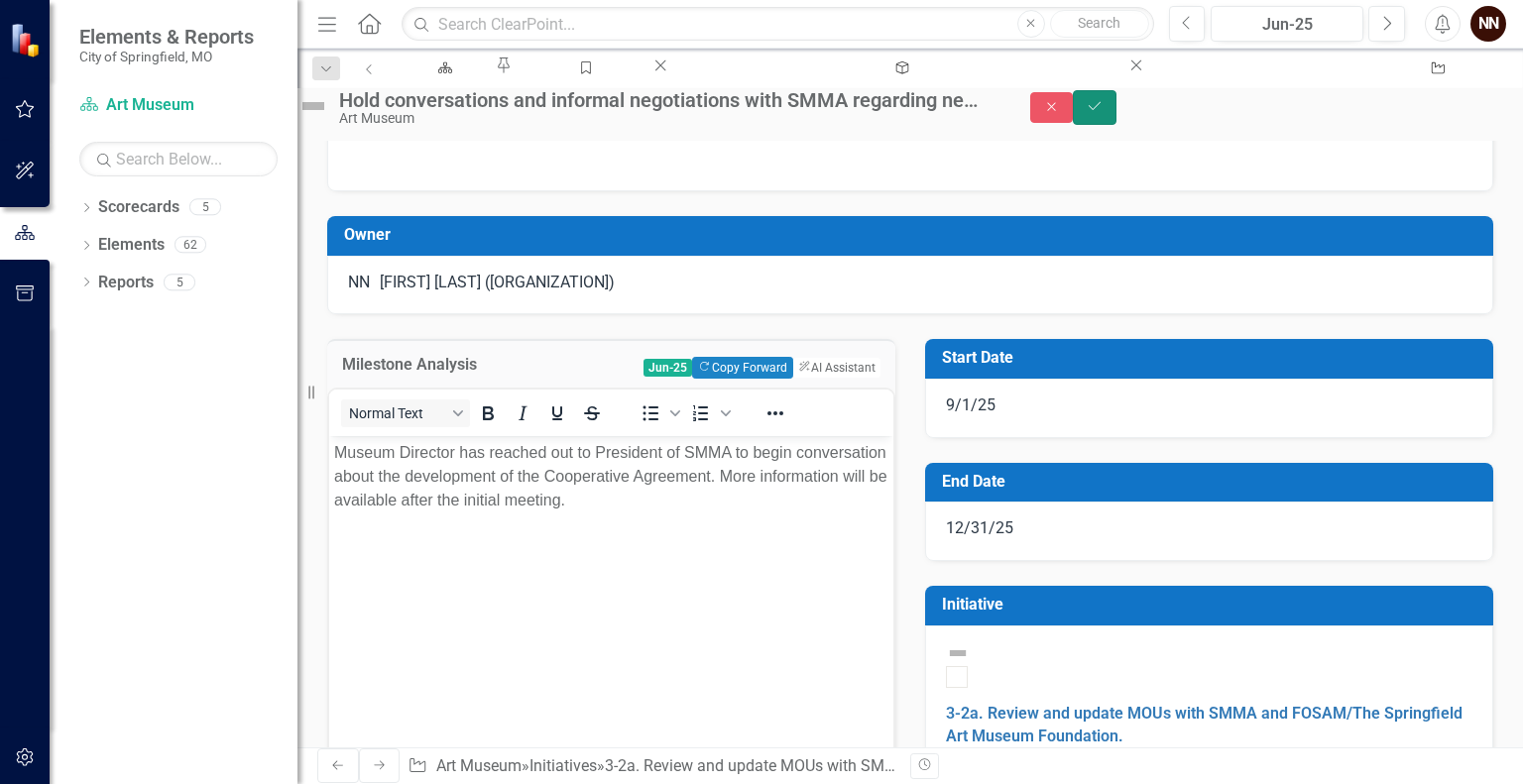 click on "Save" at bounding box center [1095, 107] 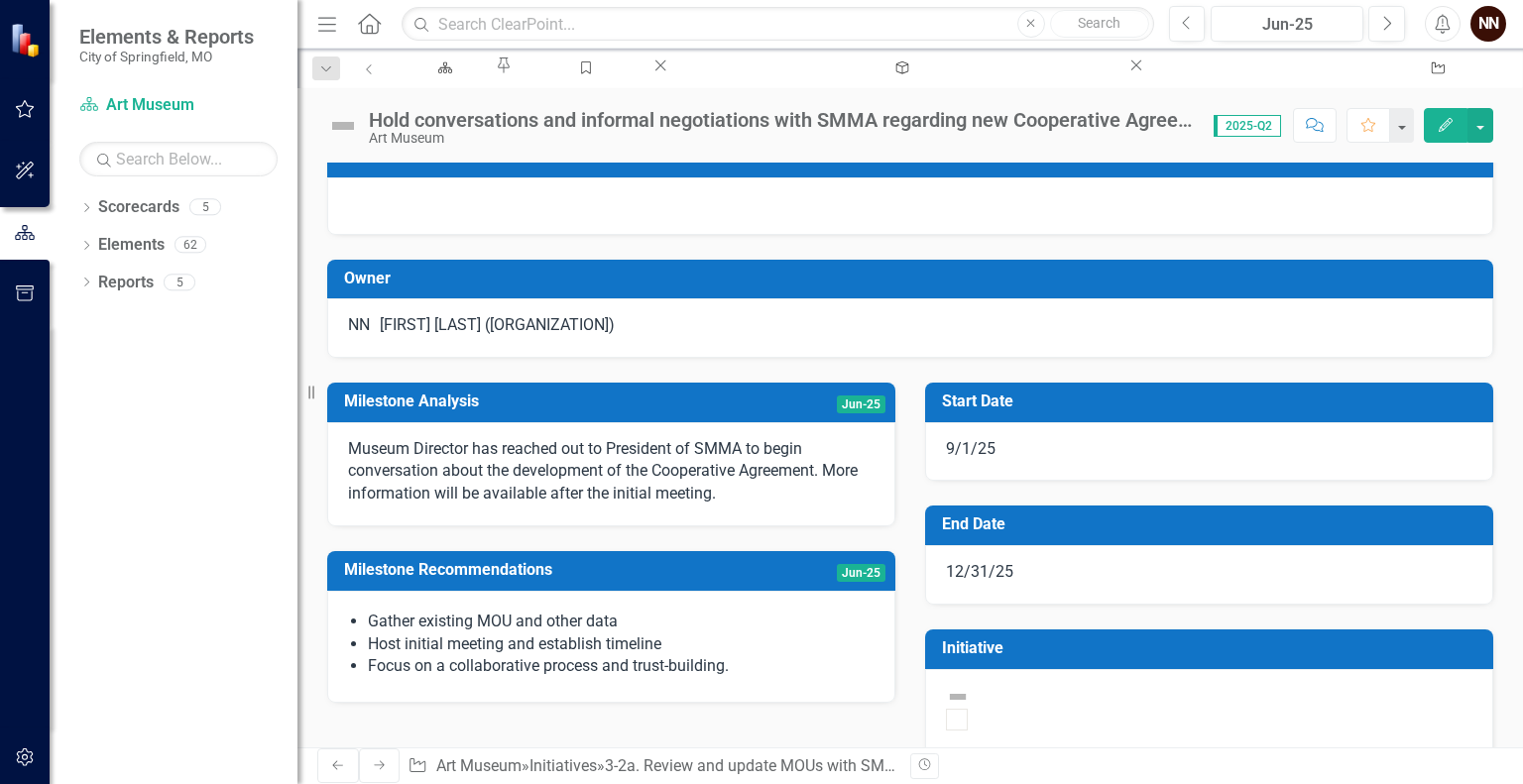 scroll, scrollTop: 0, scrollLeft: 0, axis: both 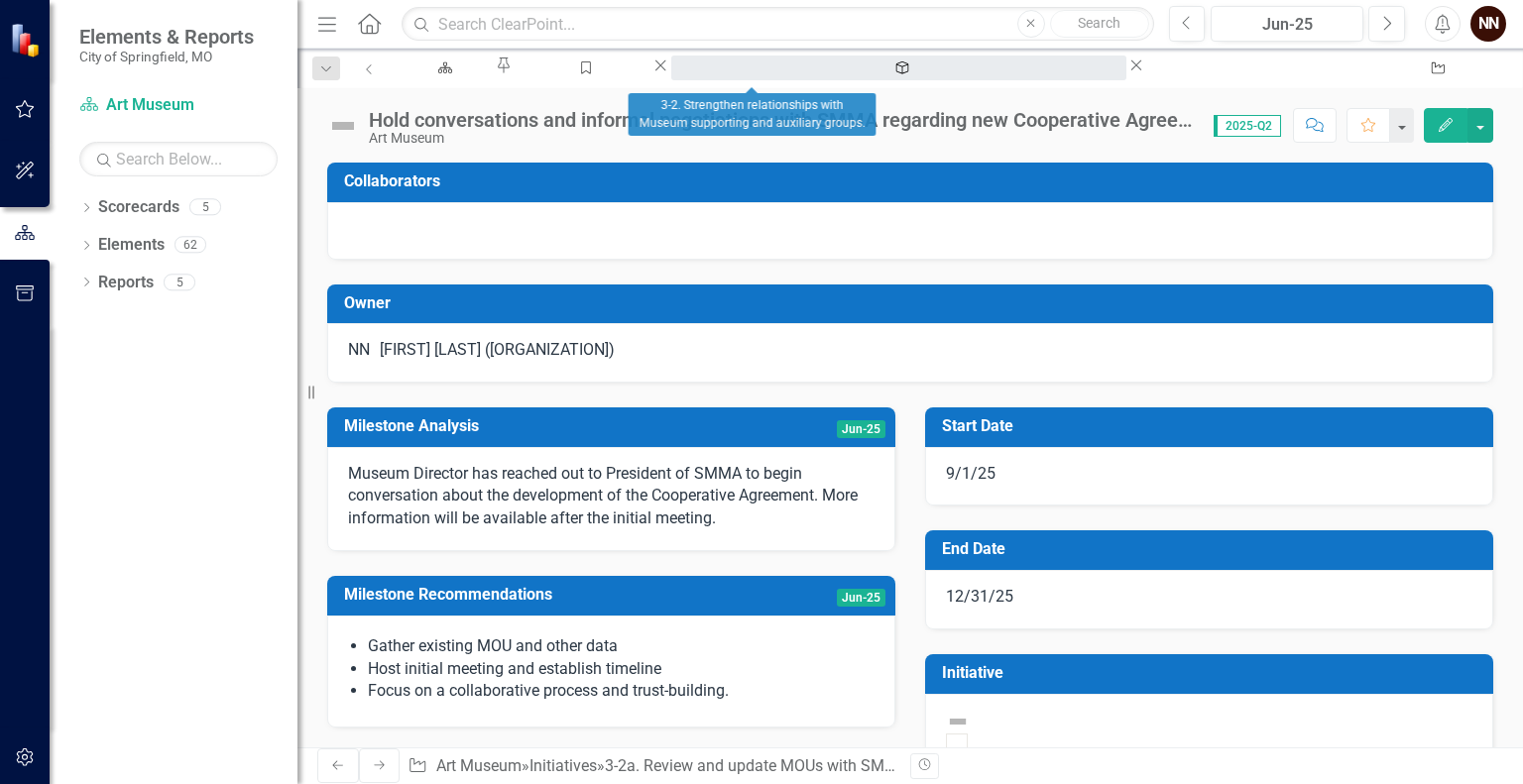 click on "Strategy 3-2. Strengthen relationships with Museum supporting and auxiliary groups." at bounding box center (898, 67) 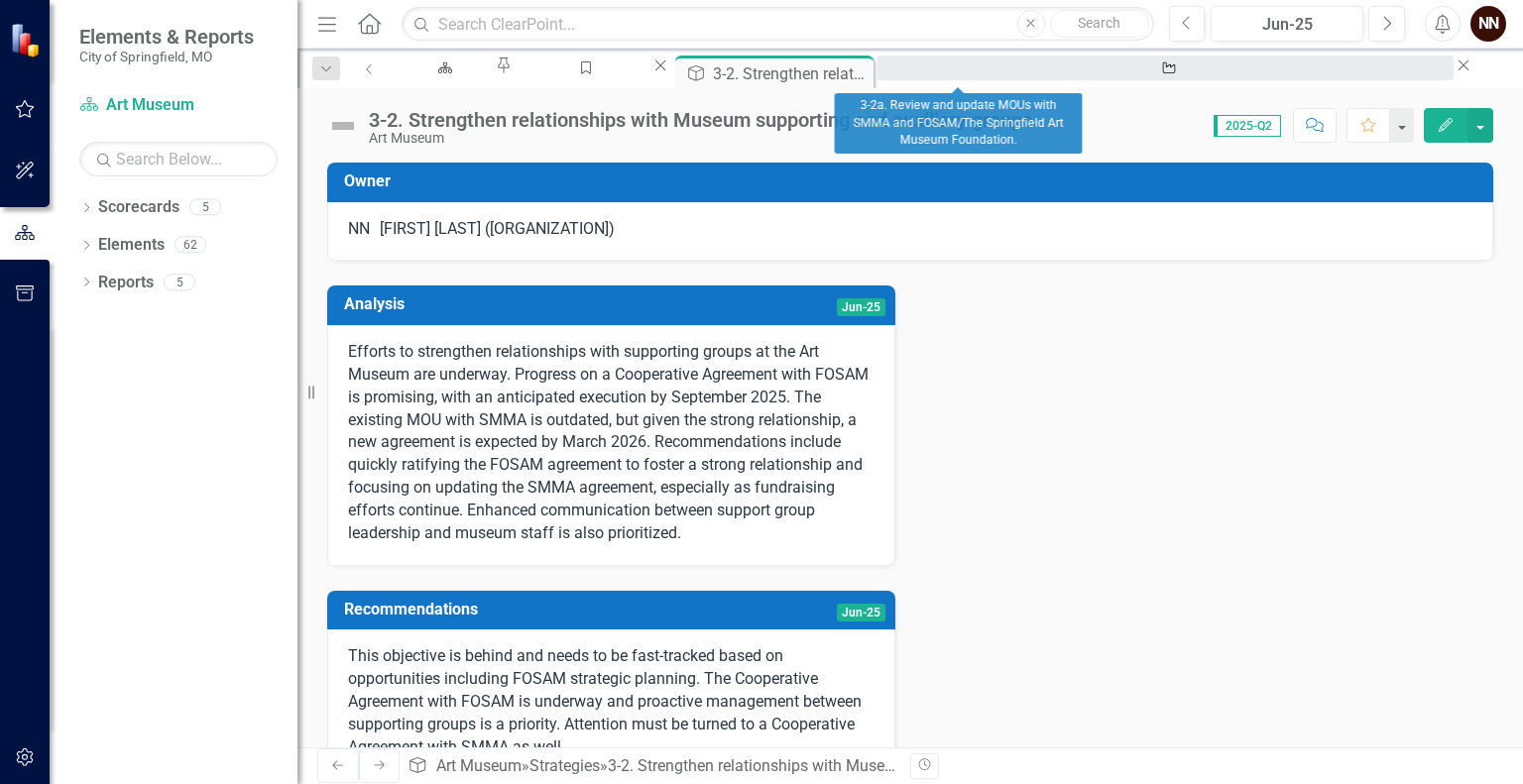 click 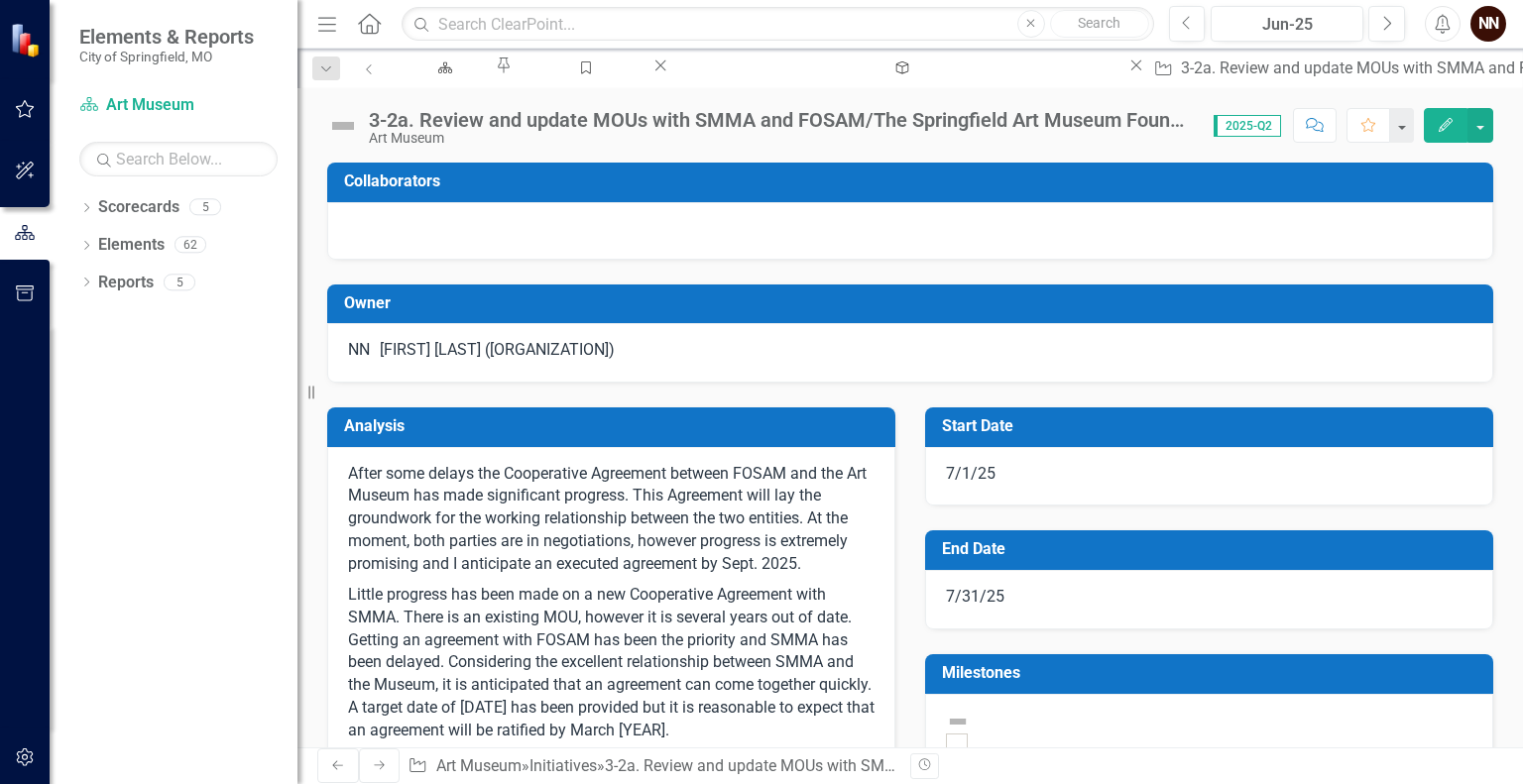 checkbox on "true" 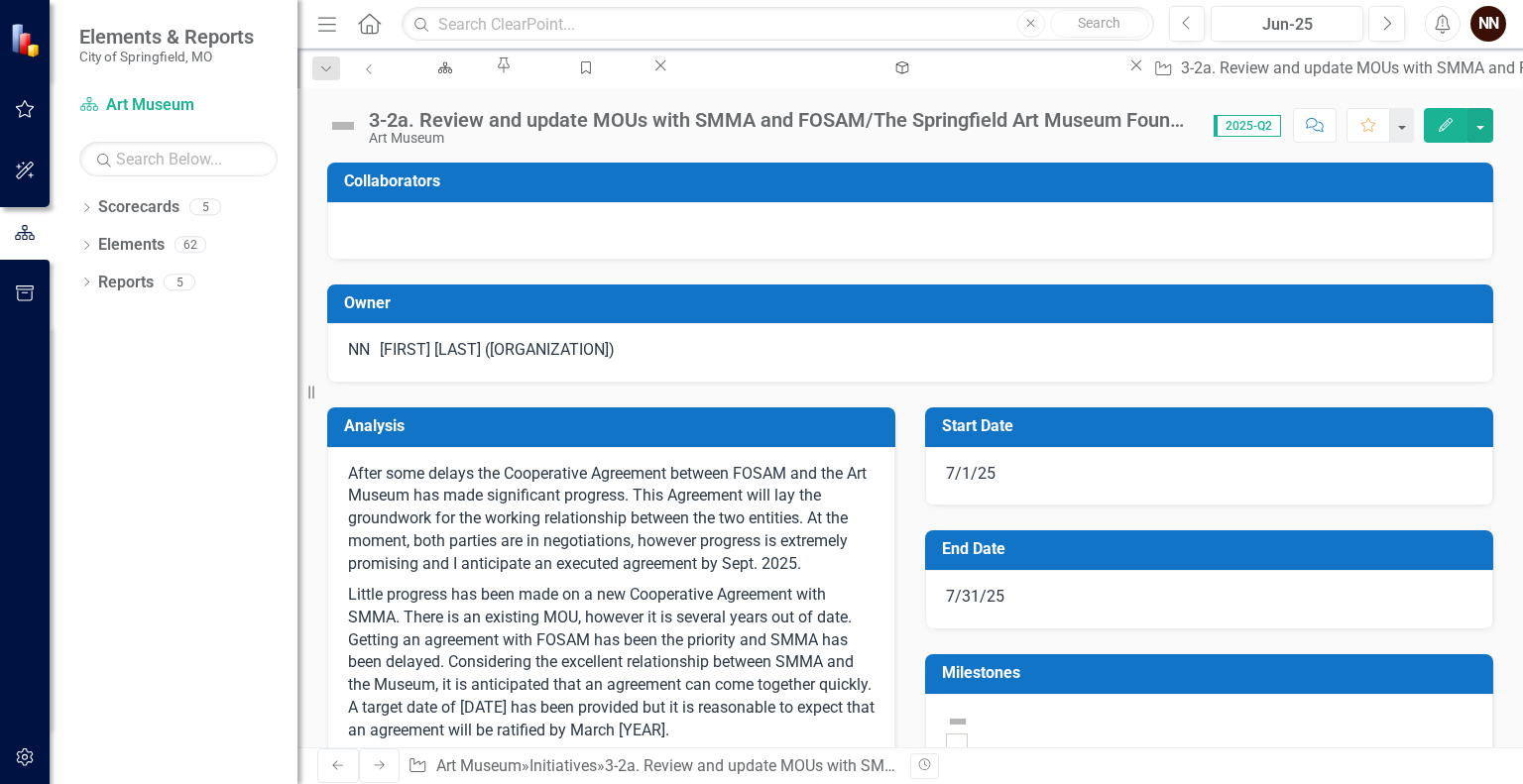 checkbox on "true" 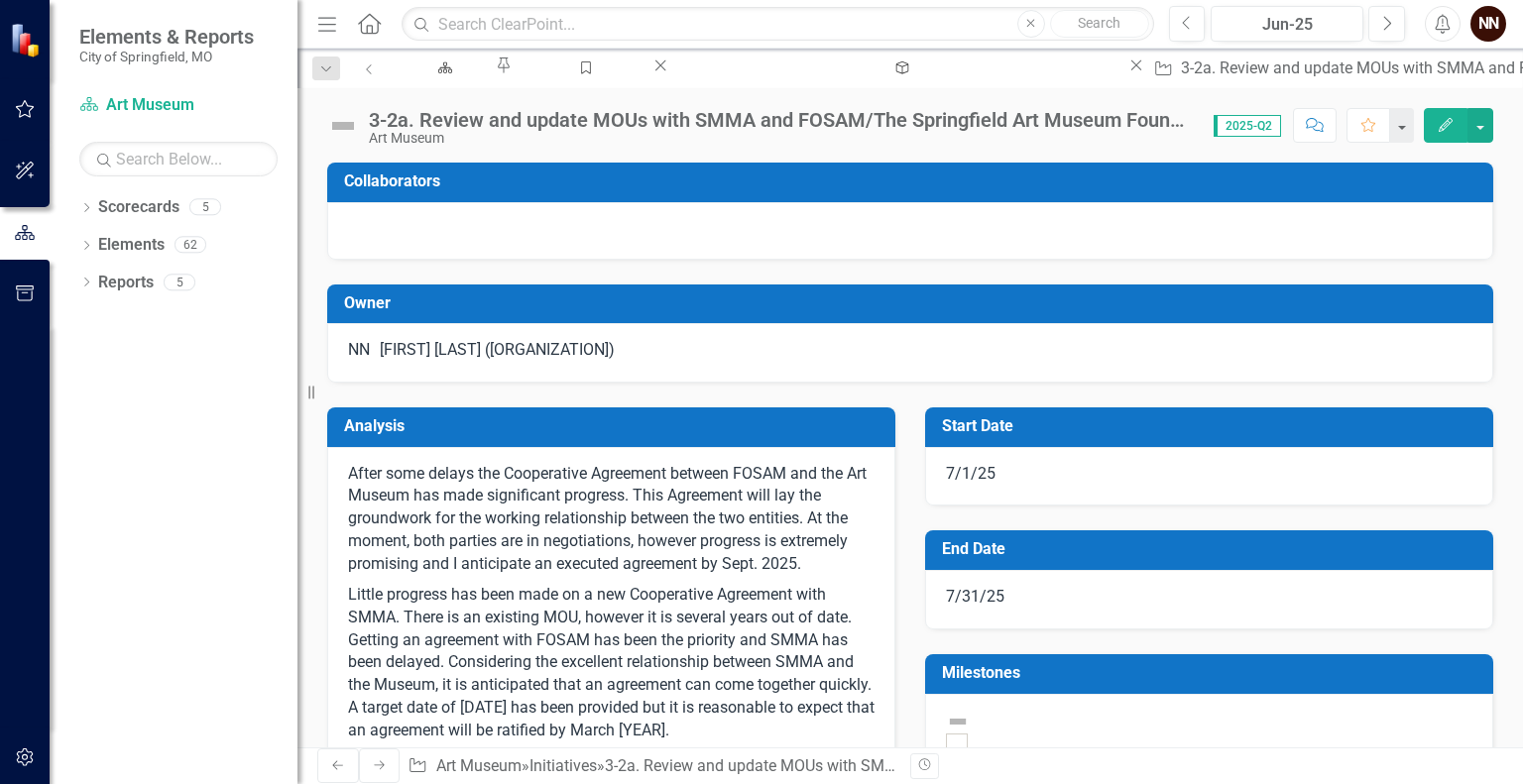 checkbox on "true" 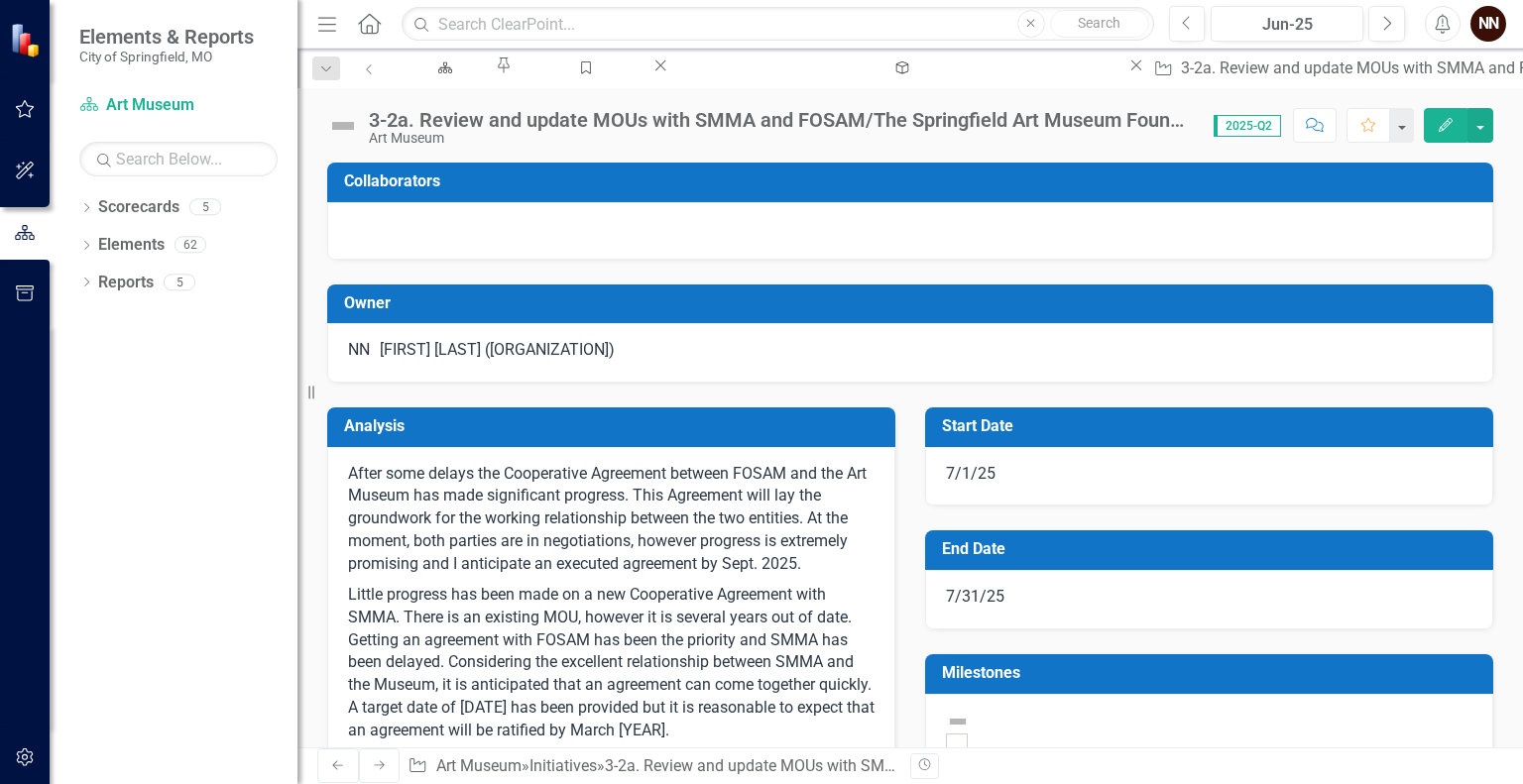 checkbox on "true" 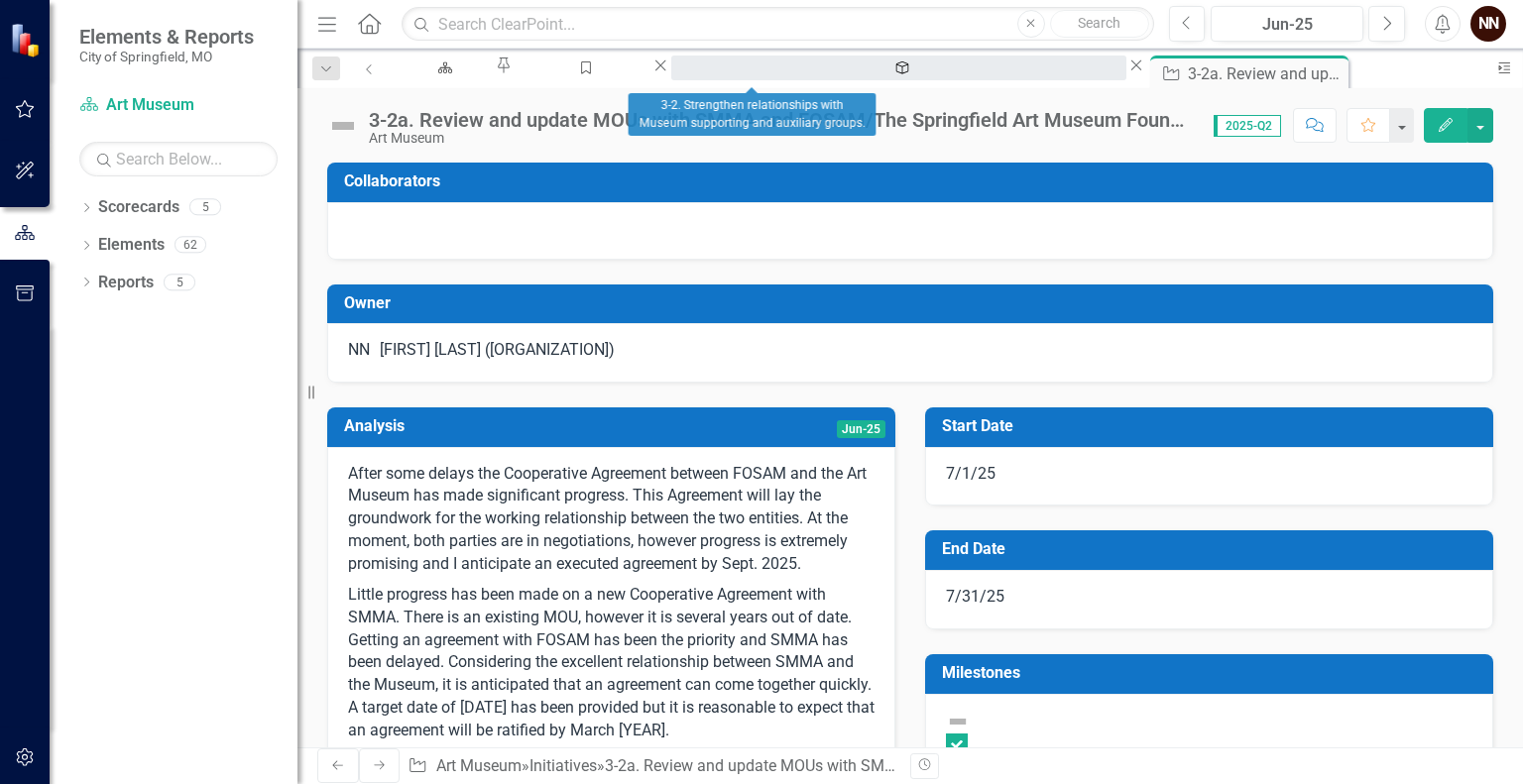 click on "3-2. Strengthen relationships with Museum supporting and auxiliary groups." at bounding box center [898, 86] 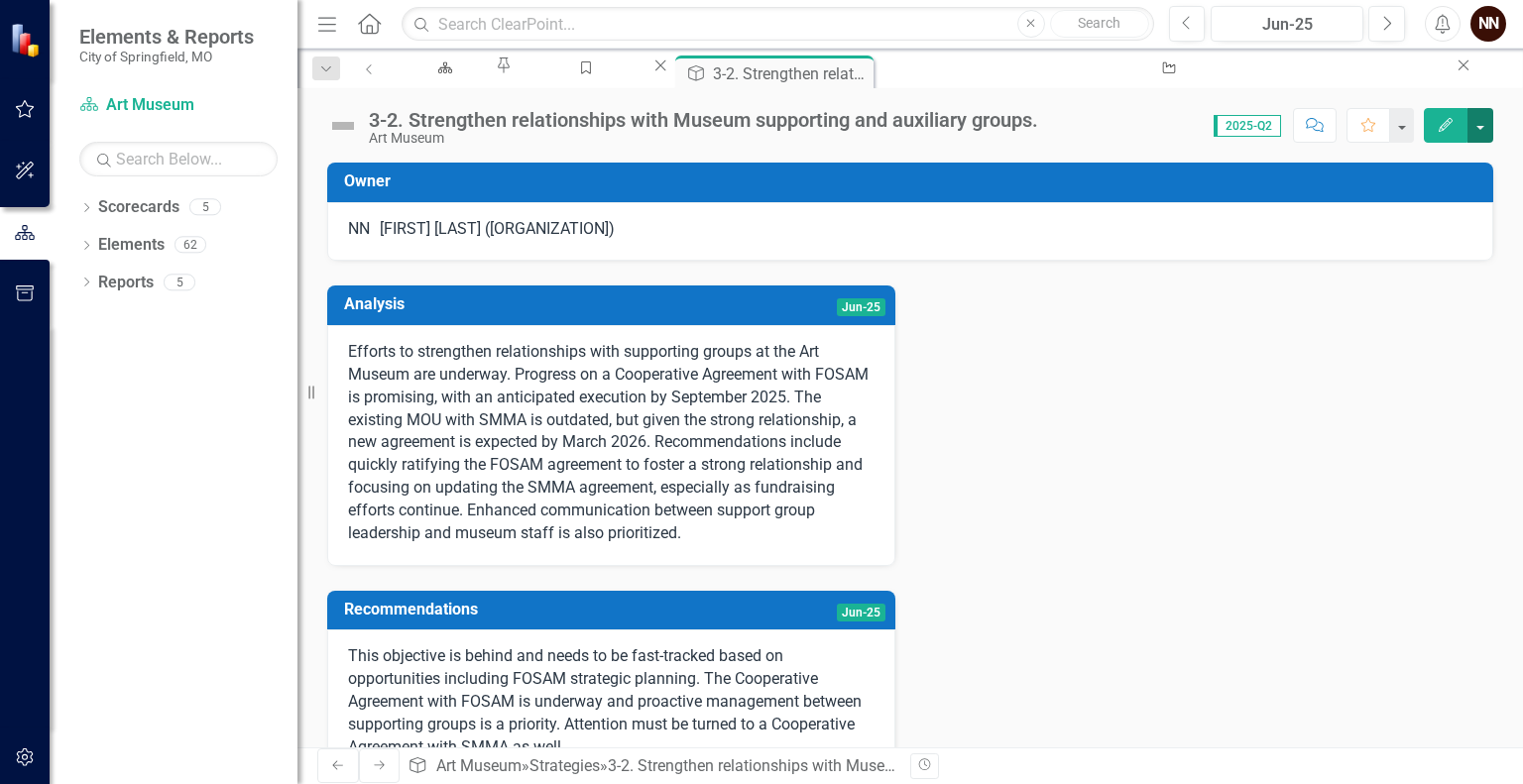 click at bounding box center [1480, 125] 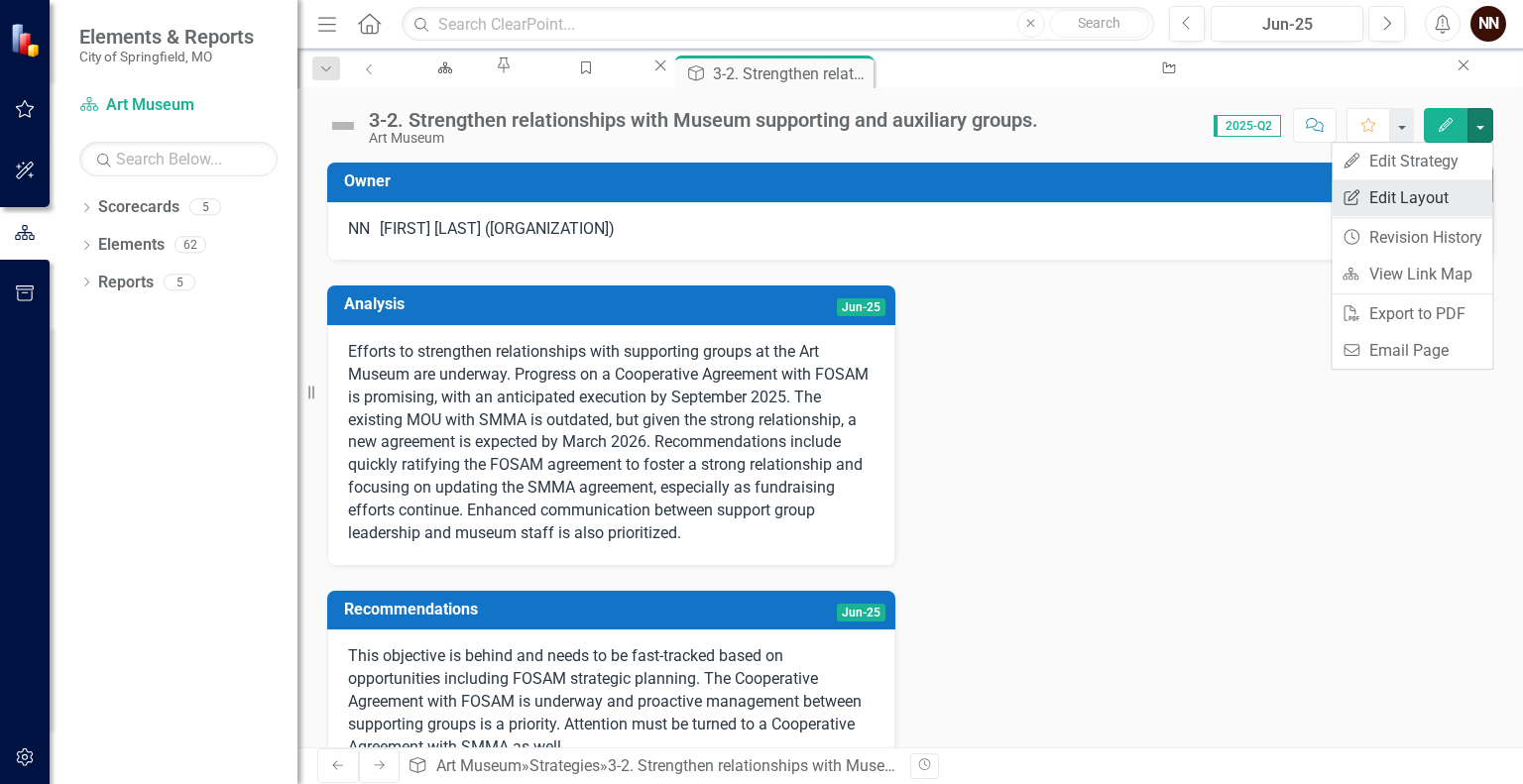click on "Edit Report Edit Layout" at bounding box center [1412, 197] 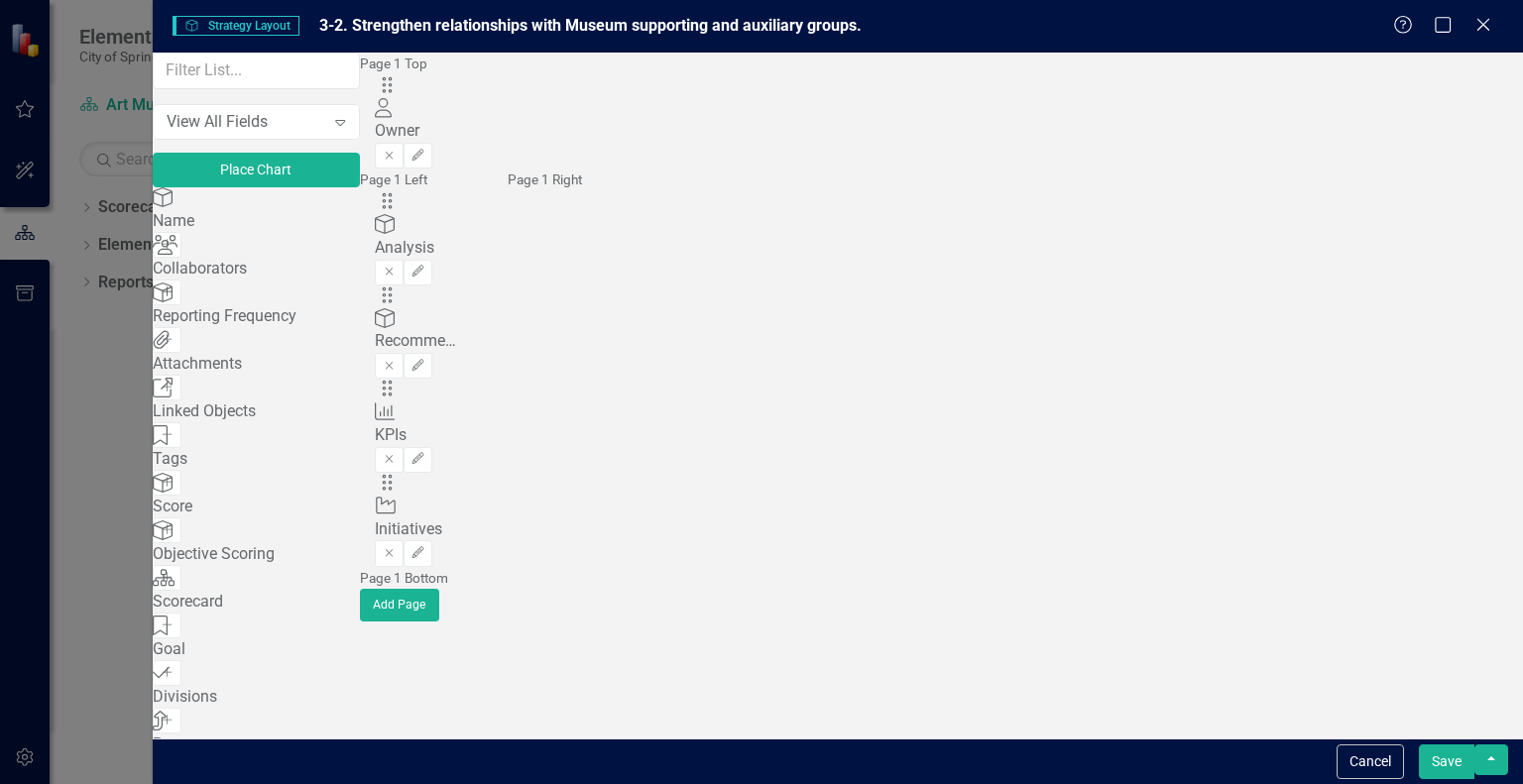 click on "Add" 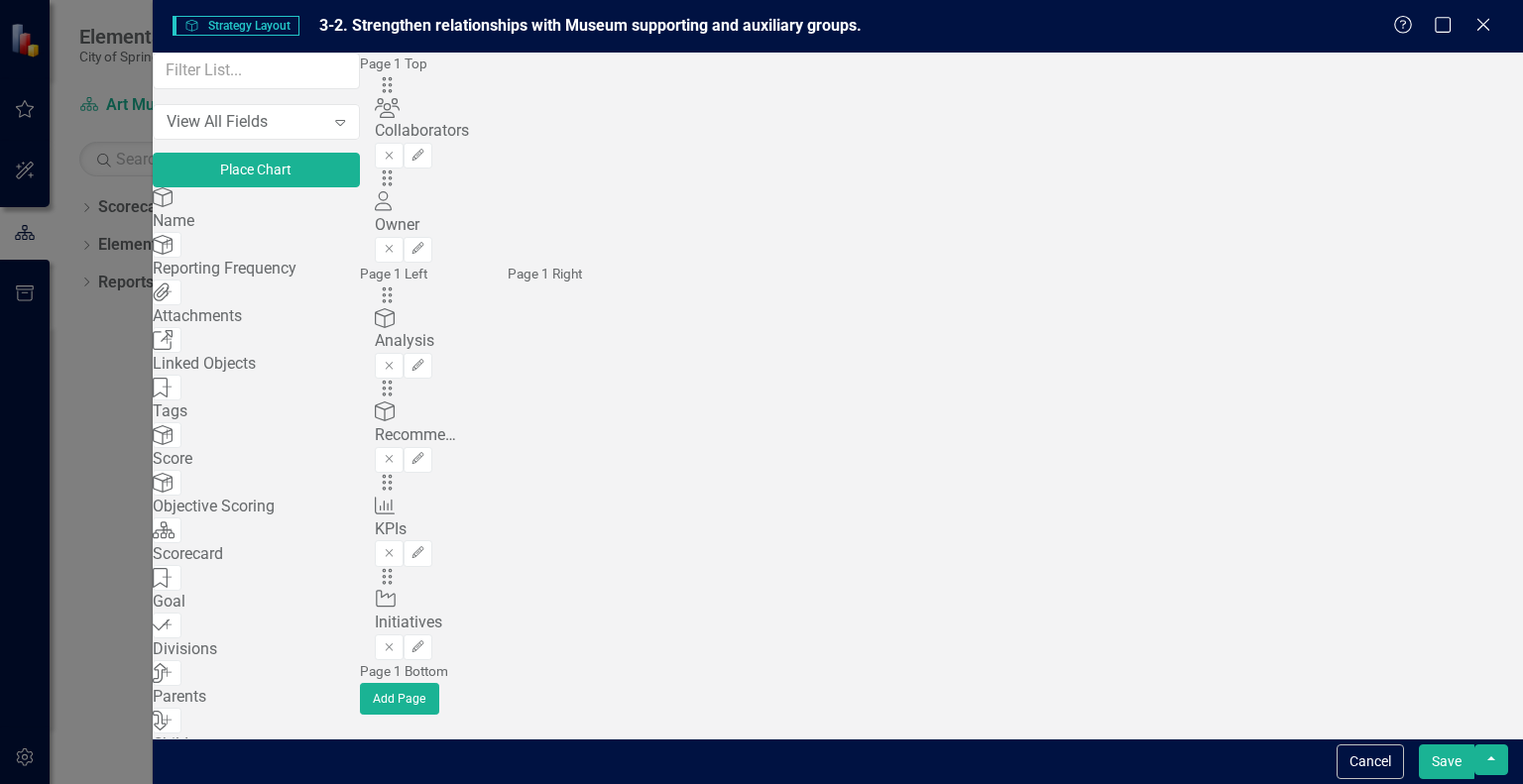 click on "Save" at bounding box center [1447, 761] 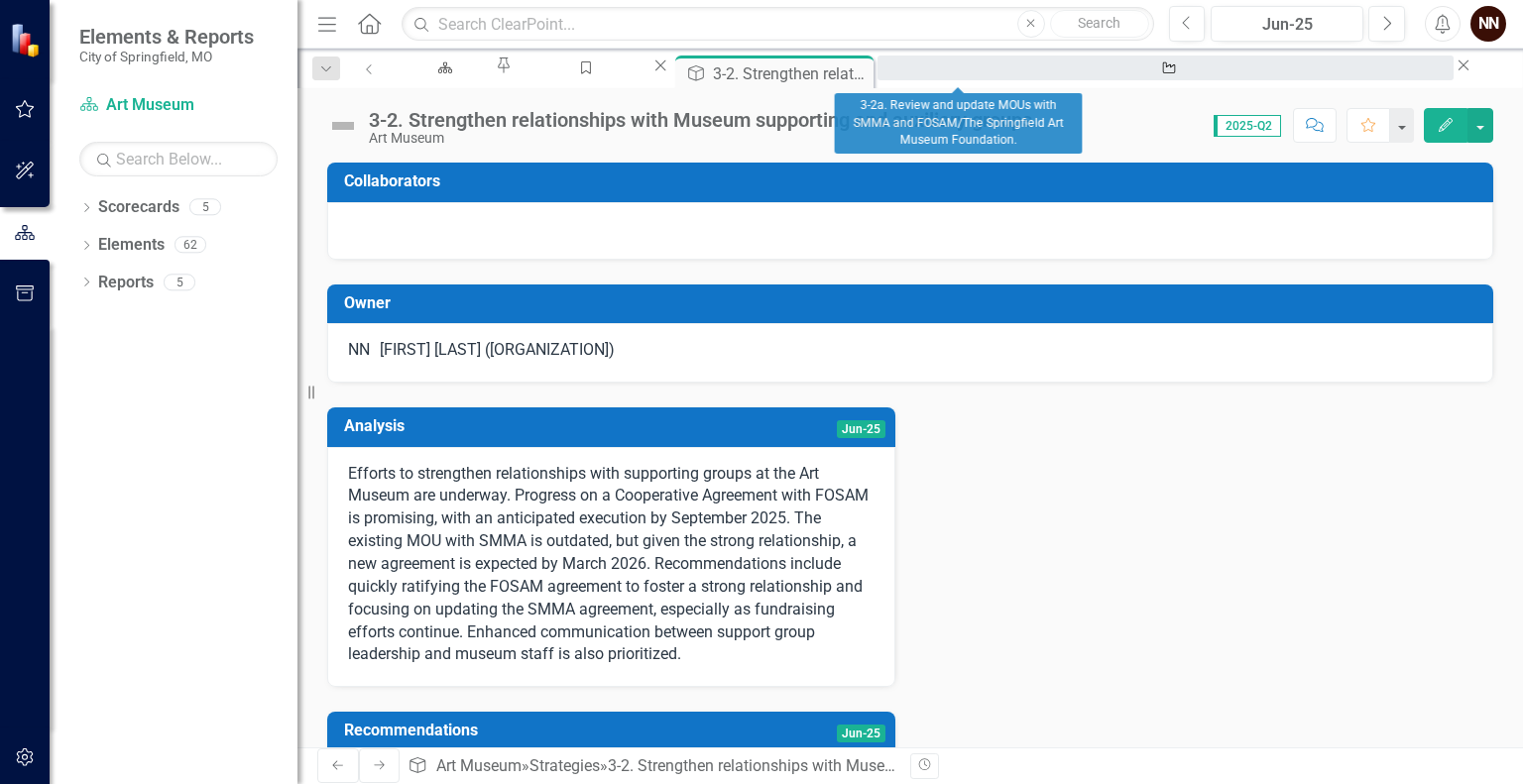 drag, startPoint x: 948, startPoint y: 83, endPoint x: 953, endPoint y: 67, distance: 16.763055 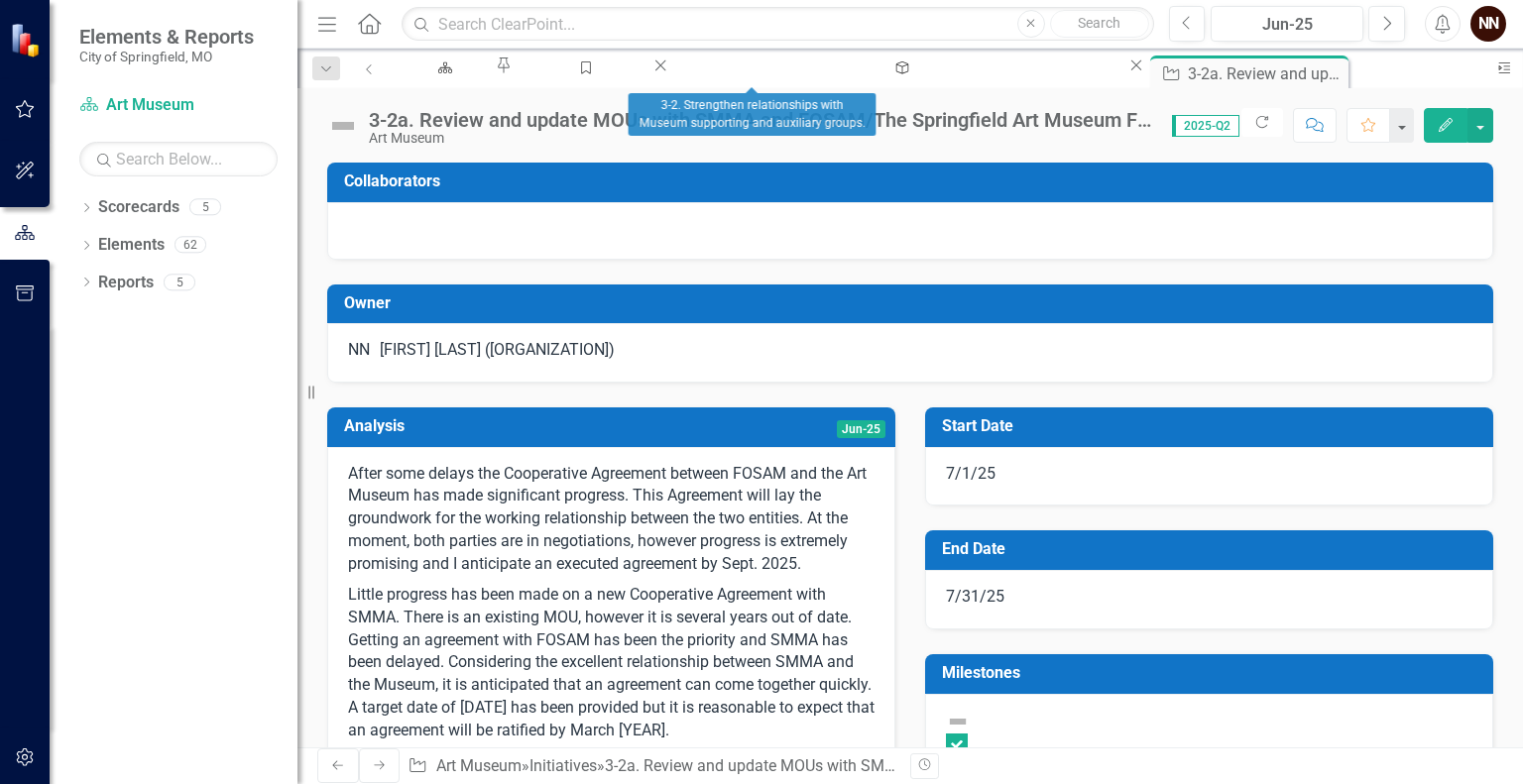 click on "Strategy 3-2. Strengthen relationships with Museum supporting and auxiliary groups. Close" at bounding box center [908, 67] 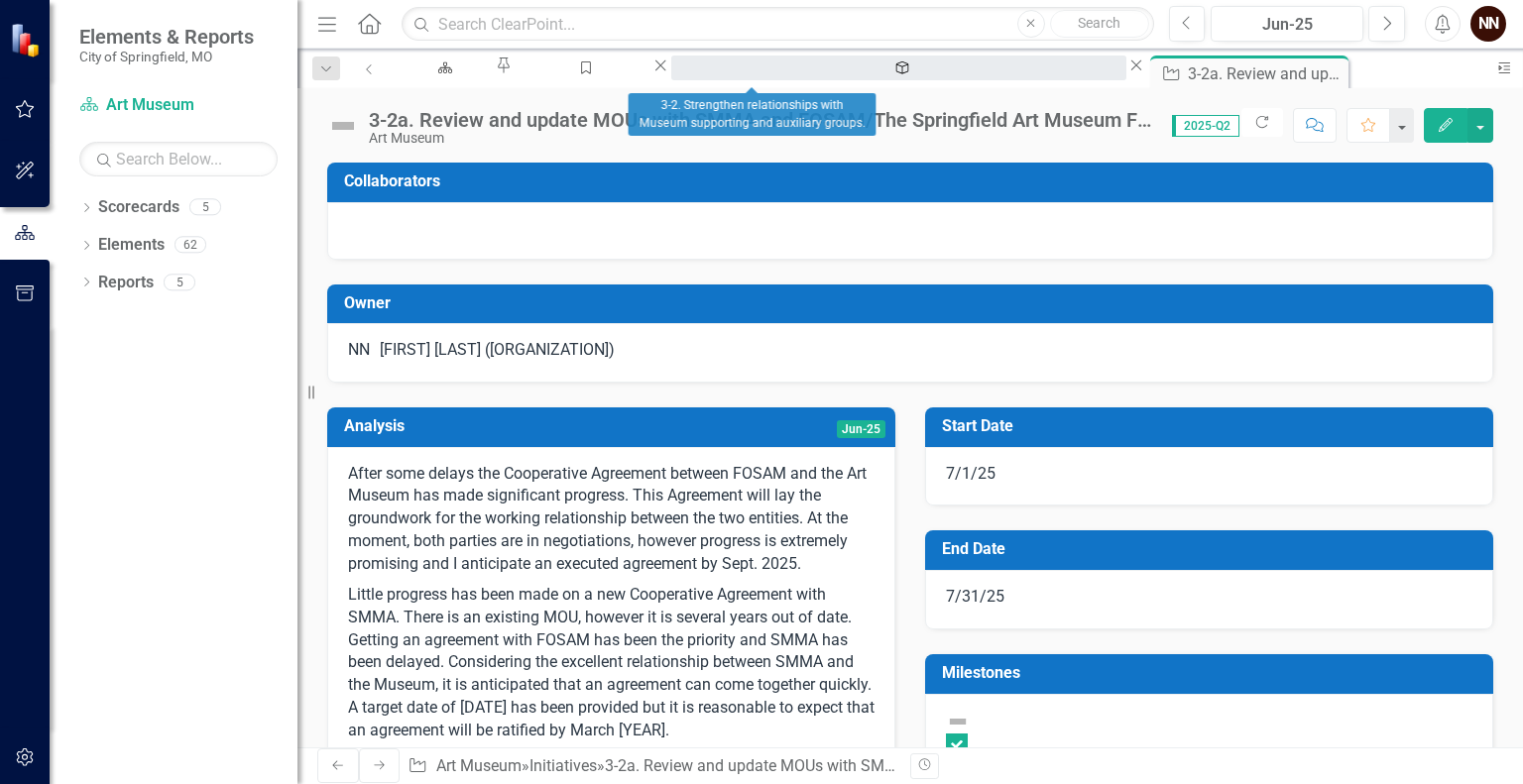 click on "3-2. Strengthen relationships with Museum supporting and auxiliary groups." at bounding box center [898, 86] 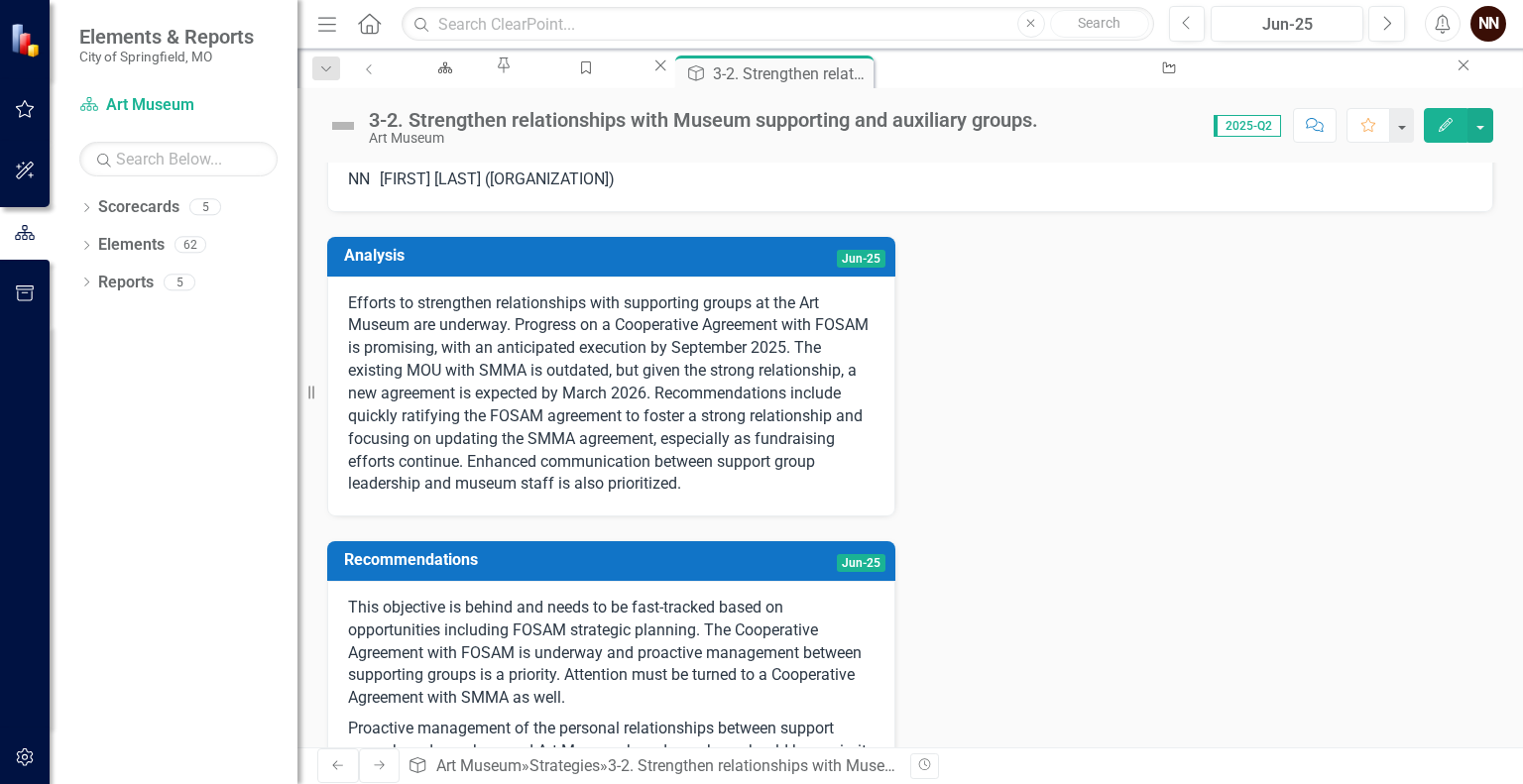 scroll, scrollTop: 149, scrollLeft: 0, axis: vertical 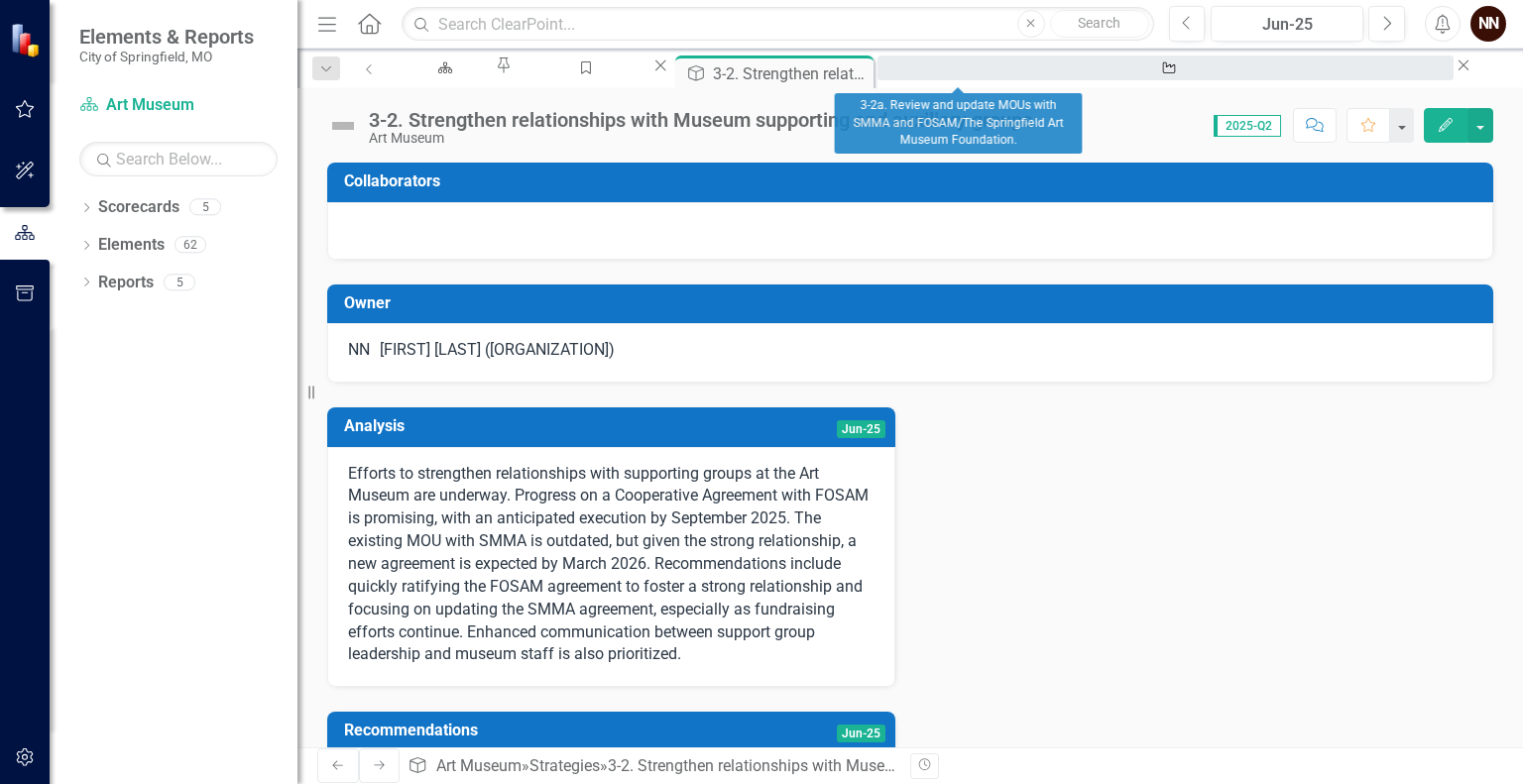 click on "3-2a. Review and update MOUs with SMMA and FOSAM/The Springfield Art Museum Foundation." at bounding box center (1165, 86) 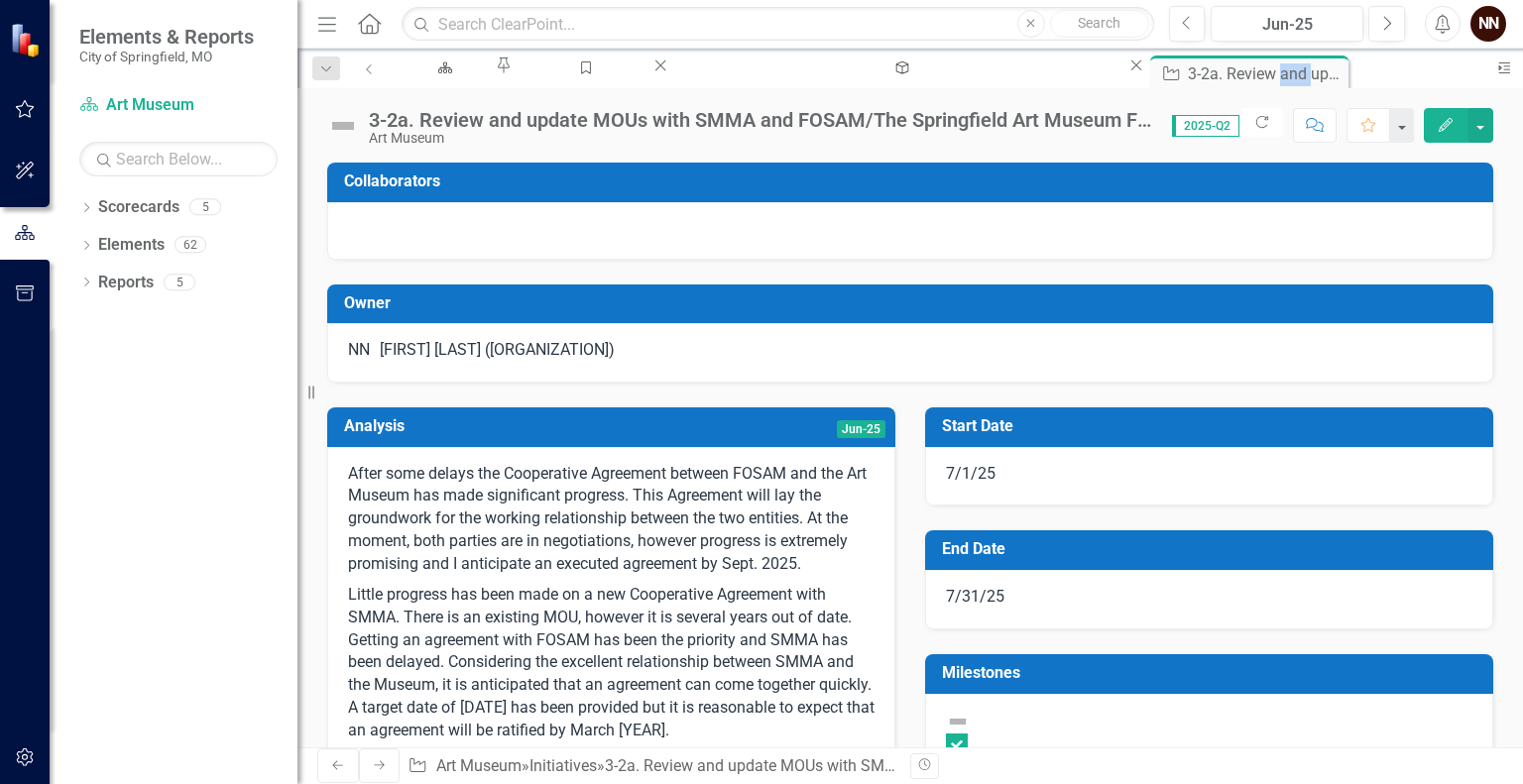 click on "3-2a. Review and update MOUs with SMMA and FOSAM/The Springfield Art Museum Foundation." at bounding box center [1265, 73] 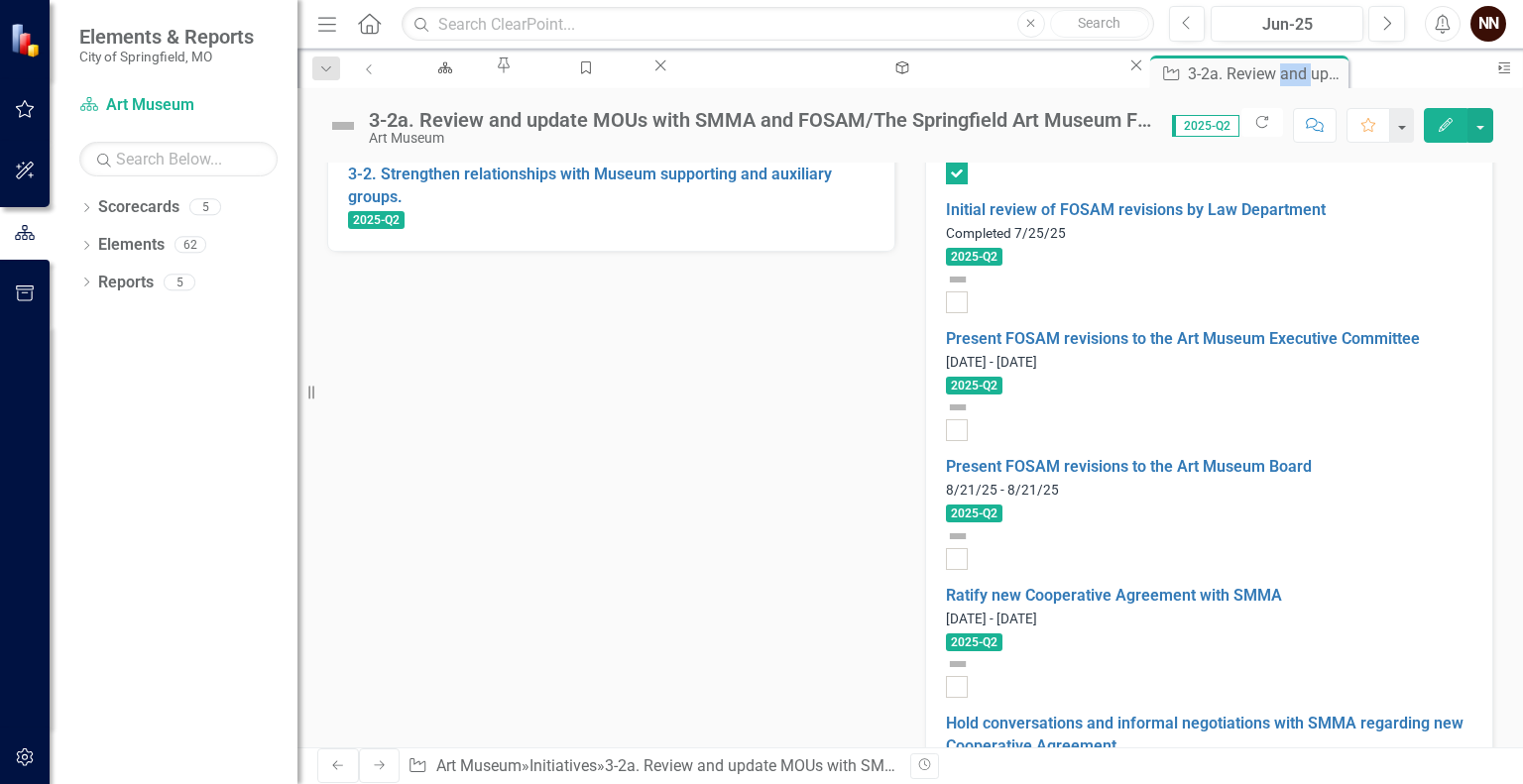 scroll, scrollTop: 1160, scrollLeft: 0, axis: vertical 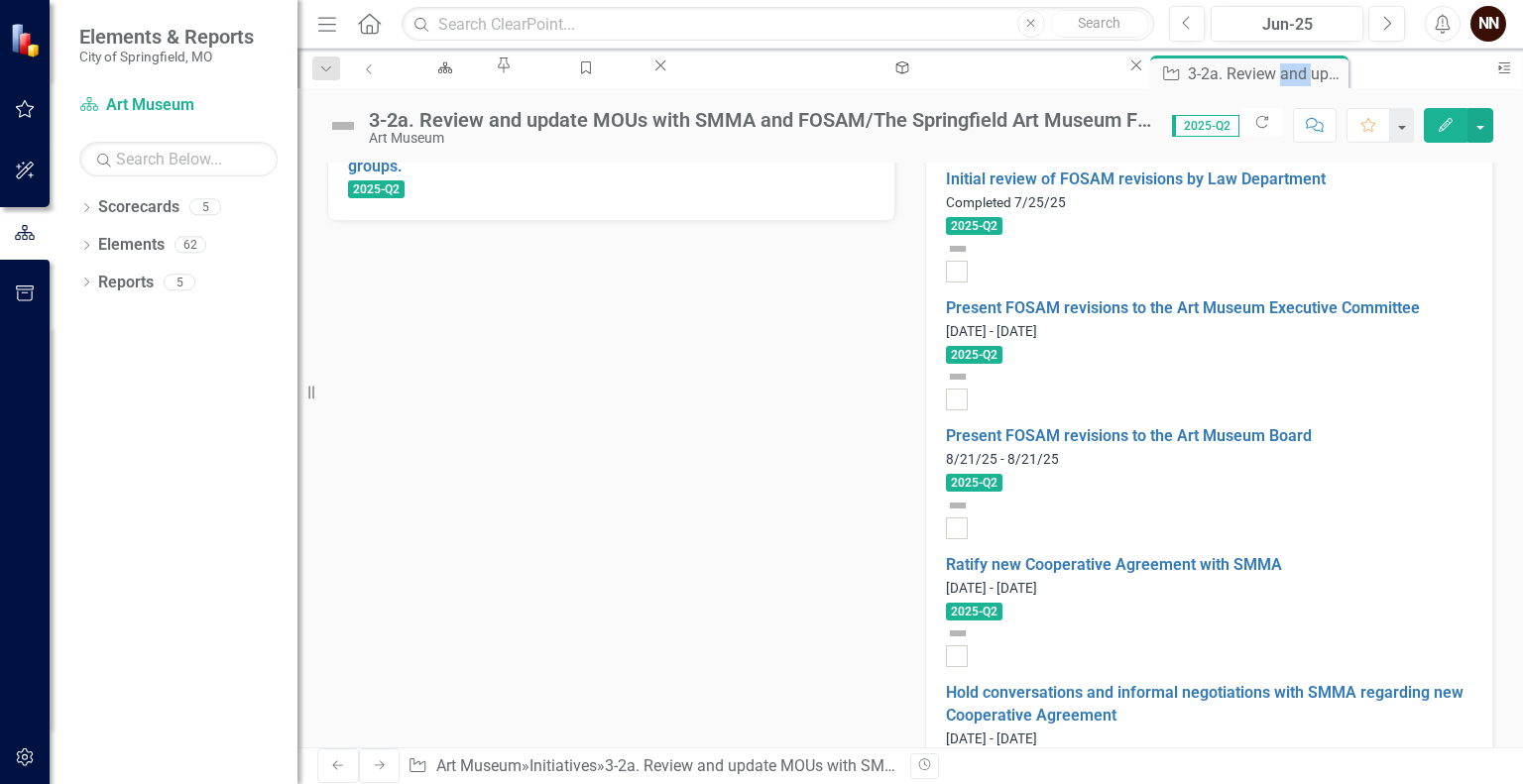 click on "Present FOSAM revisions to the Art Museum Board" at bounding box center (450, 1559) 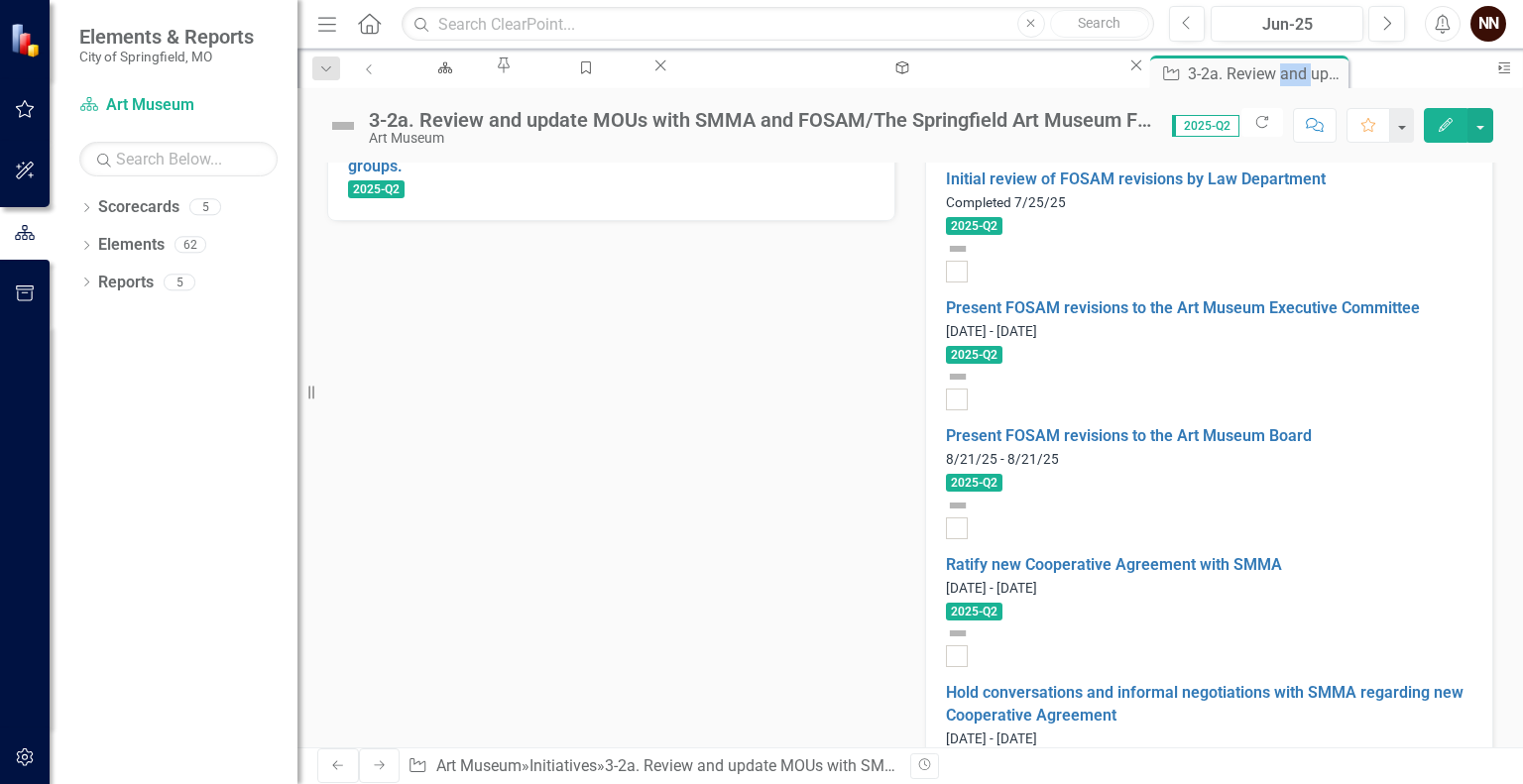 click on "Present FOSAM revisions to the Art Museum Board" at bounding box center (450, 1559) 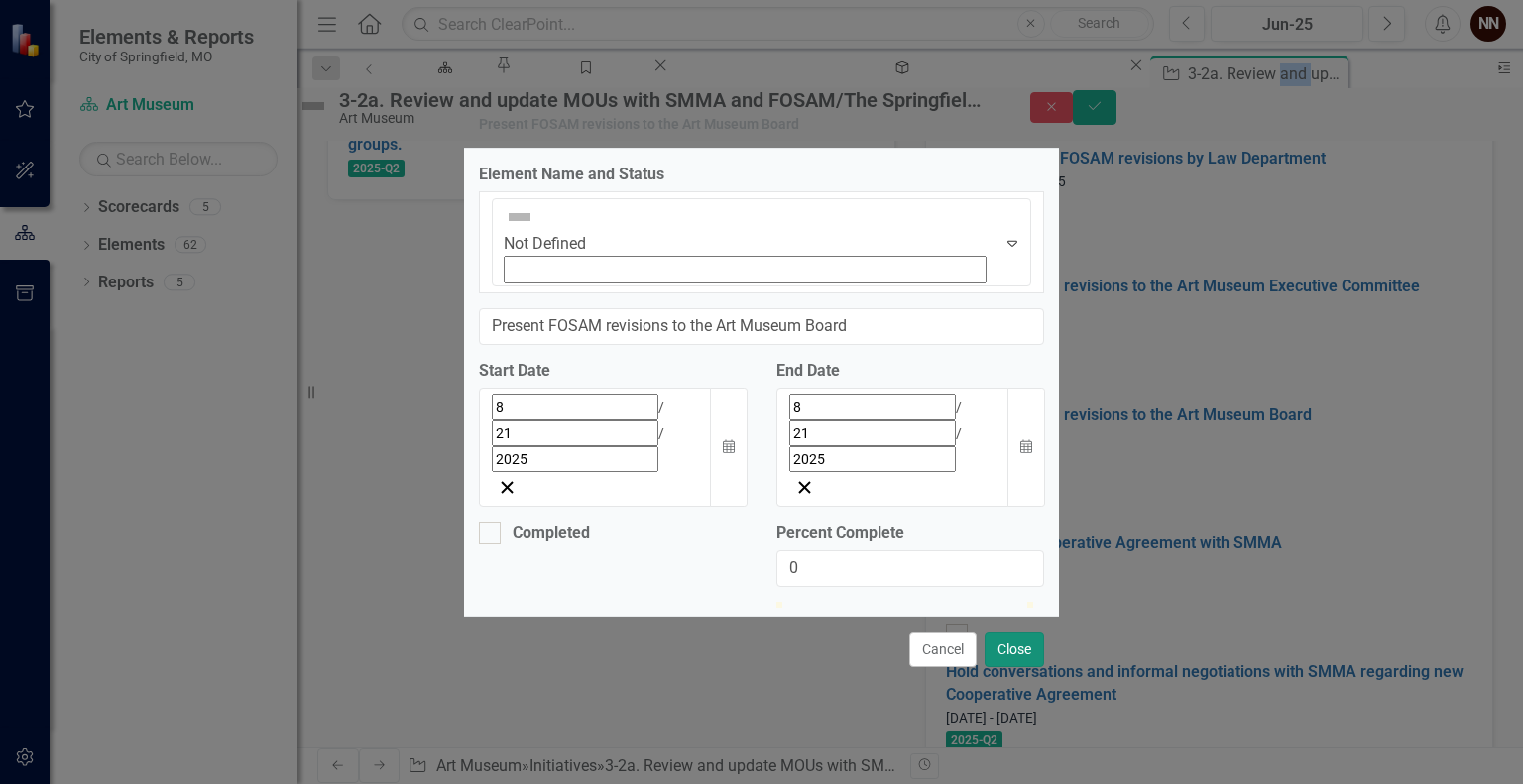 click on "Close" at bounding box center [1014, 649] 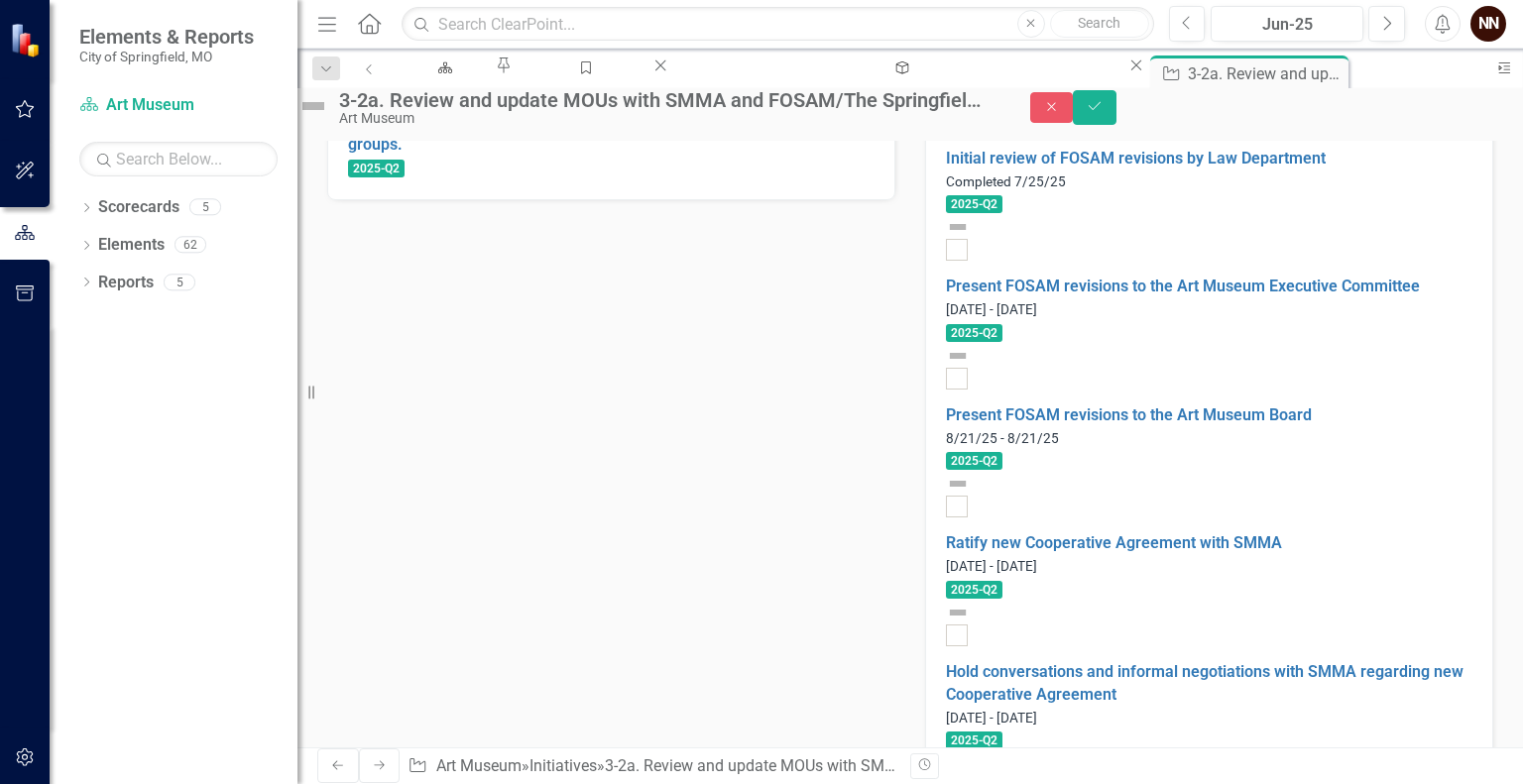 click on "Present FOSAM revisions to the Art Museum Executive Committee" at bounding box center [450, 1520] 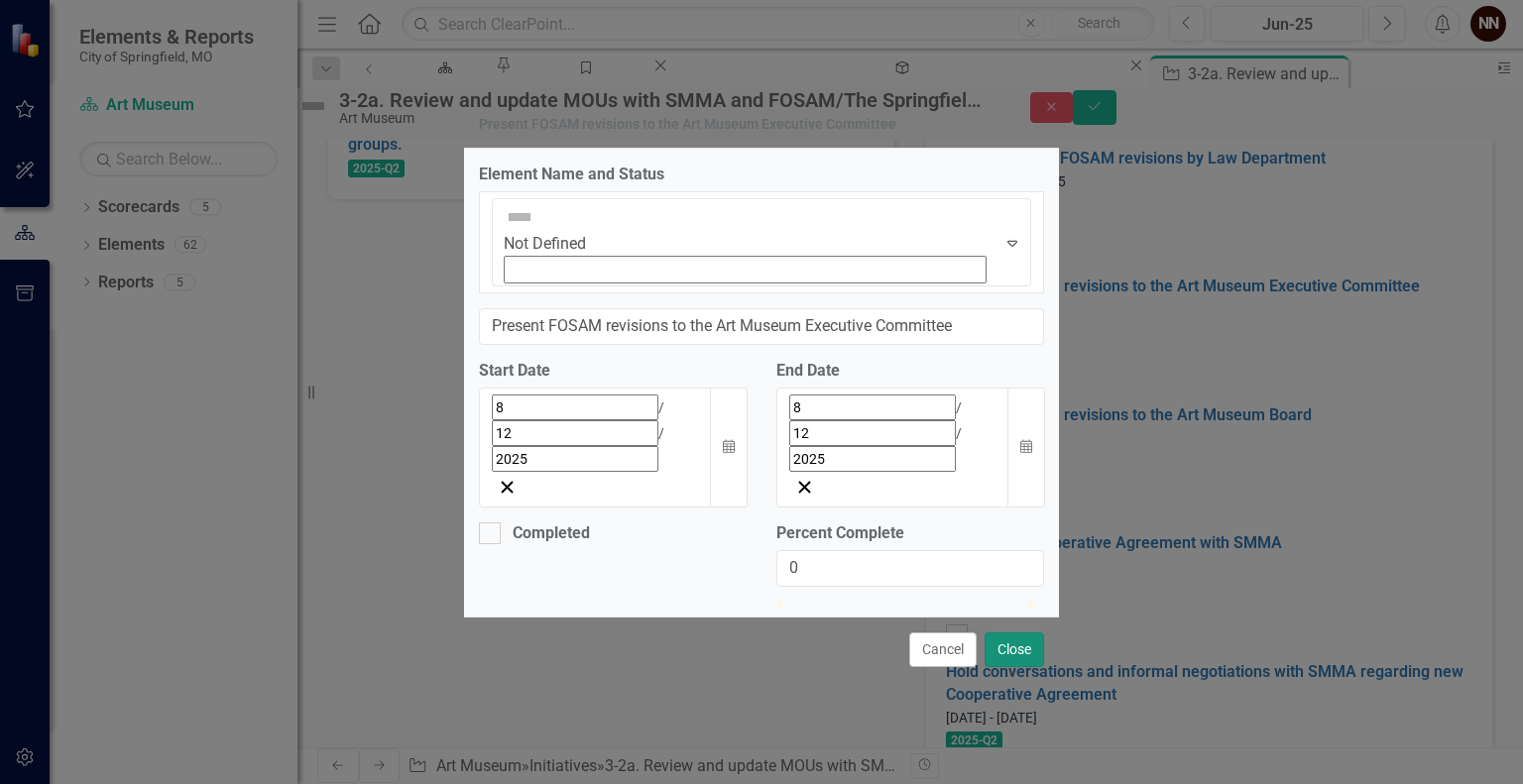 click on "Close" at bounding box center (1014, 649) 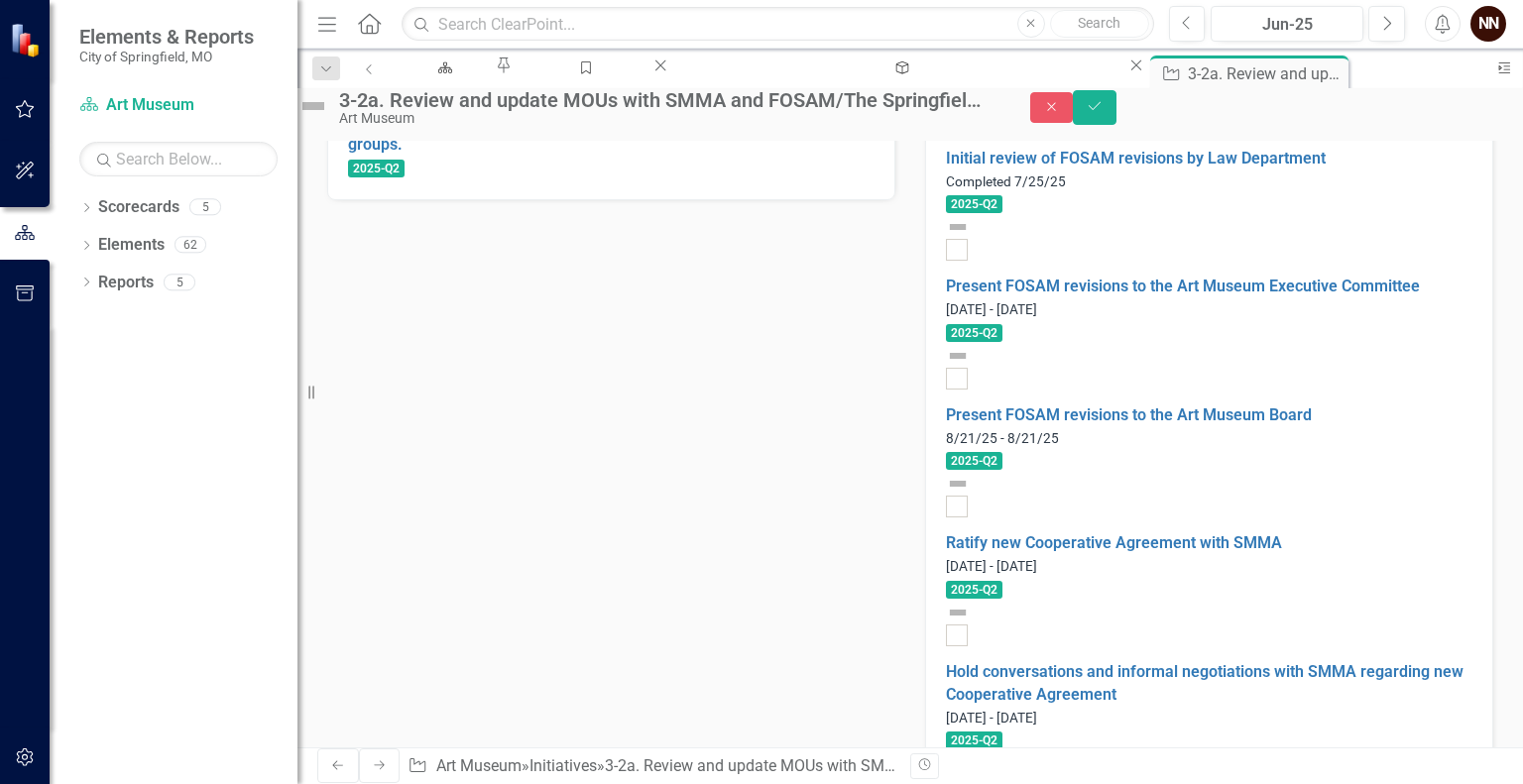 click on "Worked with Law Department to drafted new Cooperative Agreement with FOSAM" at bounding box center (450, 1392) 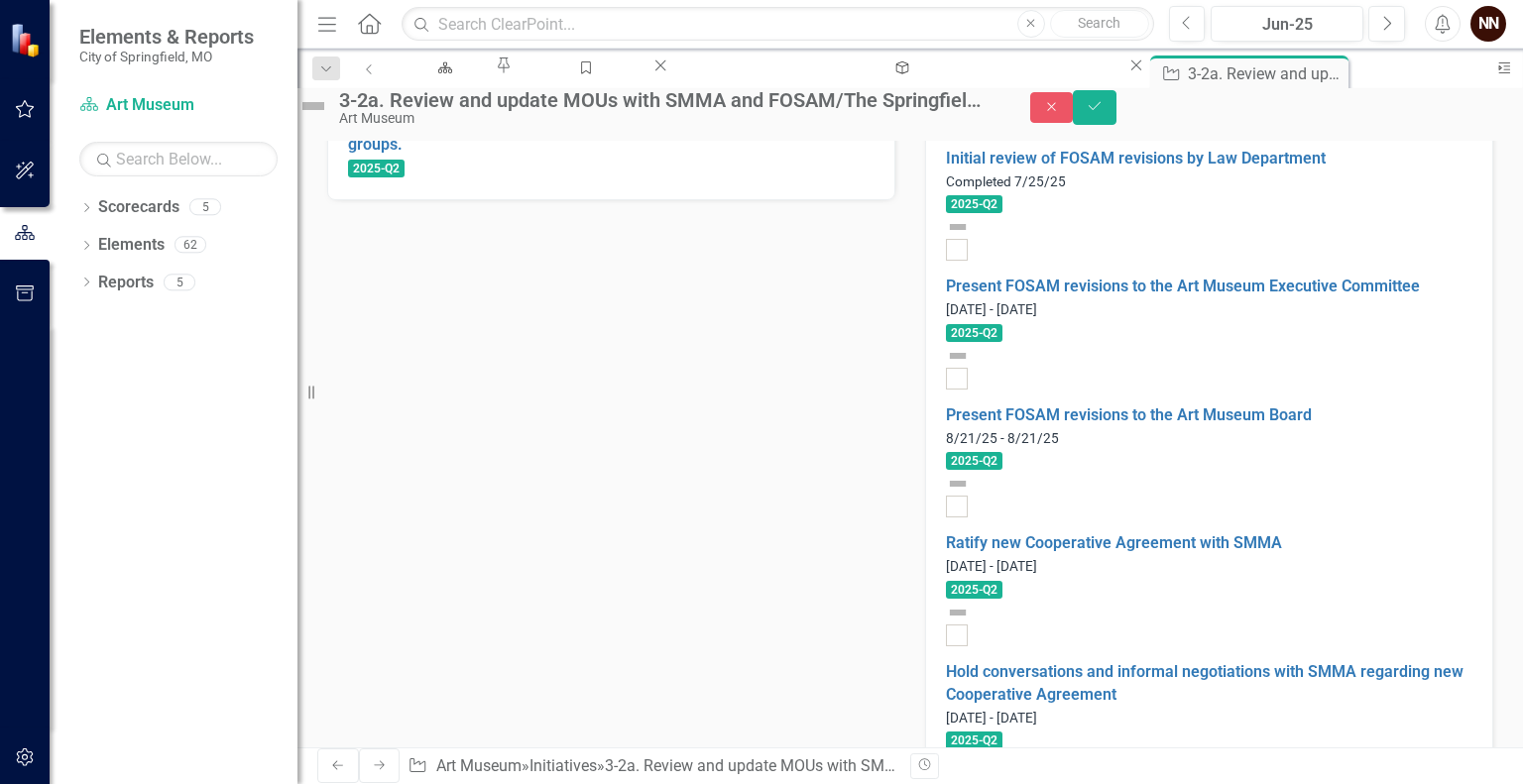 click on "Worked with Law Department to drafted new Cooperative Agreement with FOSAM" at bounding box center [450, 1392] 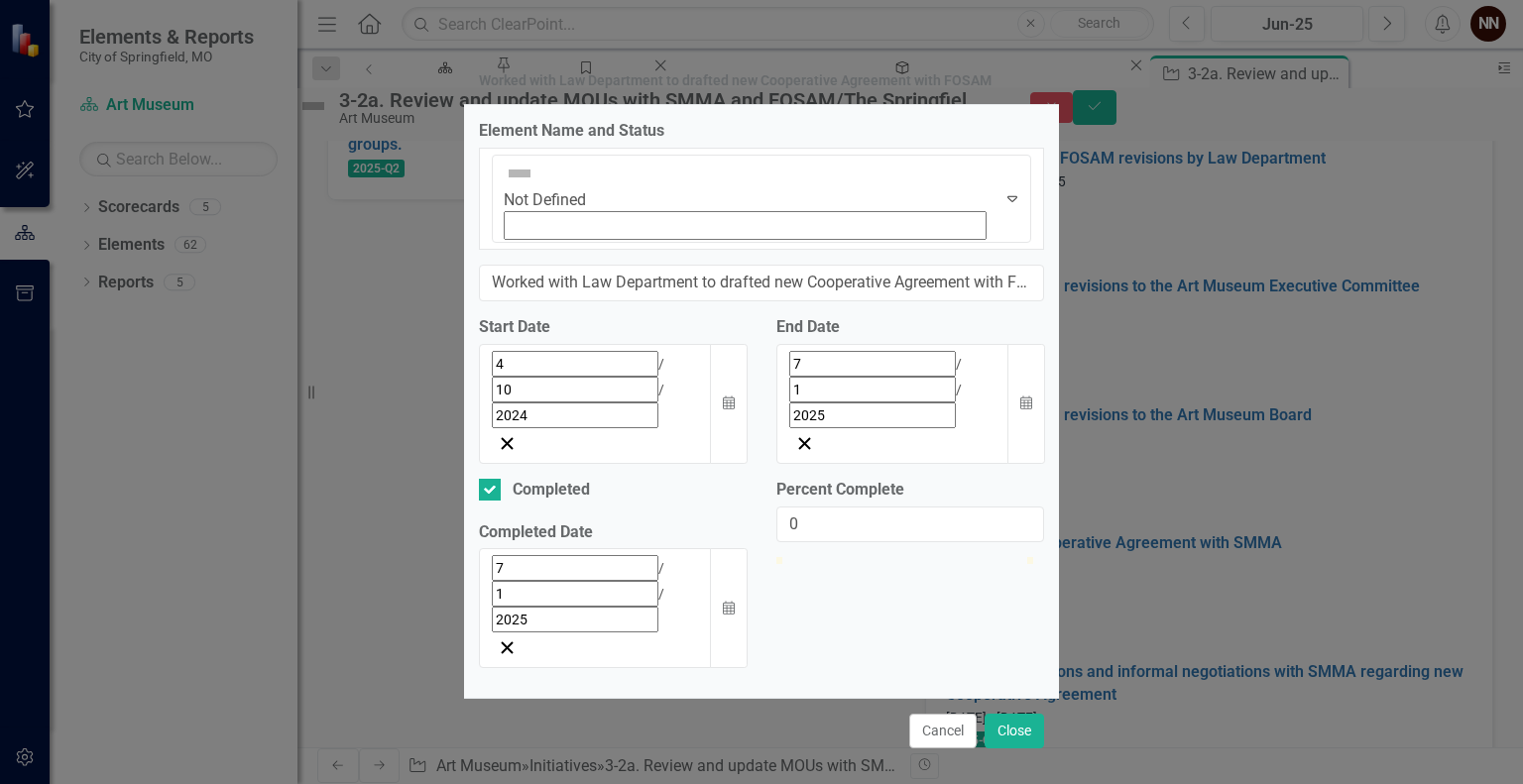 drag, startPoint x: 777, startPoint y: 504, endPoint x: 1004, endPoint y: 513, distance: 227.17834 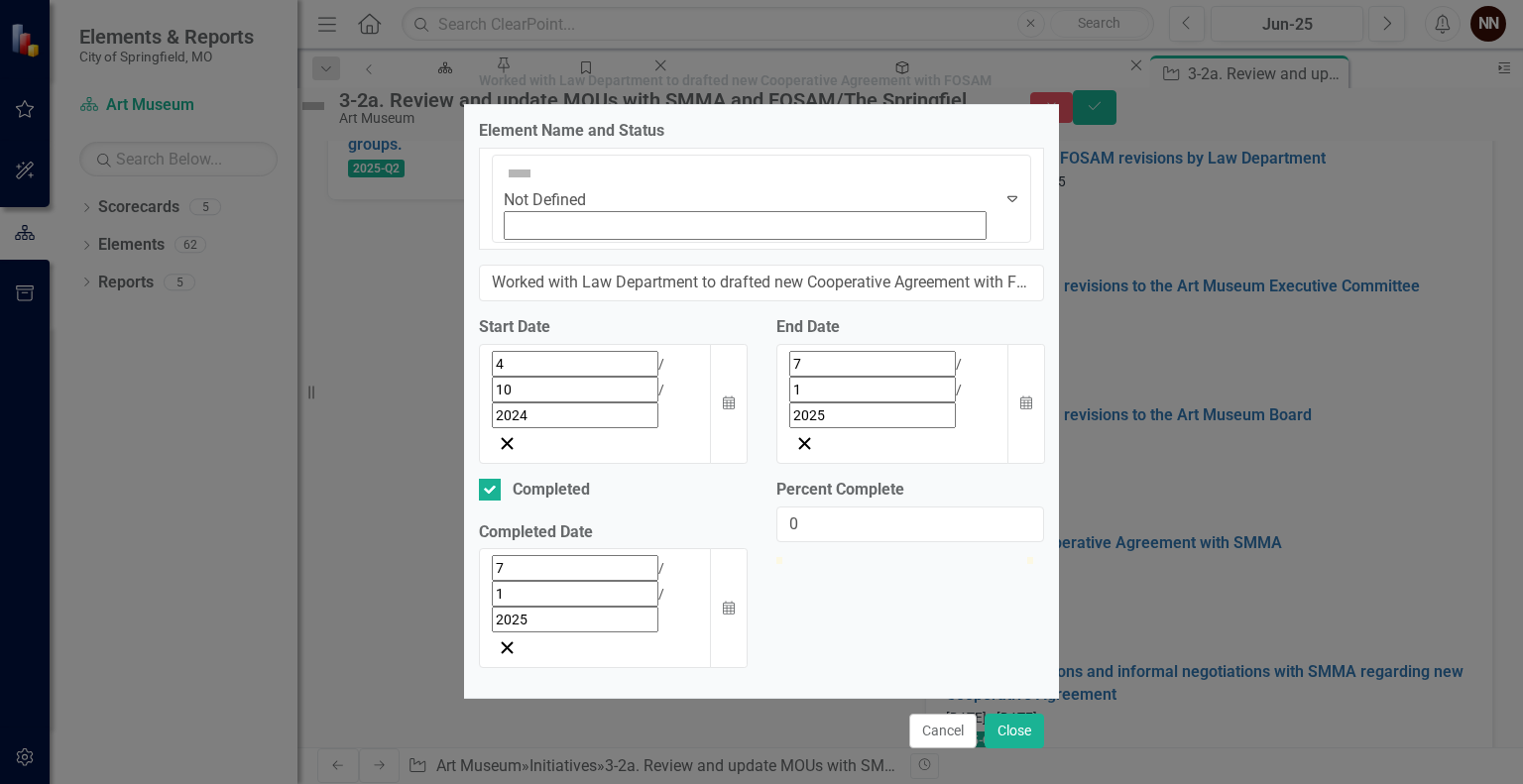 drag, startPoint x: 1004, startPoint y: 513, endPoint x: 966, endPoint y: 517, distance: 38.20995 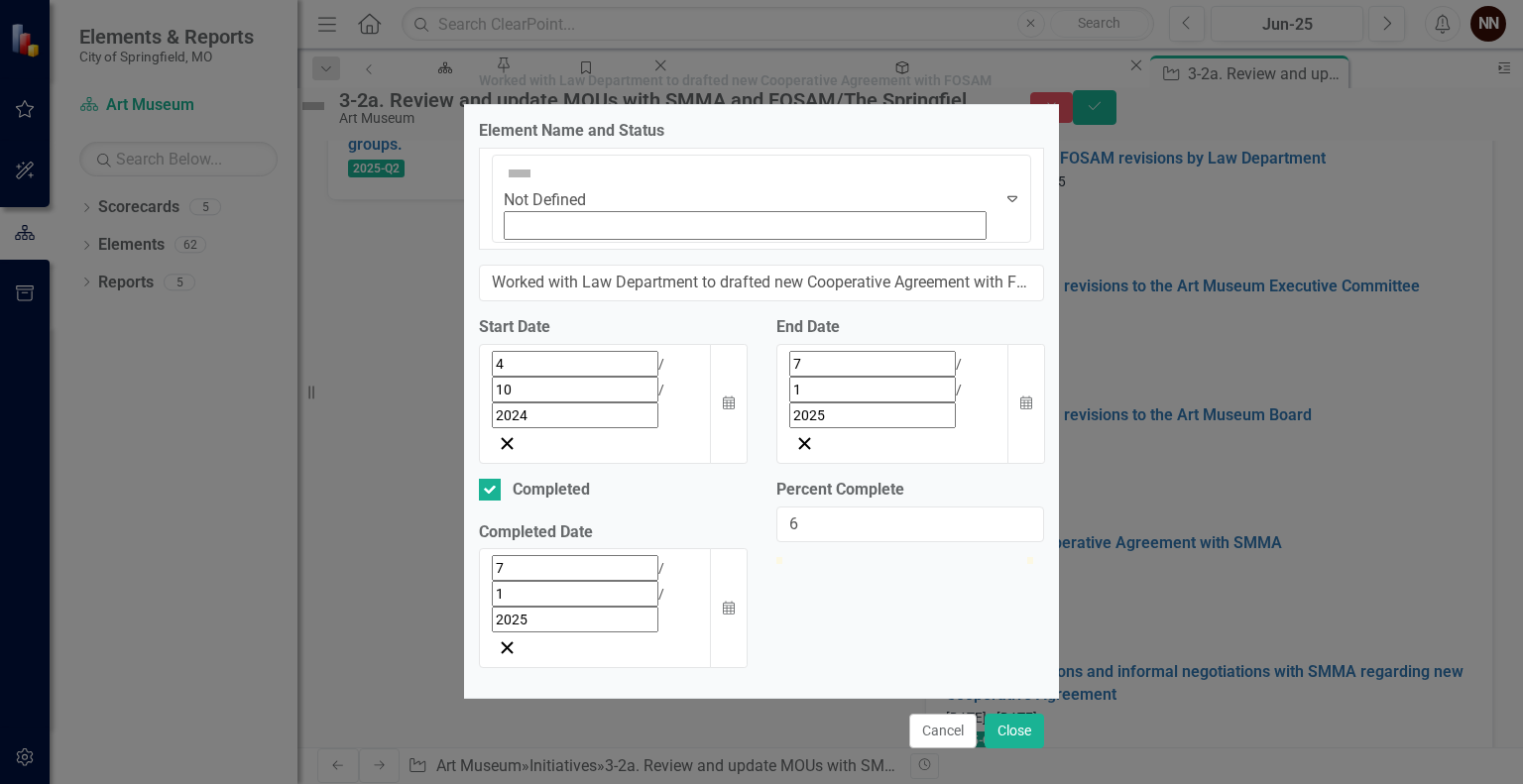drag, startPoint x: 966, startPoint y: 517, endPoint x: 799, endPoint y: 504, distance: 167.50522 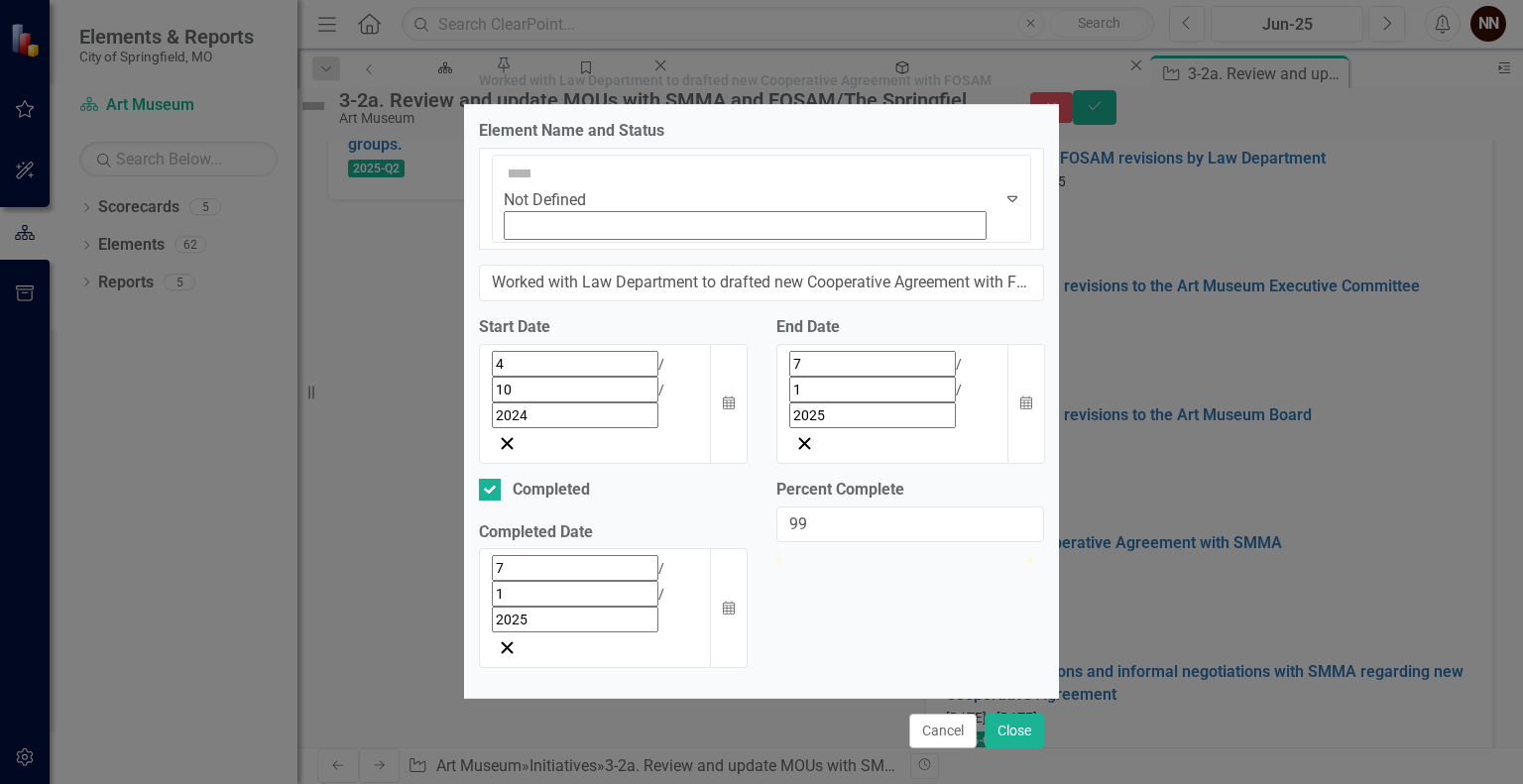 type on "100" 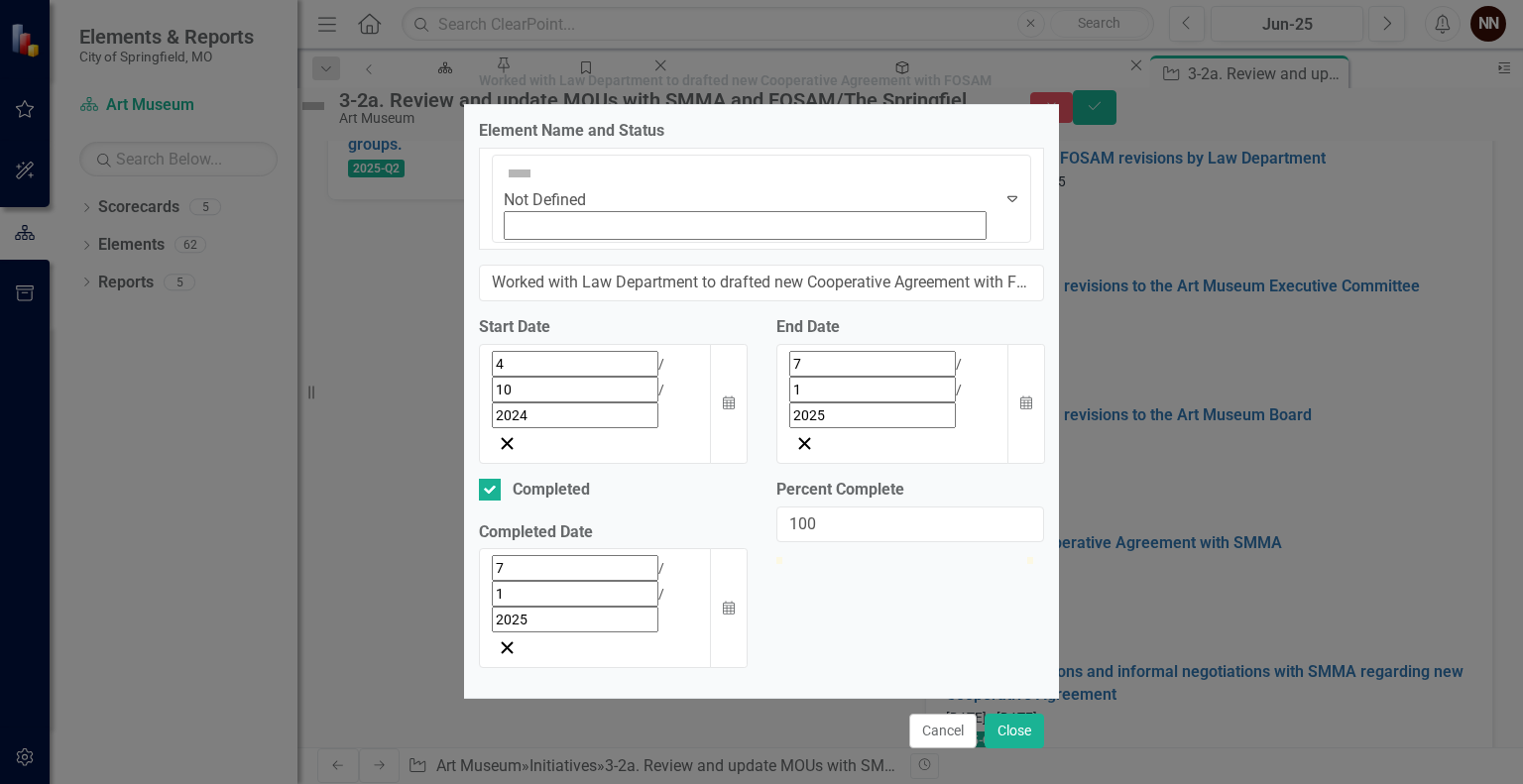 drag, startPoint x: 799, startPoint y: 504, endPoint x: 1060, endPoint y: 505, distance: 261.0019 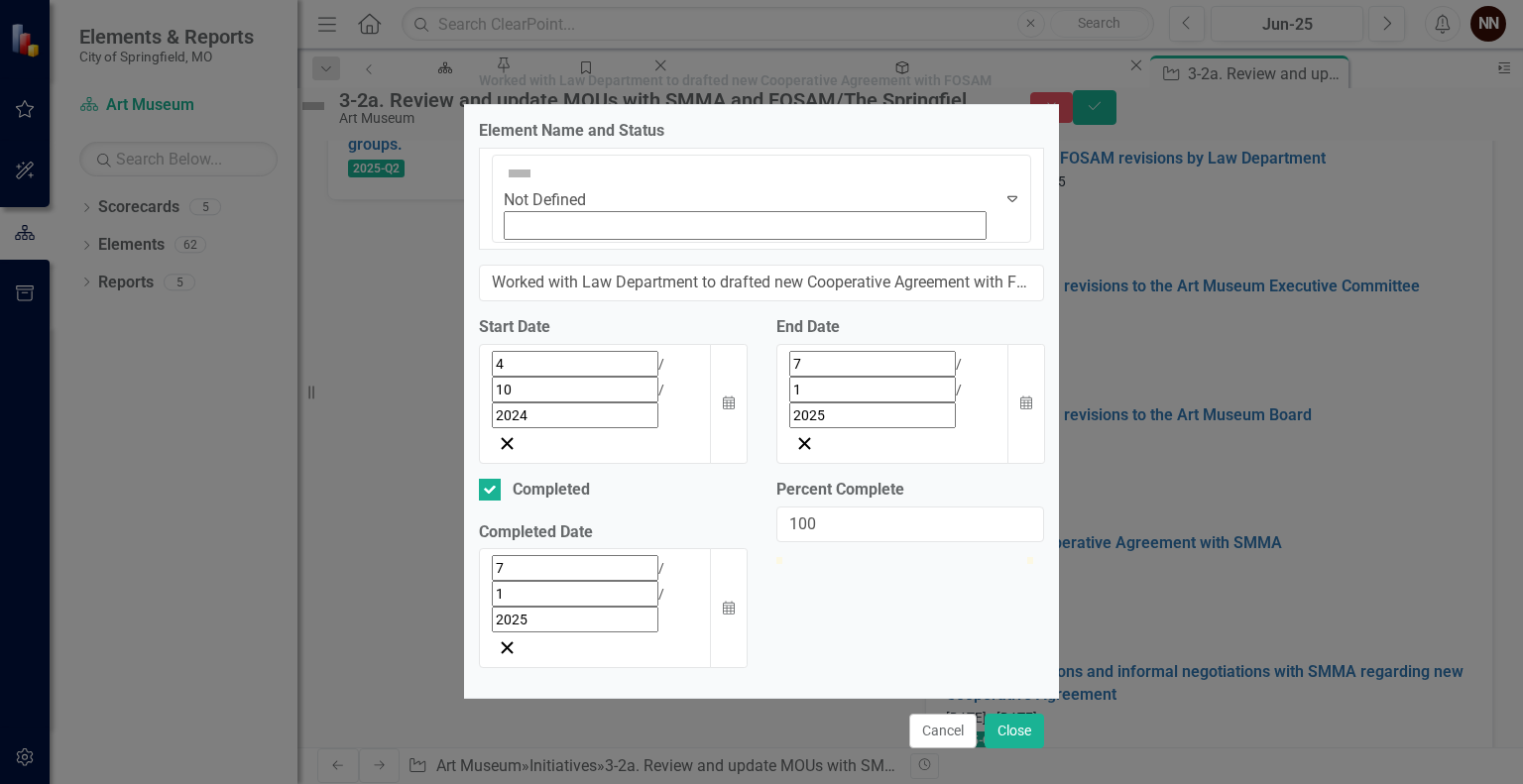 click on "Worked with Law Department to drafted new Cooperative Agreement with FOSAM Element Name and Status Not Defined Expand Worked with Law Department to drafted new Cooperative Agreement with FOSAM Start Date [DATE] Calendar End Date [DATE] Calendar Completed Completed Date [DATE] Calendar Percent Complete 100 Cancel Close" at bounding box center (762, 392) 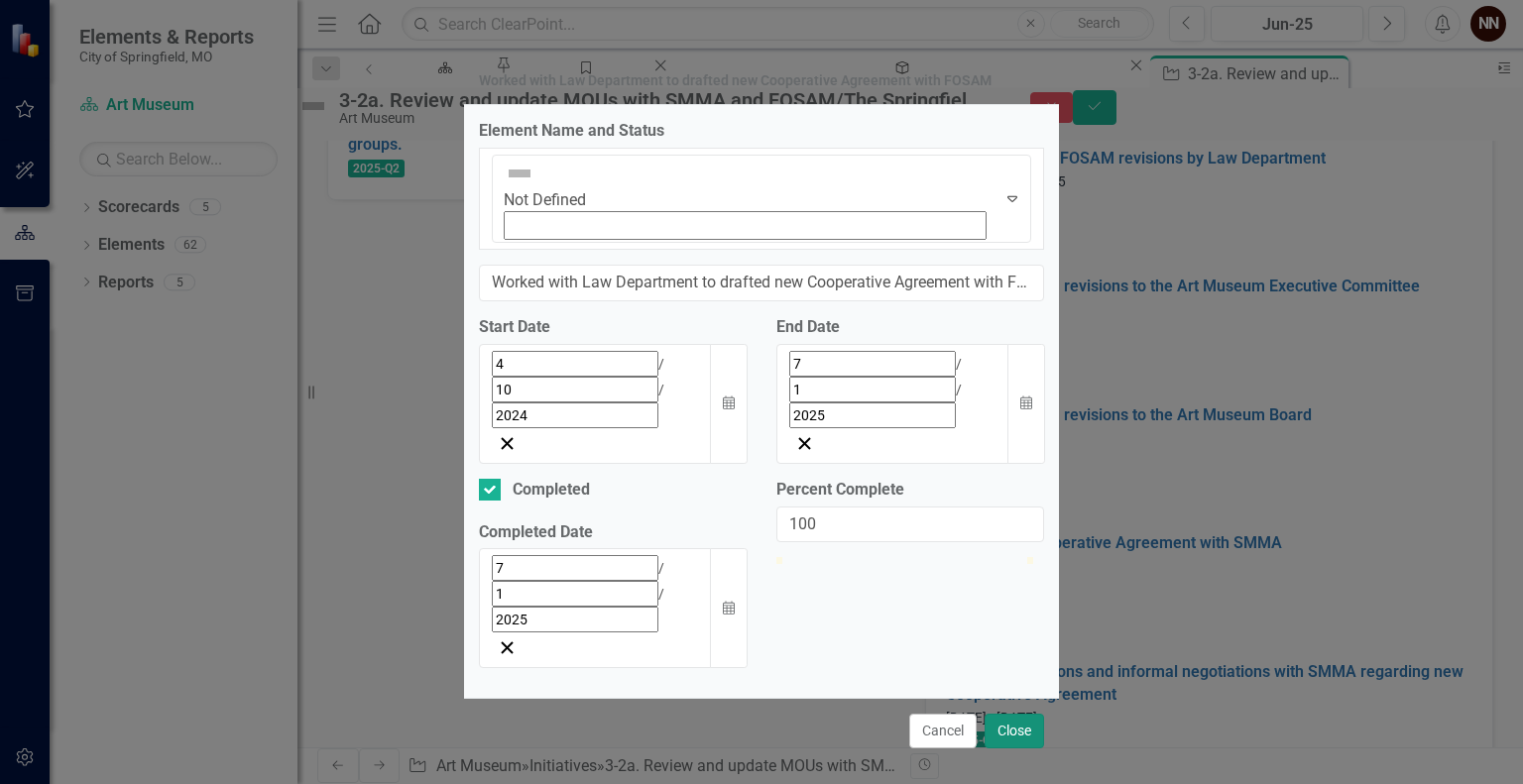 click on "Close" at bounding box center [1014, 730] 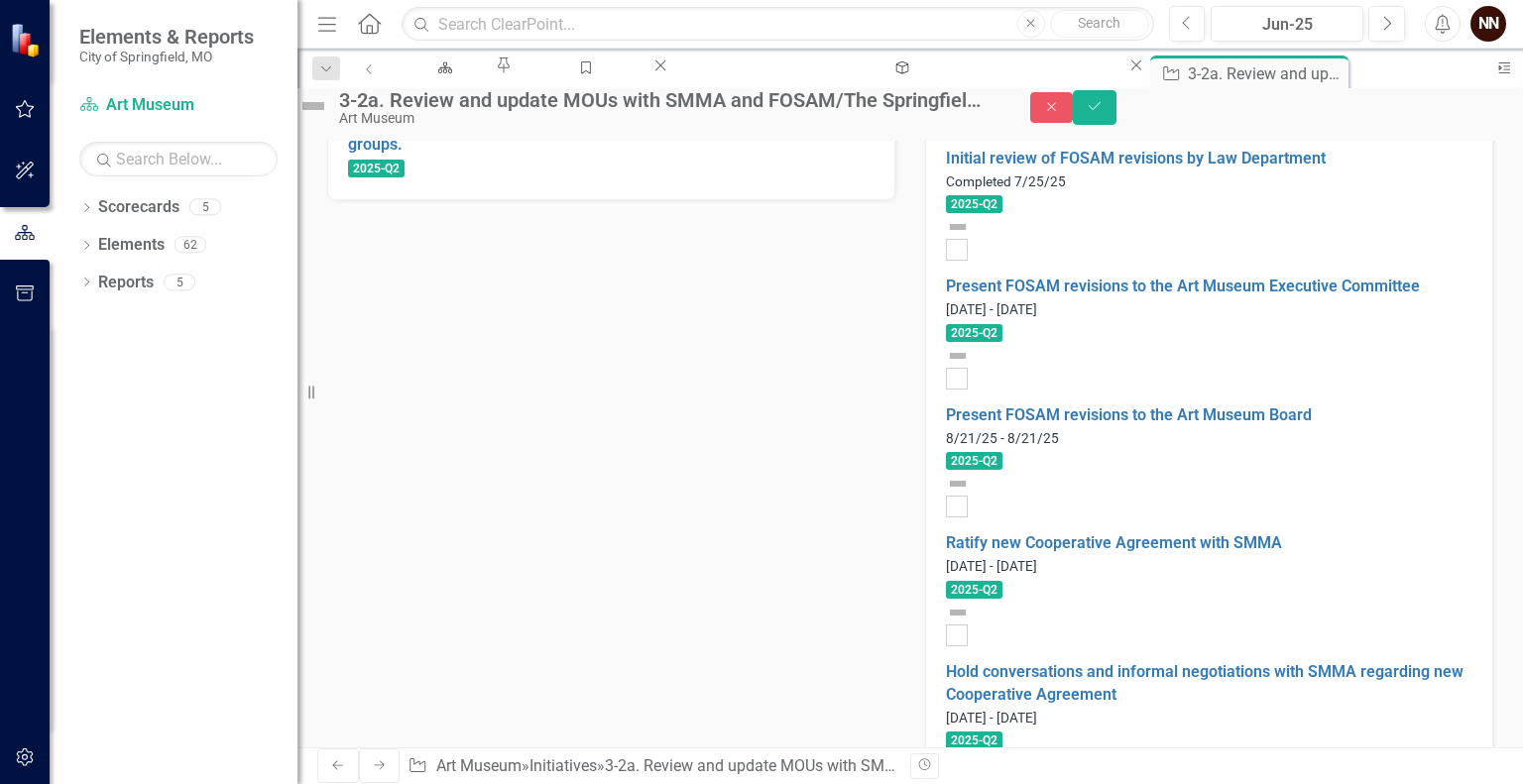click on "Present draft Cooperative Agreement between the Museum and FOSAM to the Art Museum Executive Commitee." at bounding box center (450, 1417) 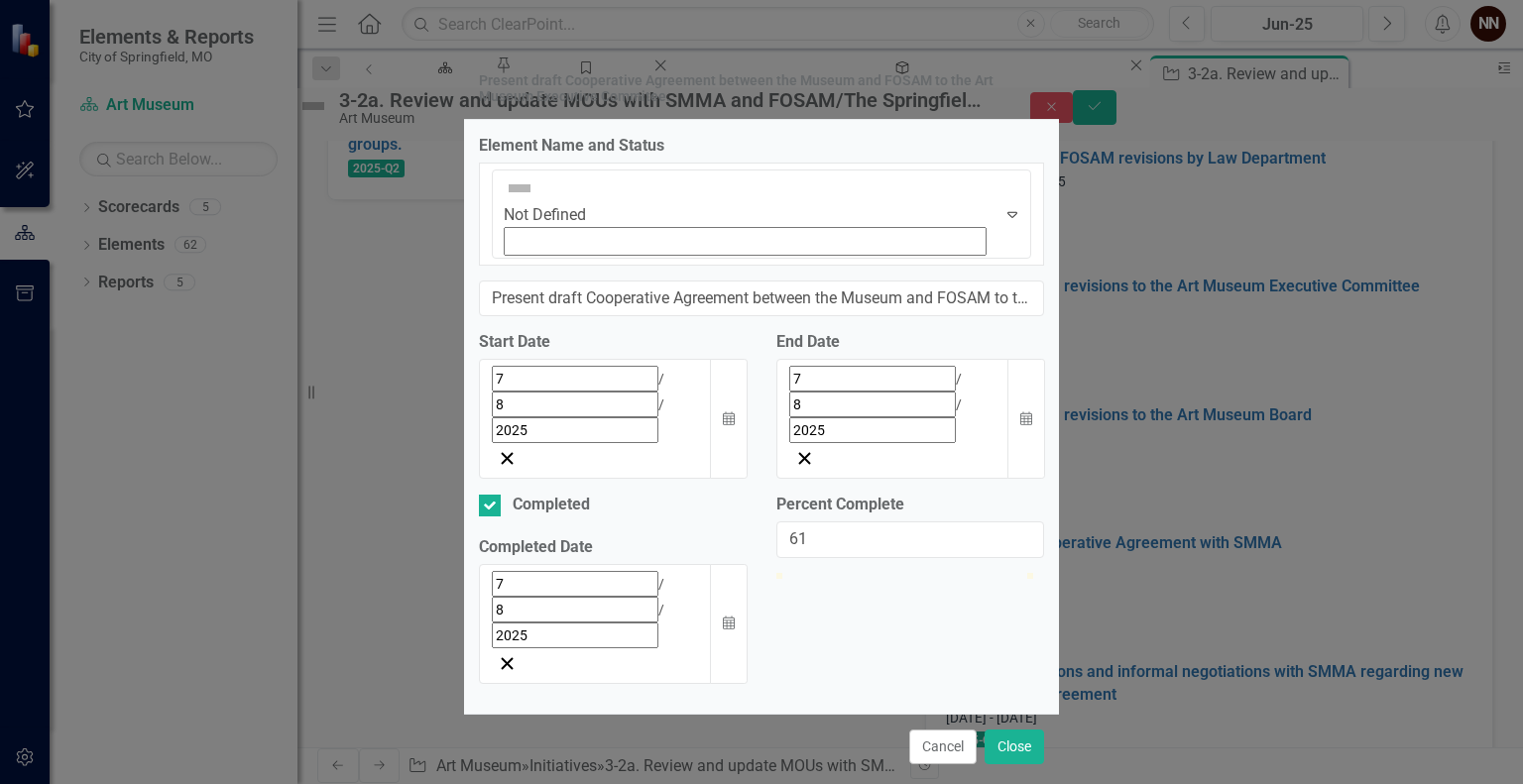 type on "100" 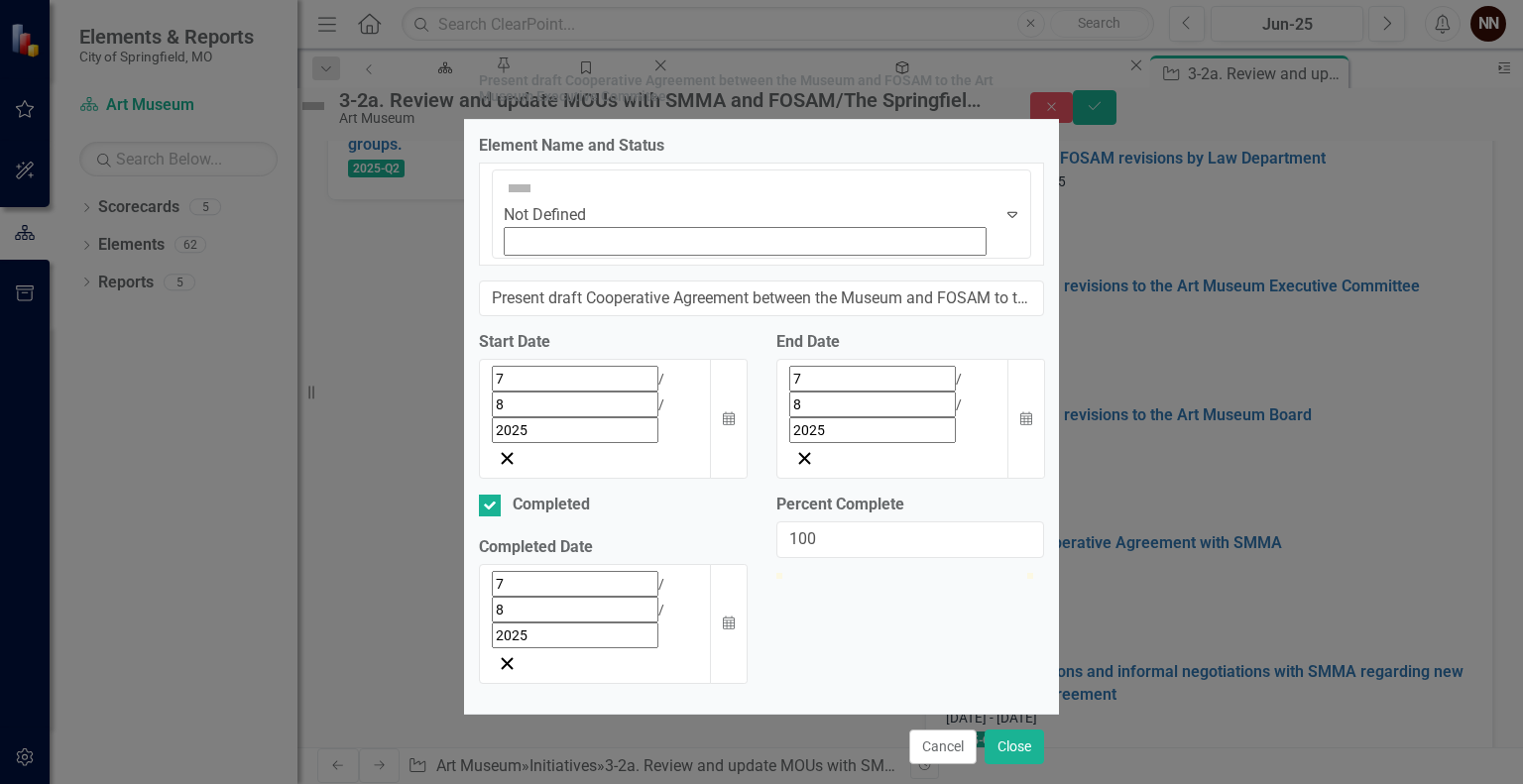 drag, startPoint x: 786, startPoint y: 500, endPoint x: 1087, endPoint y: 505, distance: 301.0415 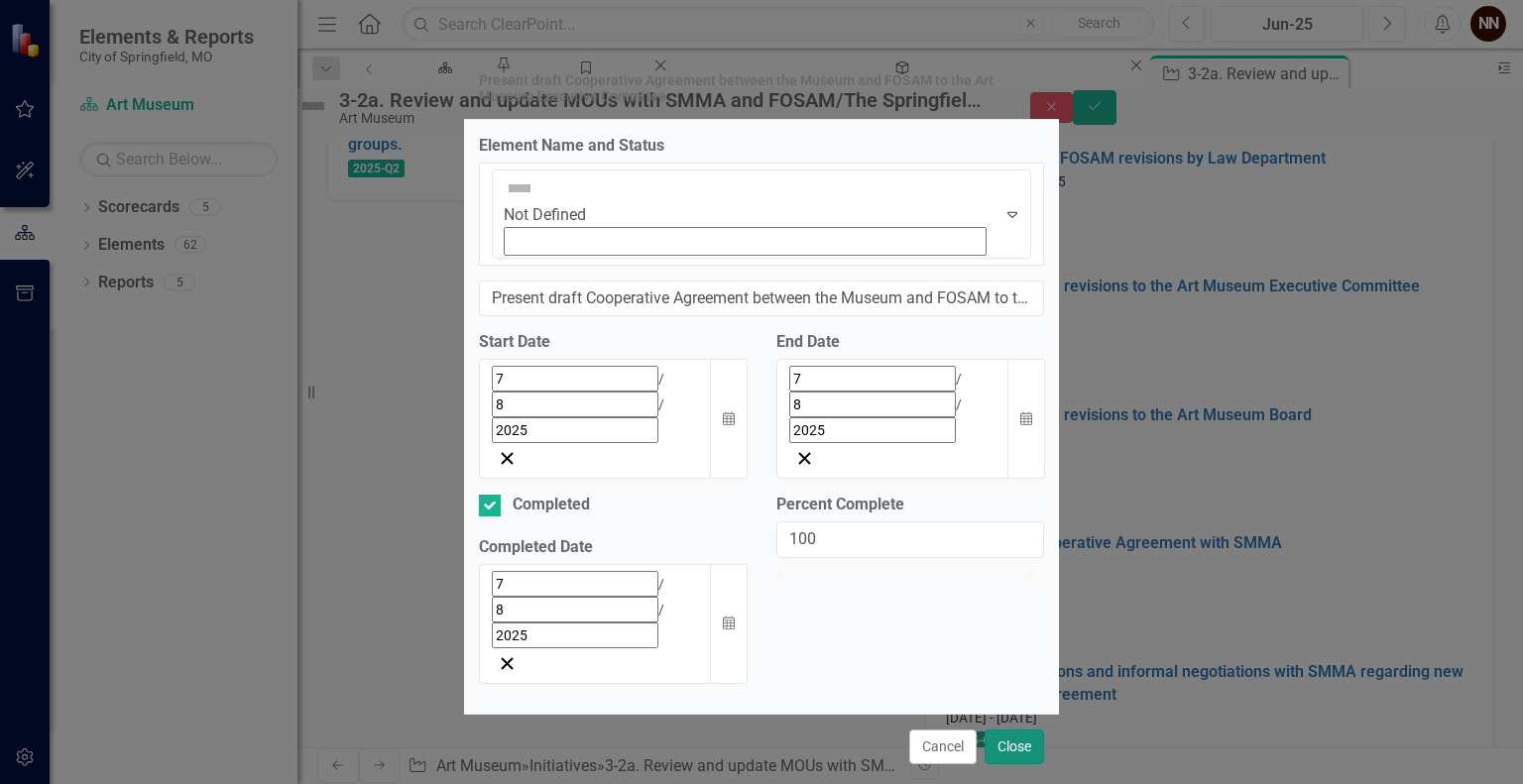 click on "Close" at bounding box center (1014, 746) 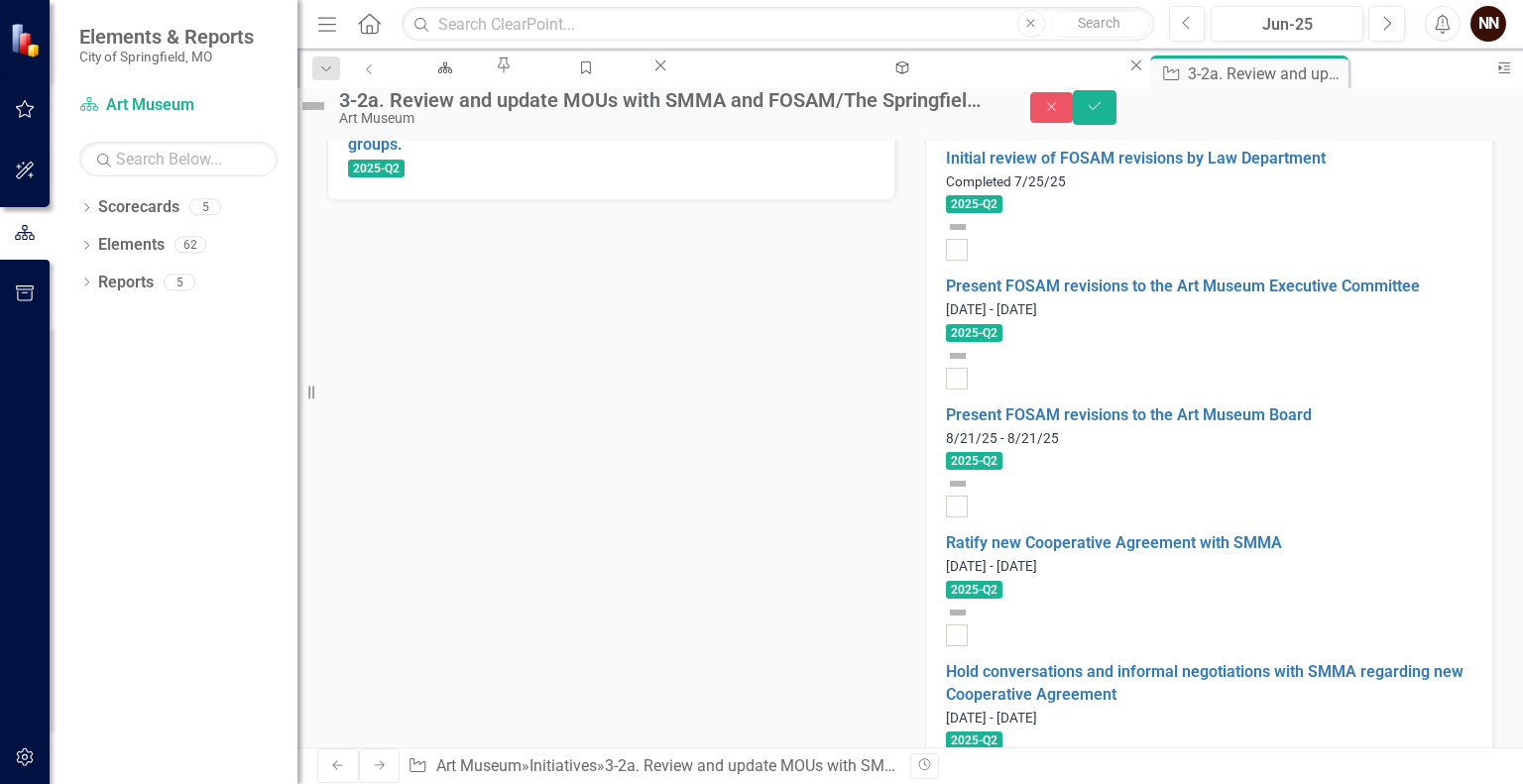 click on "Present draft Cooperative Agreement between the Museum and FOSAM to the Art Museum Executive Commitee." at bounding box center [450, 1417] 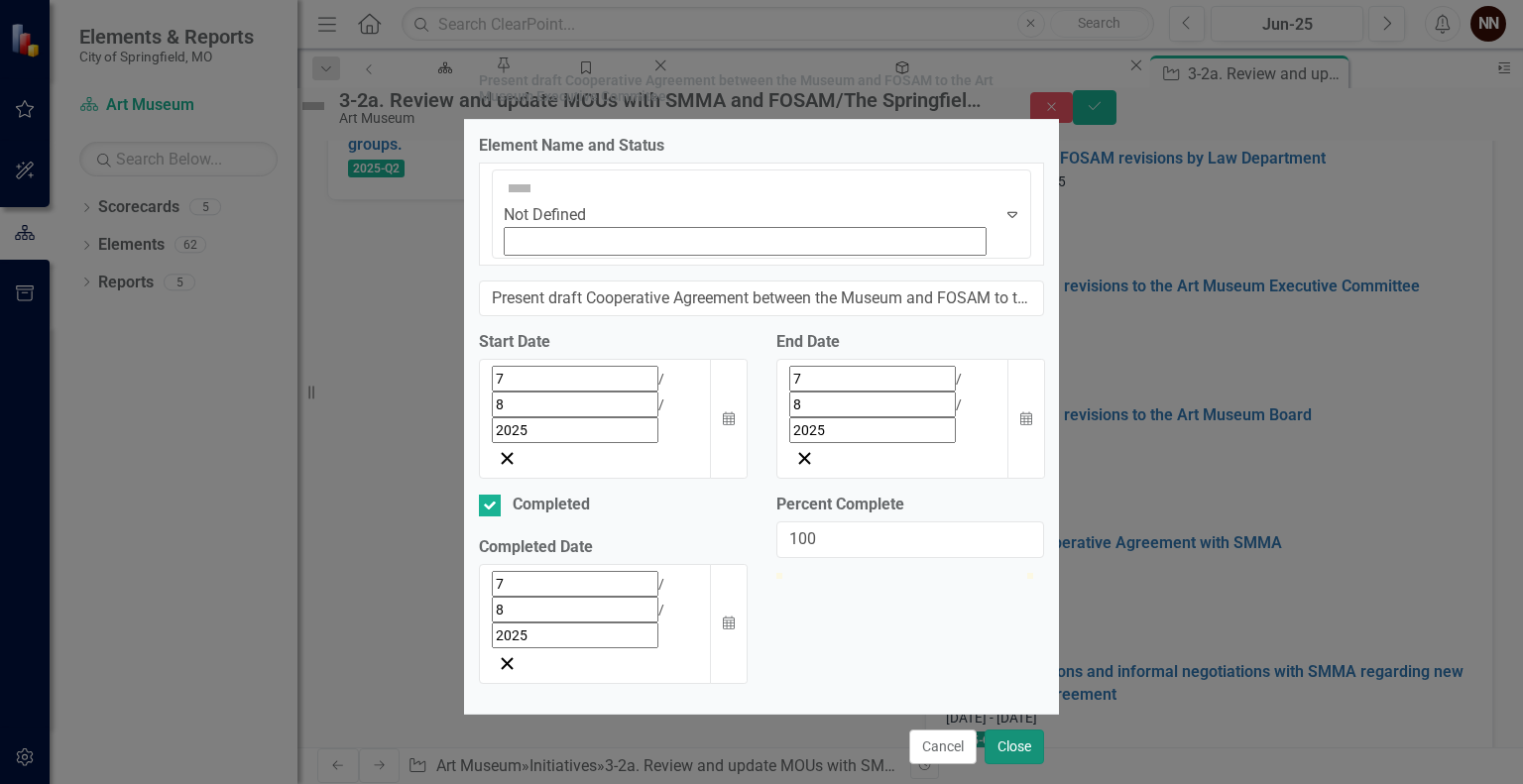 click on "Close" at bounding box center [1014, 746] 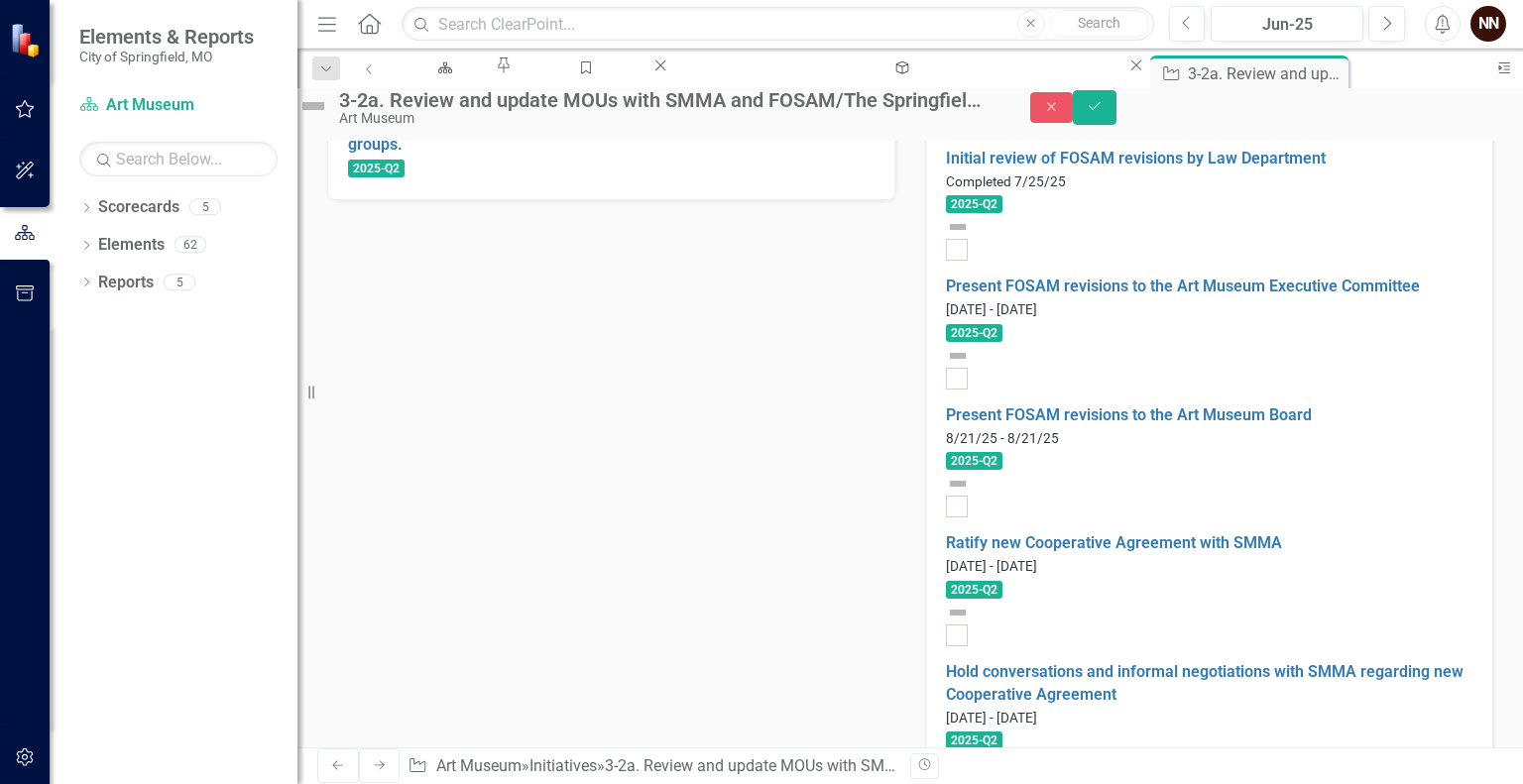 click on "Draft Cooperative Agreement delivered and reviewed by FOSAM" at bounding box center [450, 1469] 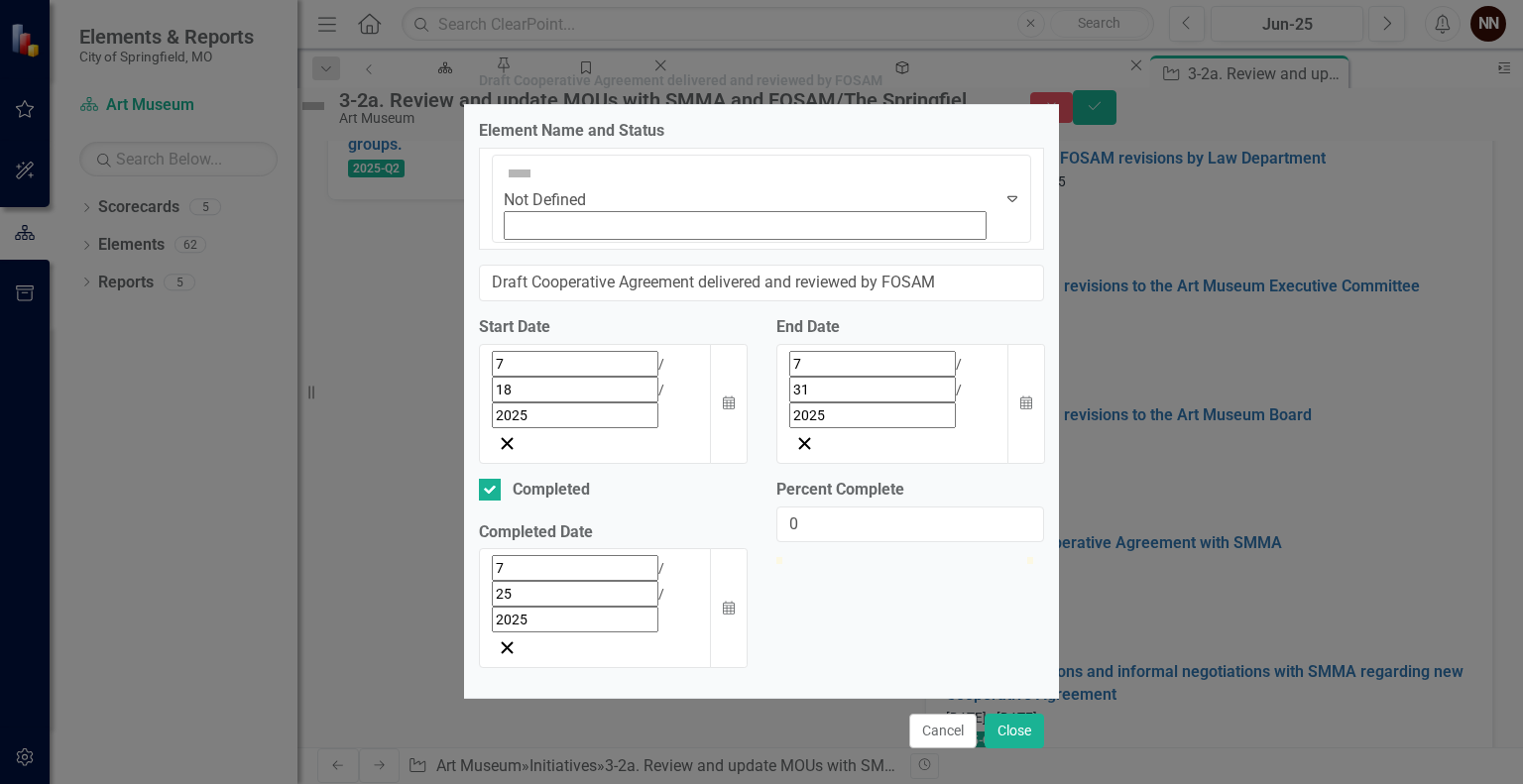 drag, startPoint x: 782, startPoint y: 498, endPoint x: 995, endPoint y: 525, distance: 214.704 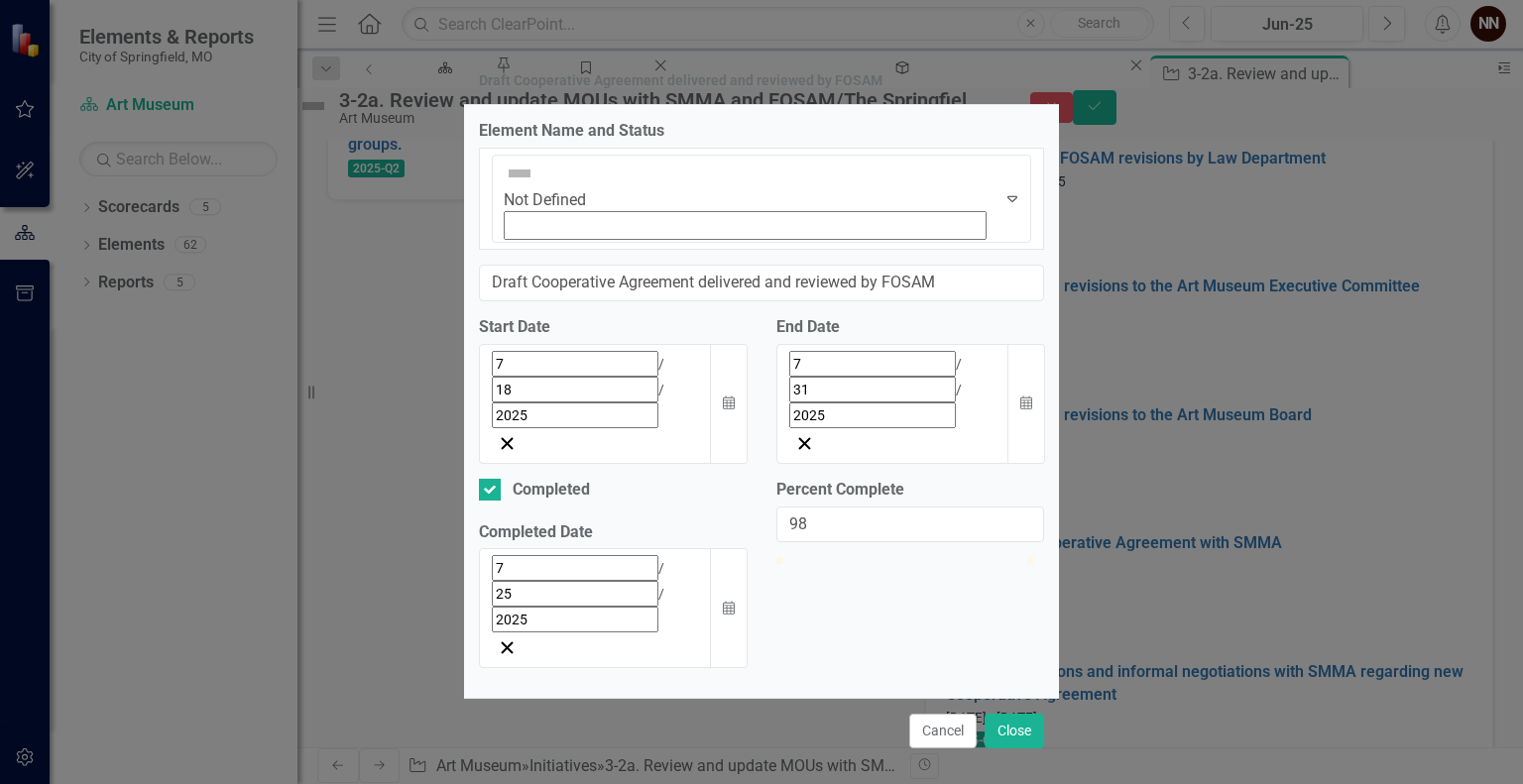 type on "100" 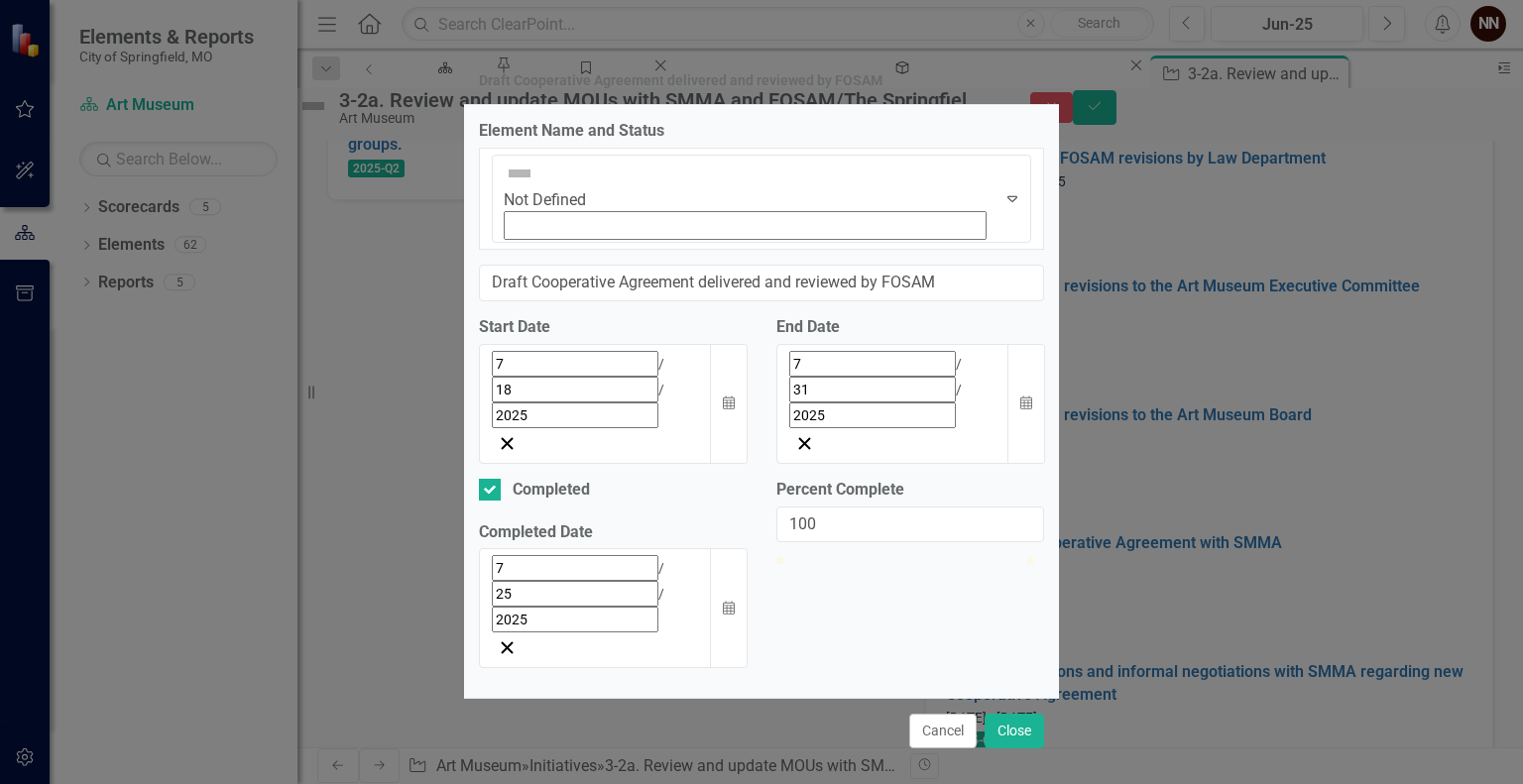 drag, startPoint x: 995, startPoint y: 525, endPoint x: 1051, endPoint y: 491, distance: 65.51336 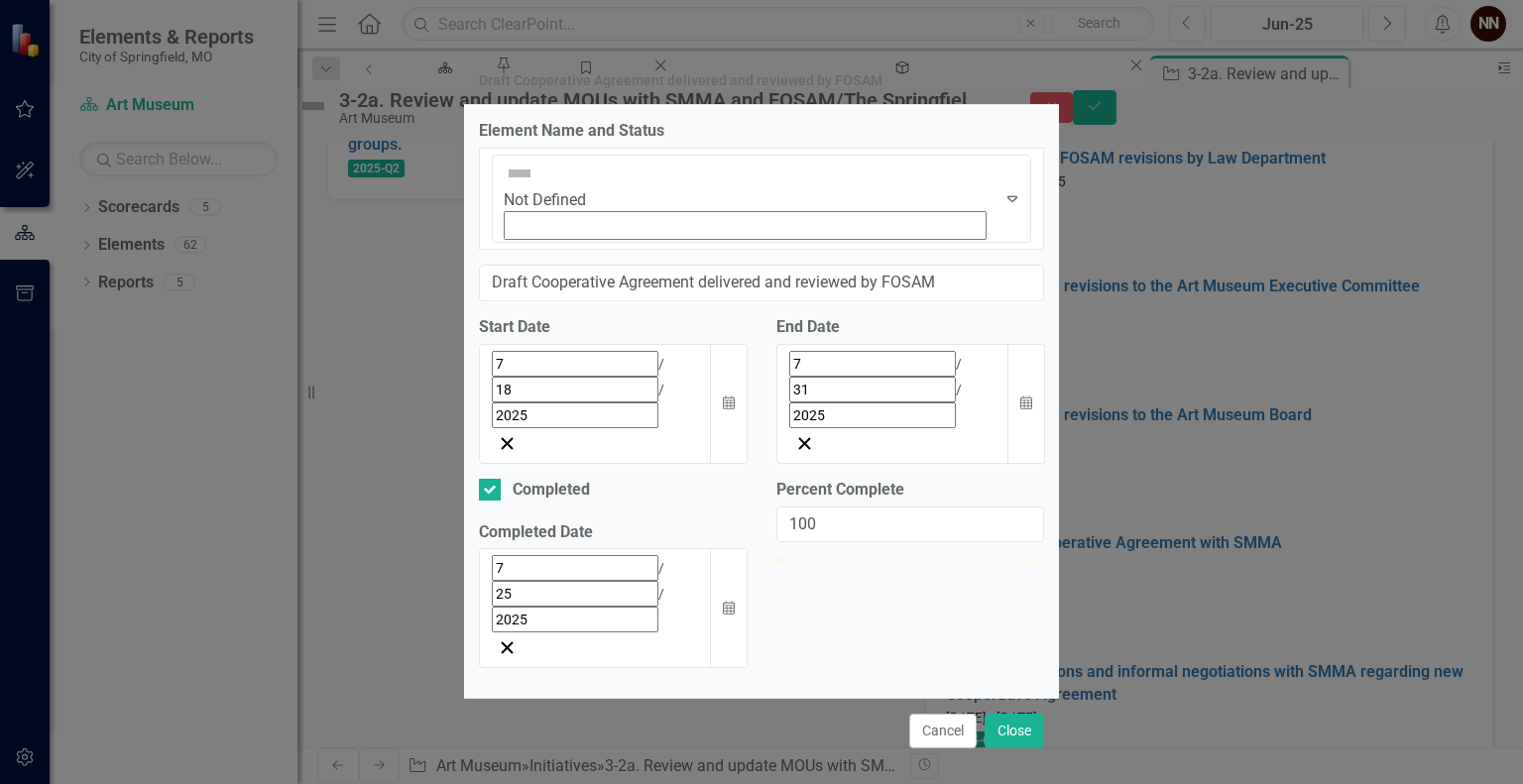 click on "Percent Complete 100" at bounding box center (910, 518) 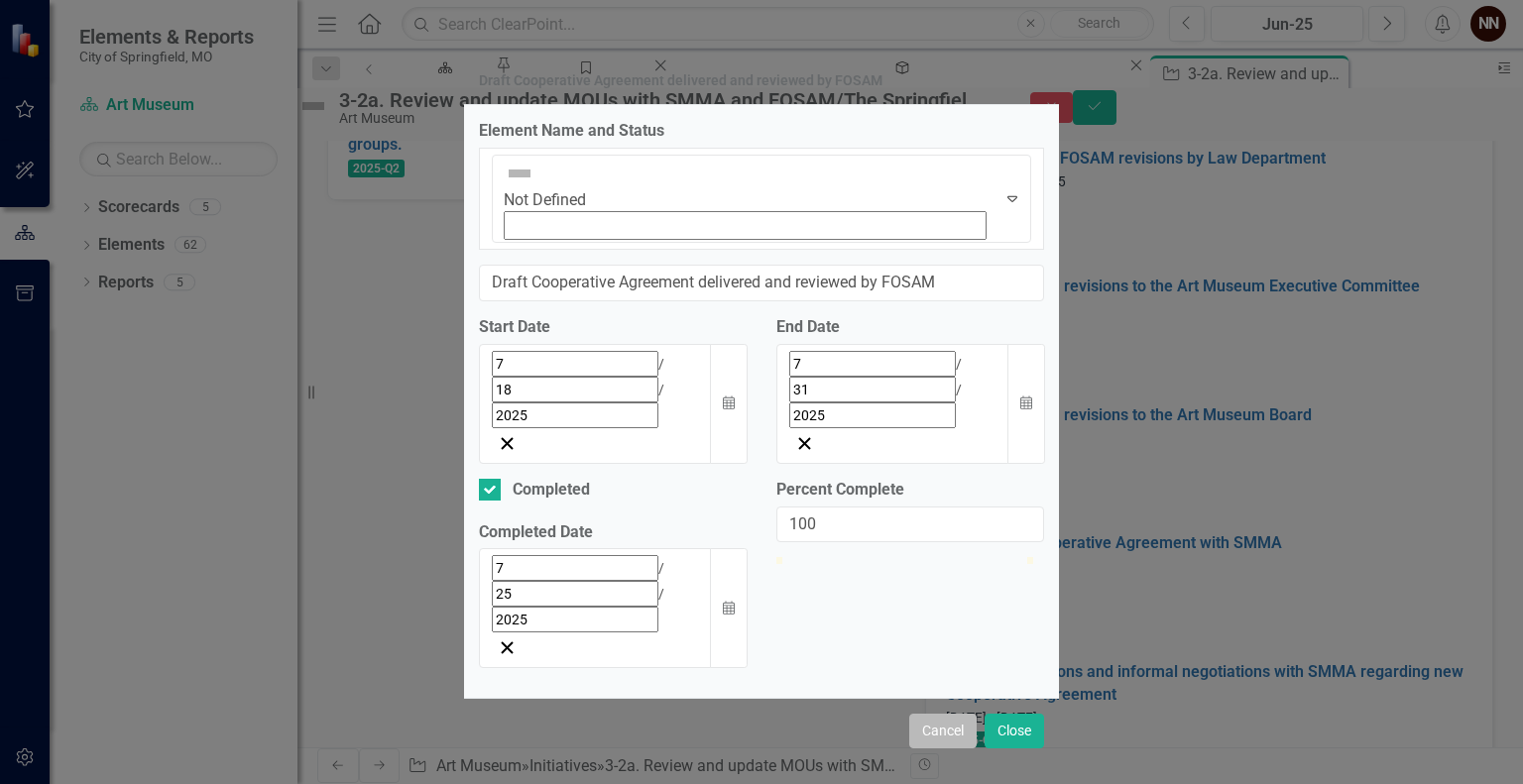 drag, startPoint x: 1018, startPoint y: 578, endPoint x: 956, endPoint y: 562, distance: 64 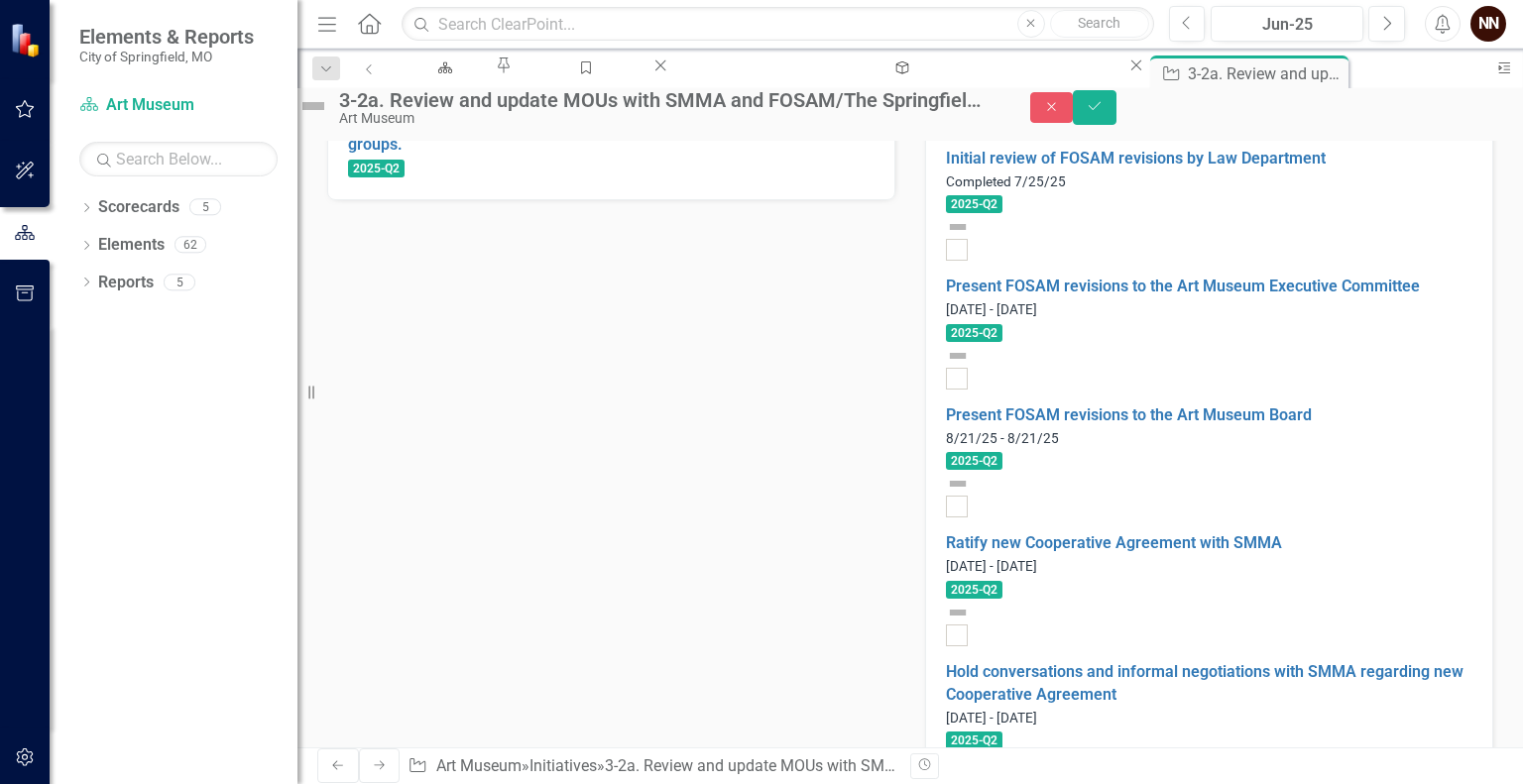 click on "Draft Cooperative Agreement delivered and reviewed by FOSAM" at bounding box center [450, 1469] 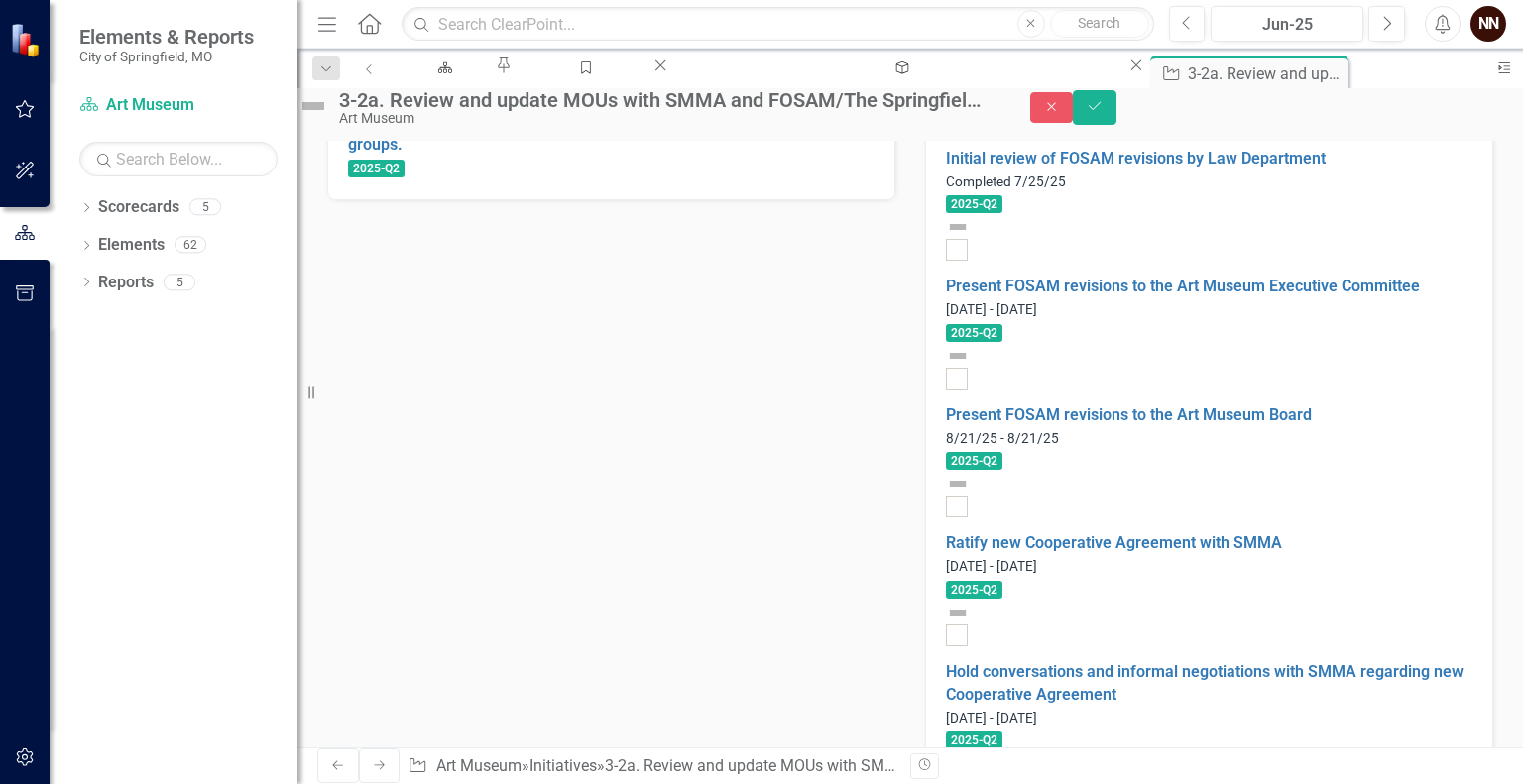 click on "Draft Cooperative Agreement delivered and reviewed by FOSAM" at bounding box center [450, 1469] 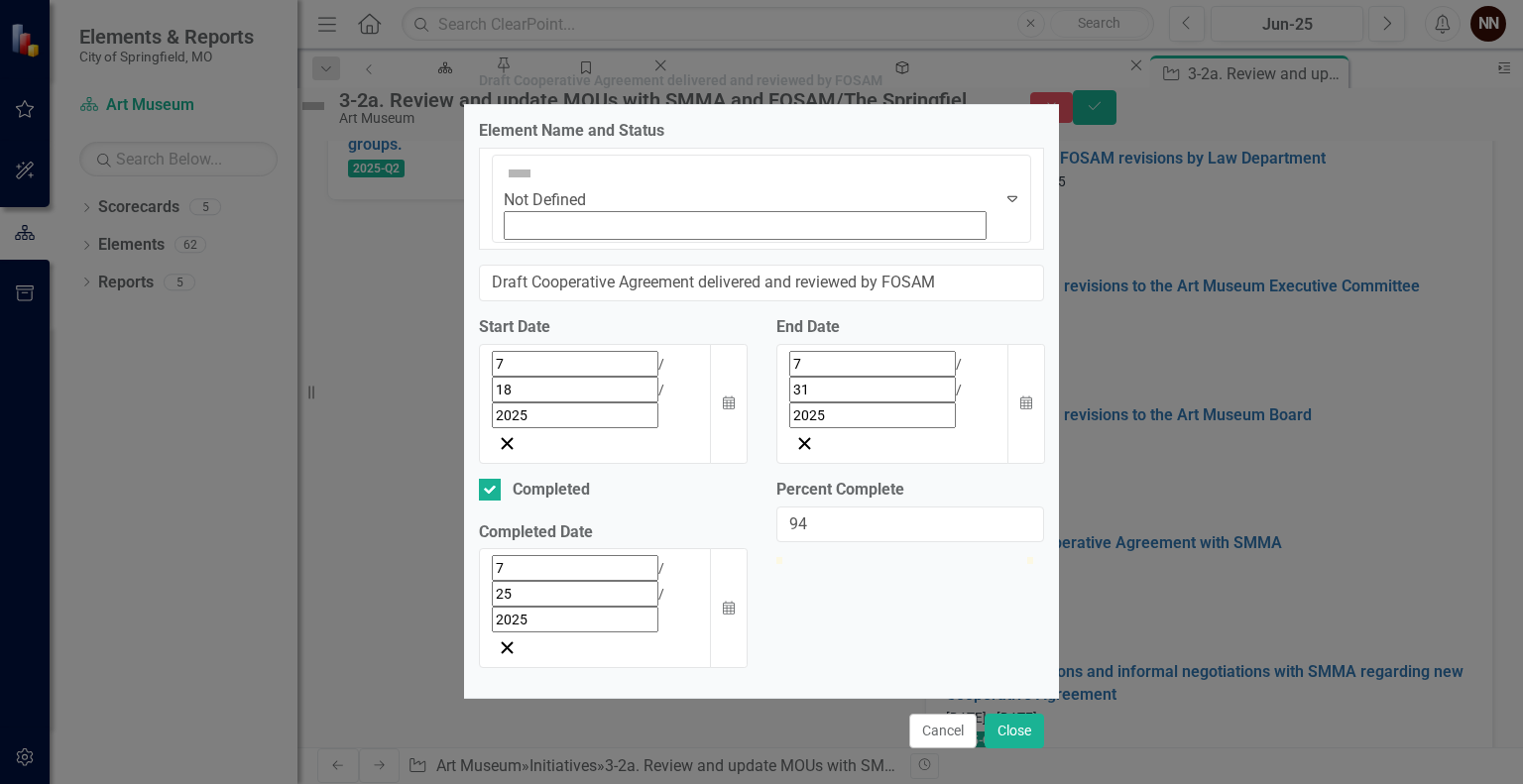 type on "100" 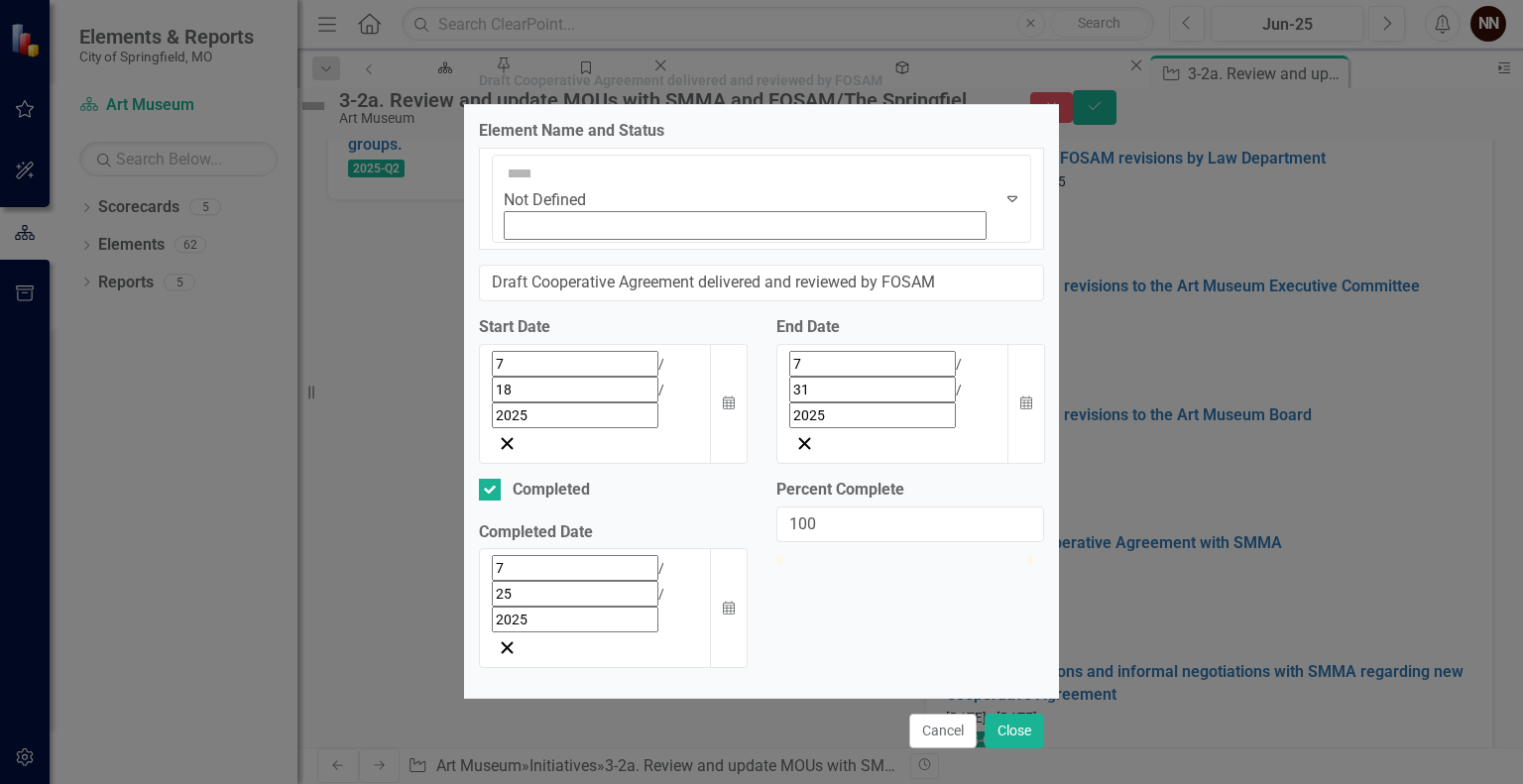 drag, startPoint x: 784, startPoint y: 494, endPoint x: 1049, endPoint y: 506, distance: 265.27156 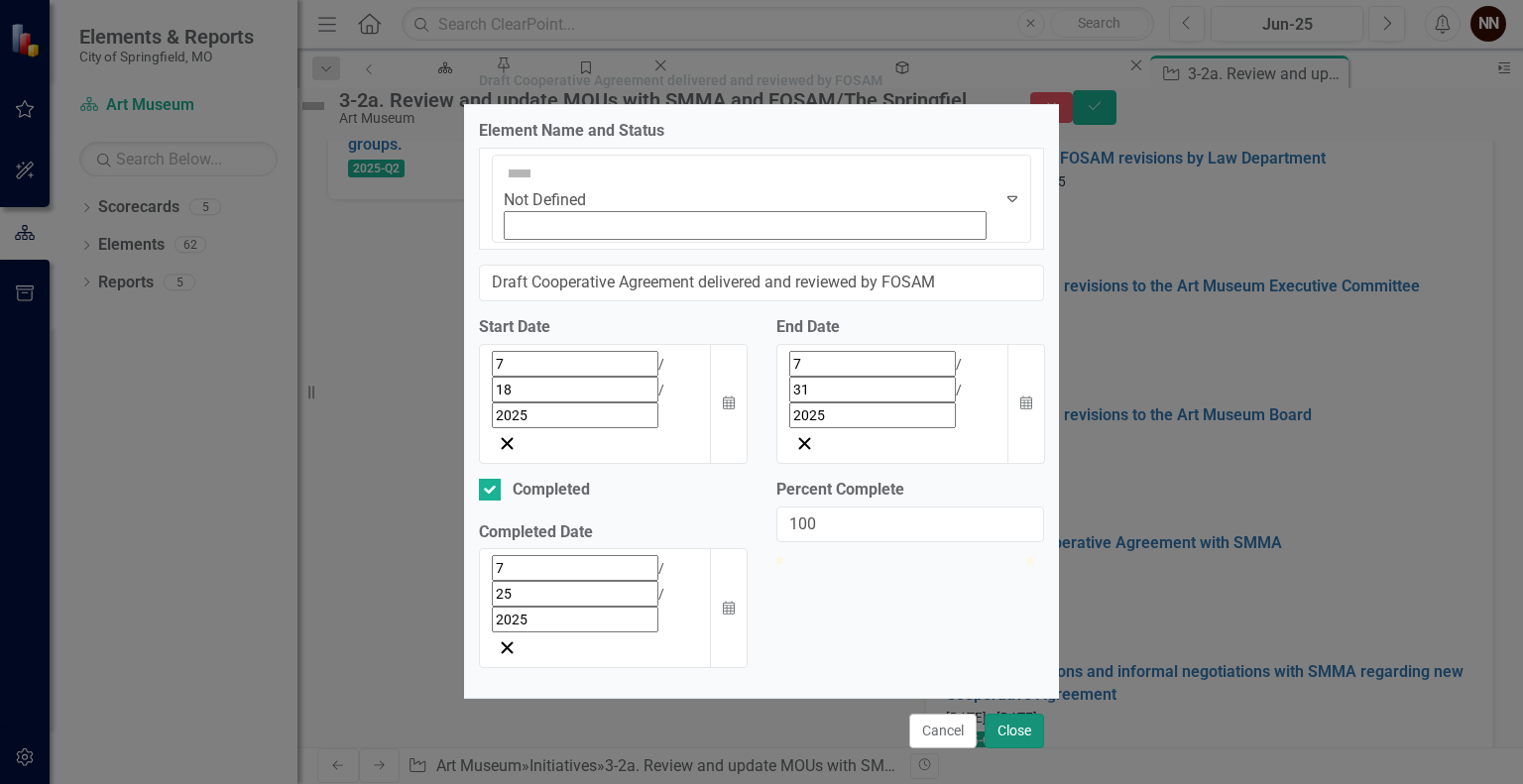 click on "Close" at bounding box center [1014, 730] 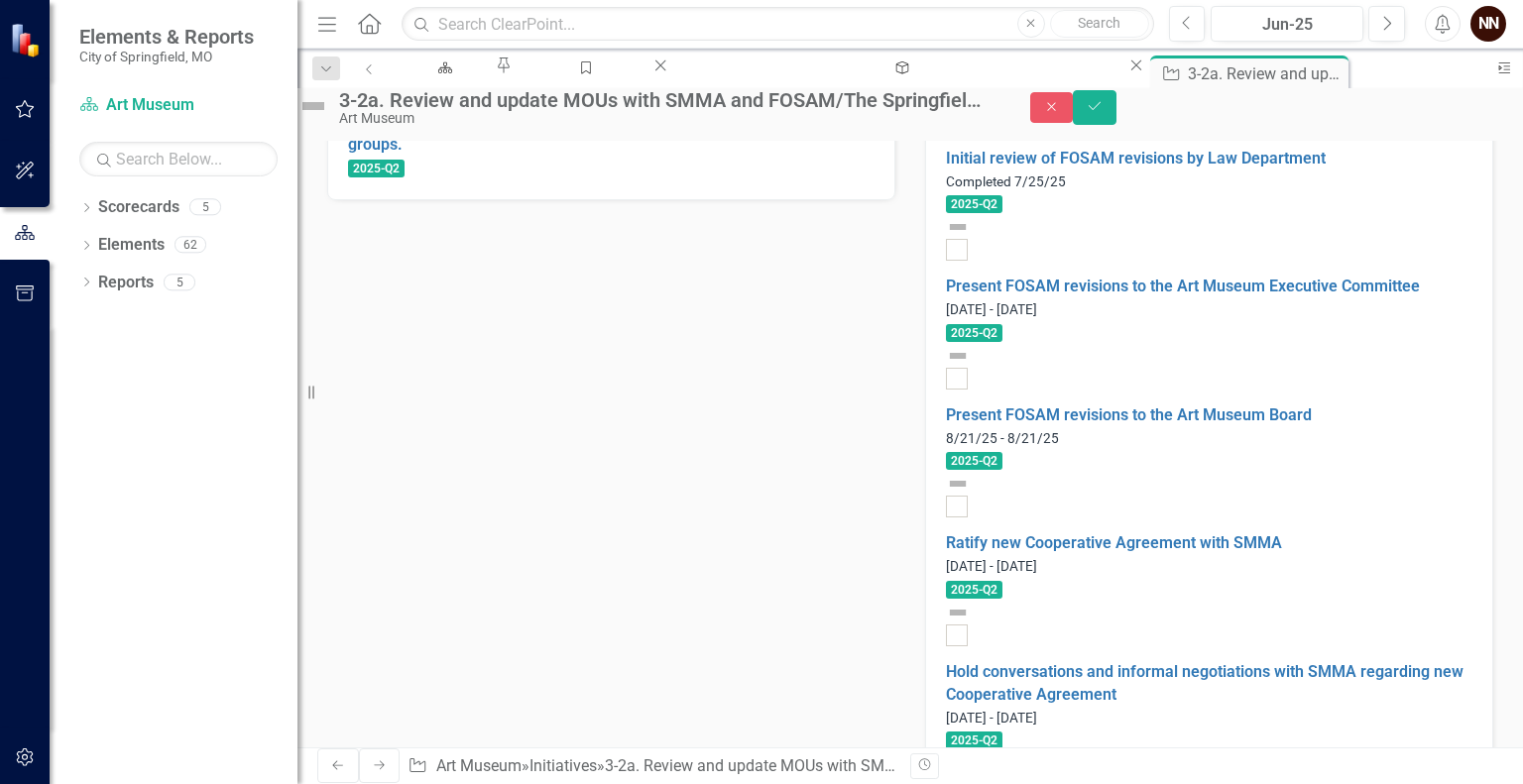 click on "Initial review of FOSAM revisions by Law Department" at bounding box center (450, 1495) 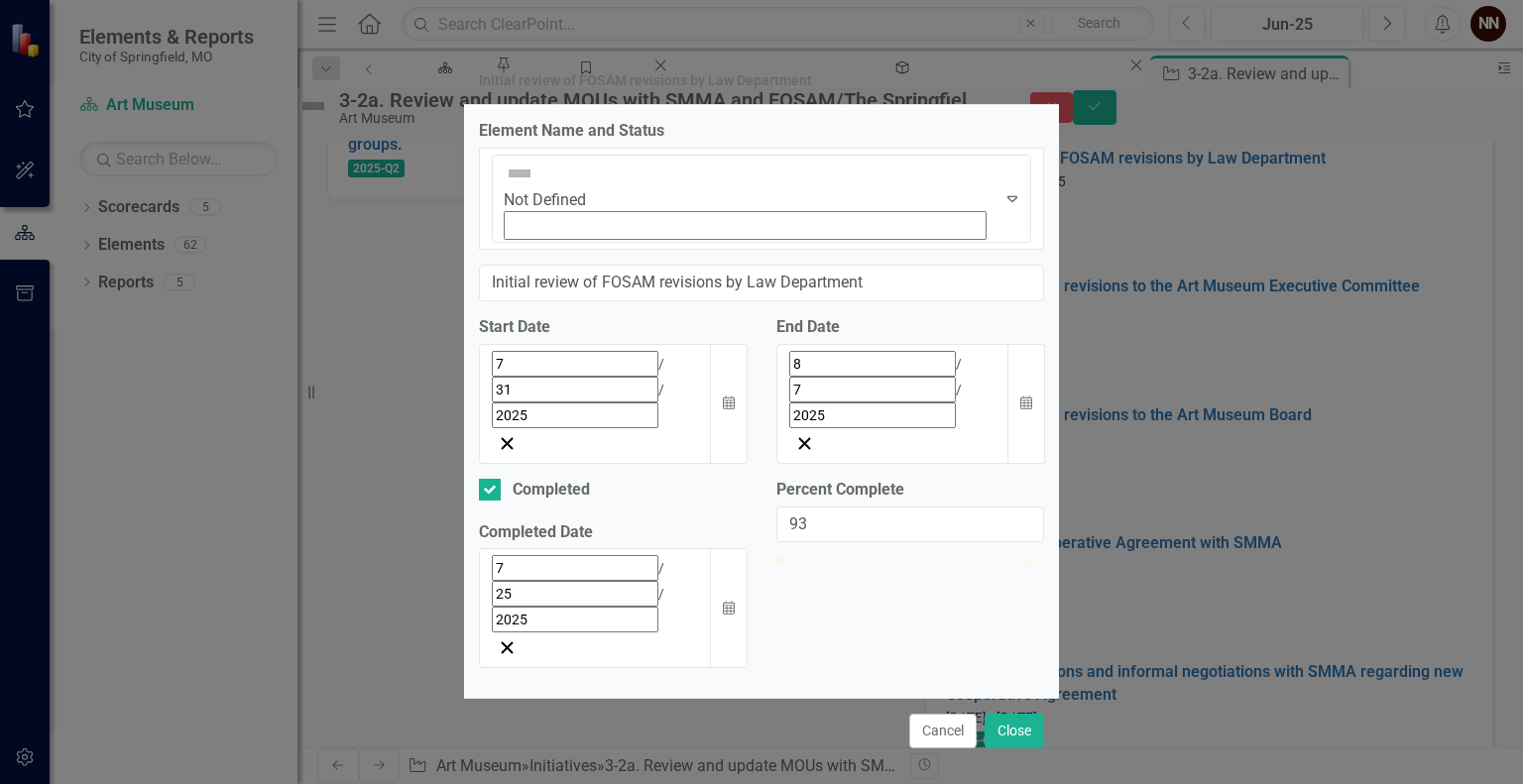 type on "100" 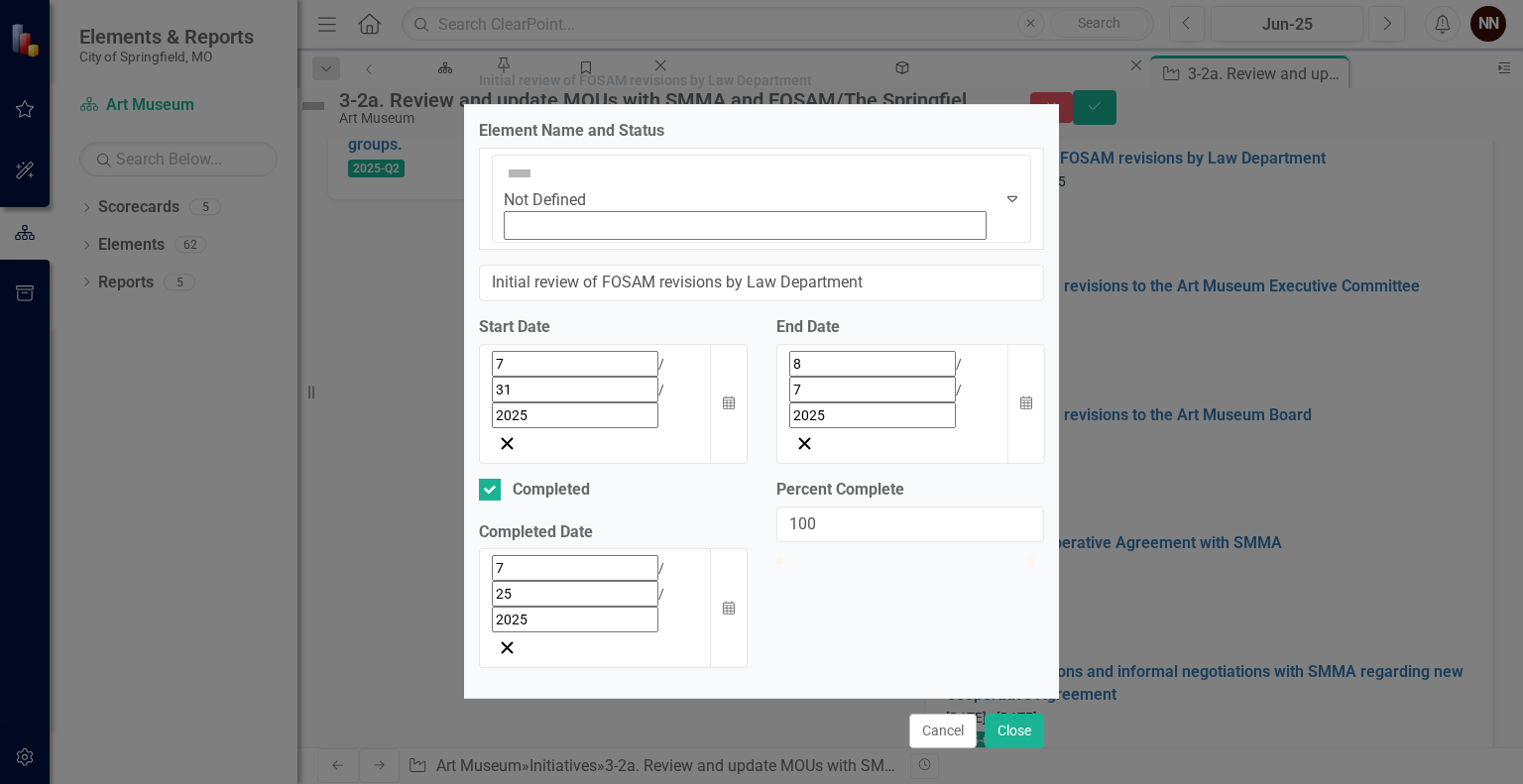 drag, startPoint x: 781, startPoint y: 492, endPoint x: 1077, endPoint y: 512, distance: 296.675 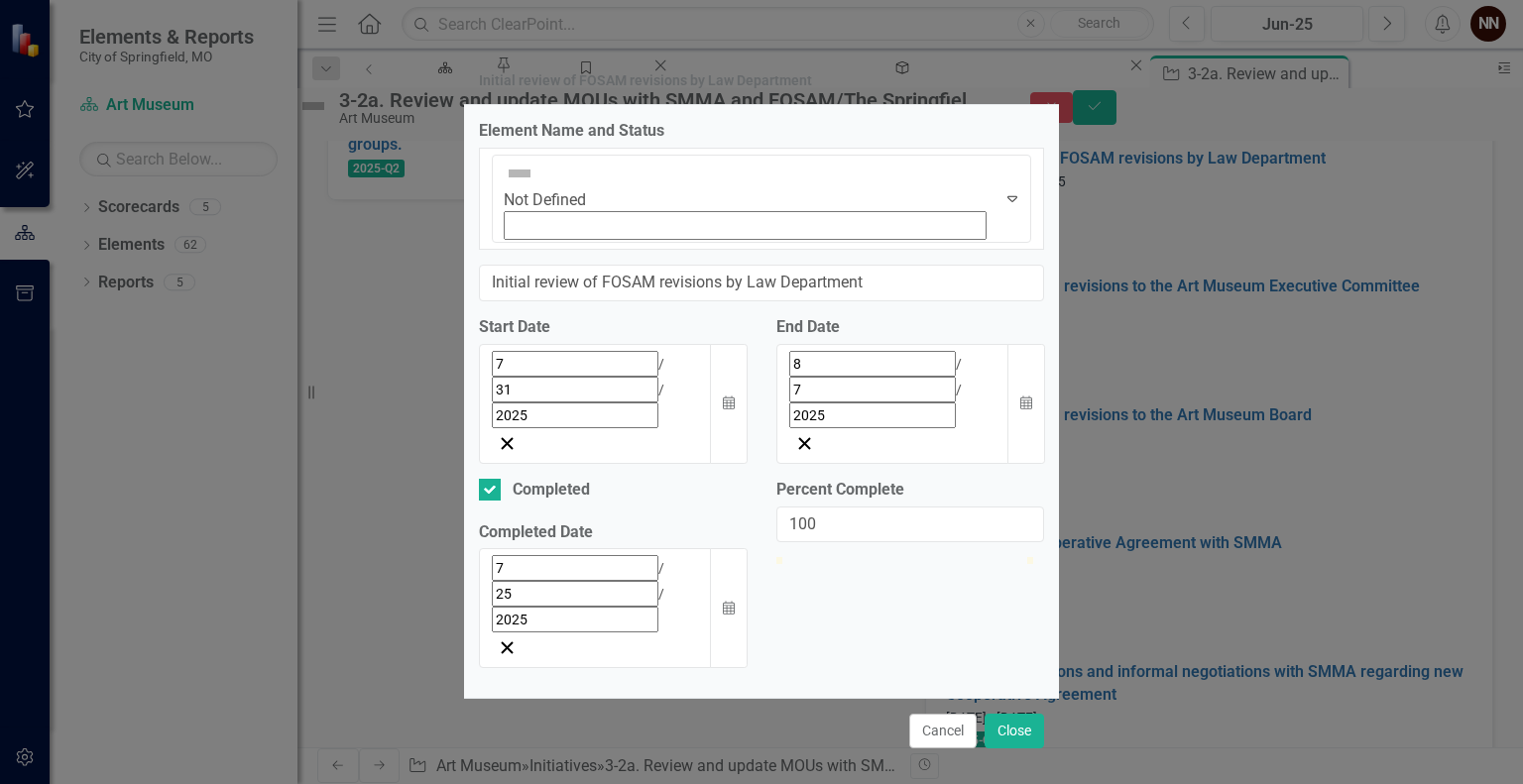 click on "Initial review of FOSAM revisions by Law Department Element Name and Status Not Defined Expand Initial review of FOSAM revisions by Law Department Start Date [DATE] Calendar End Date [DATE] Calendar Completed Completed Date [DATE] Calendar Percent Complete 100 Cancel Close" at bounding box center (762, 392) 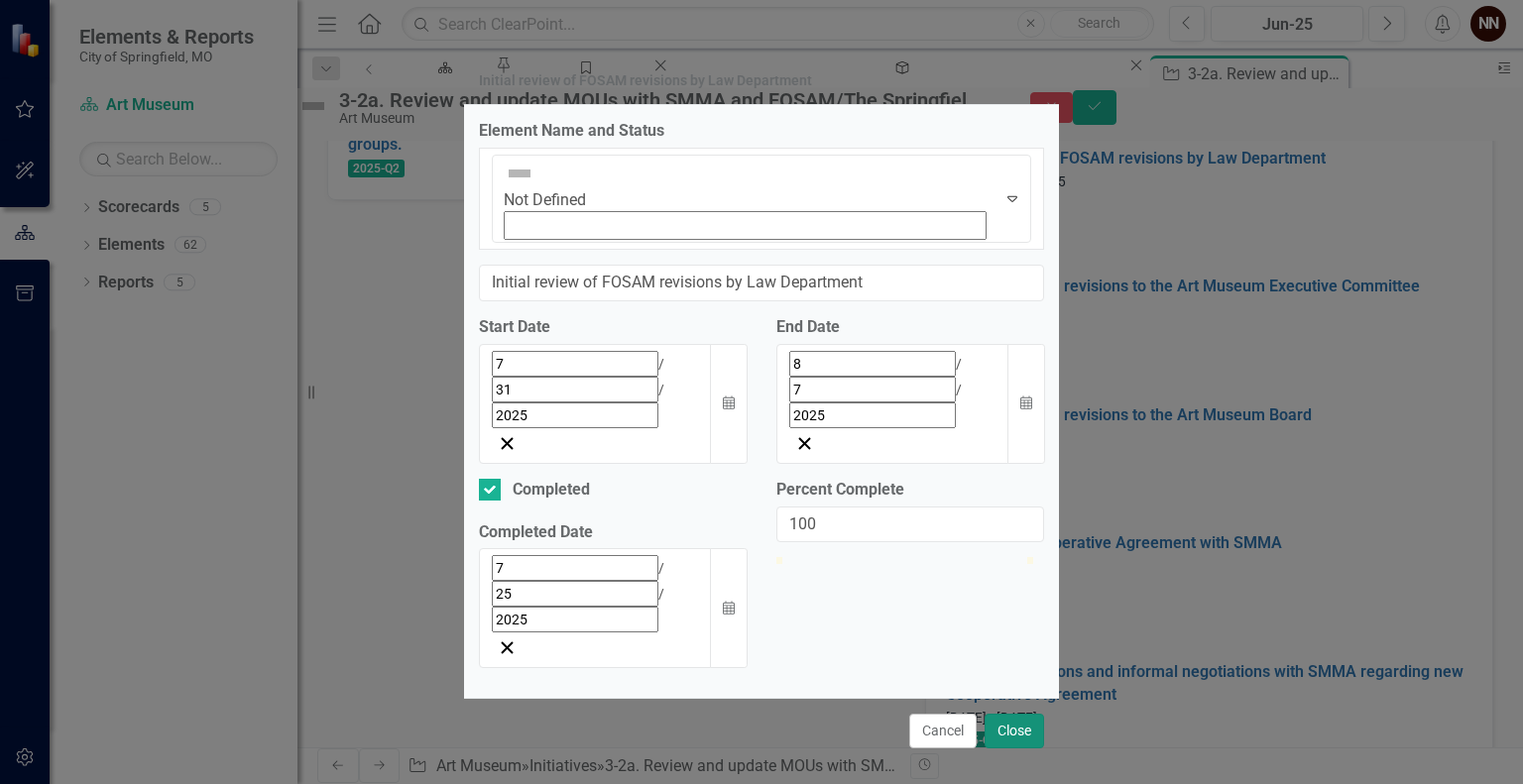 click on "Close" at bounding box center [1014, 730] 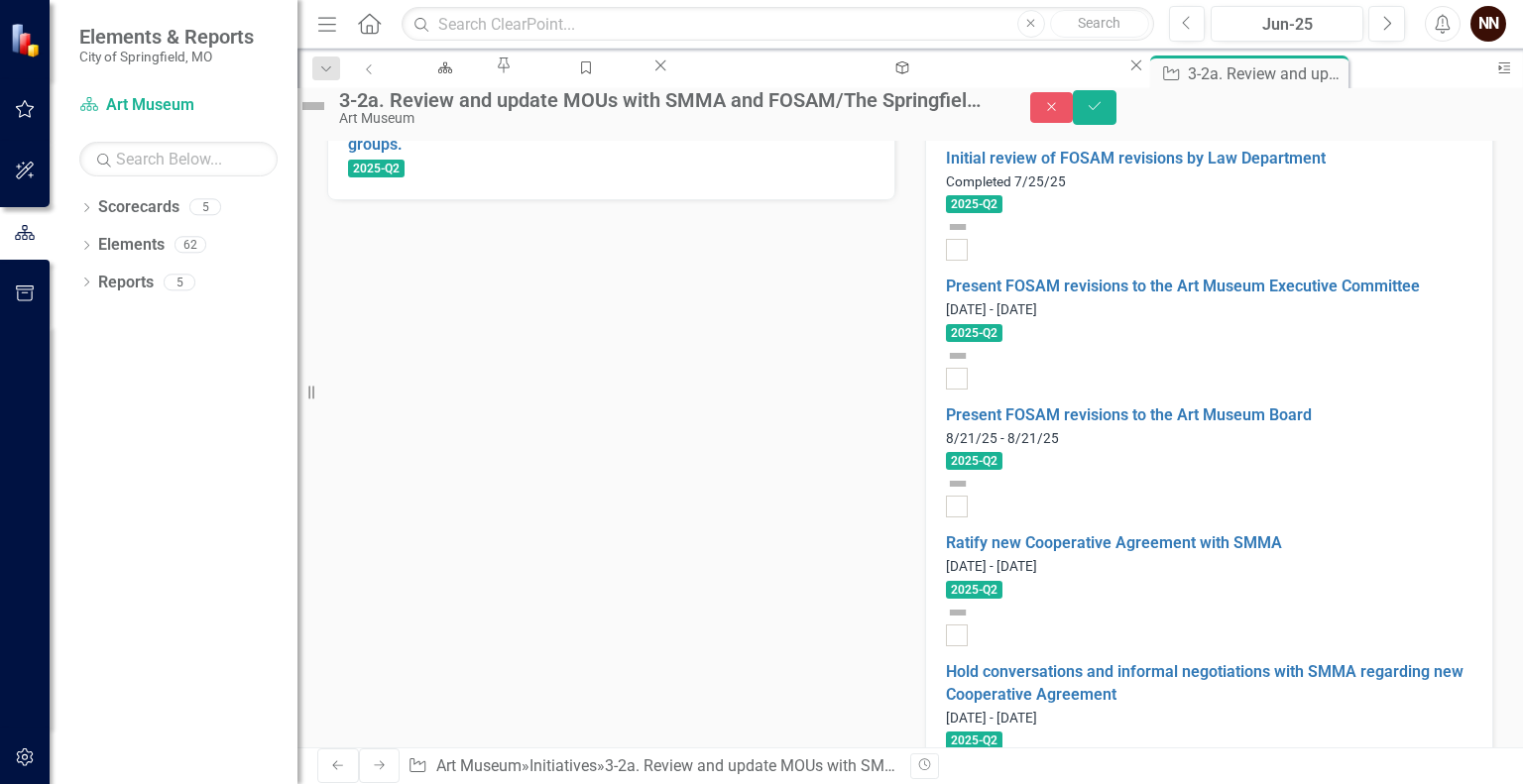 click on "Present FOSAM revisions to the Art Museum Executive Committee" at bounding box center [450, 1520] 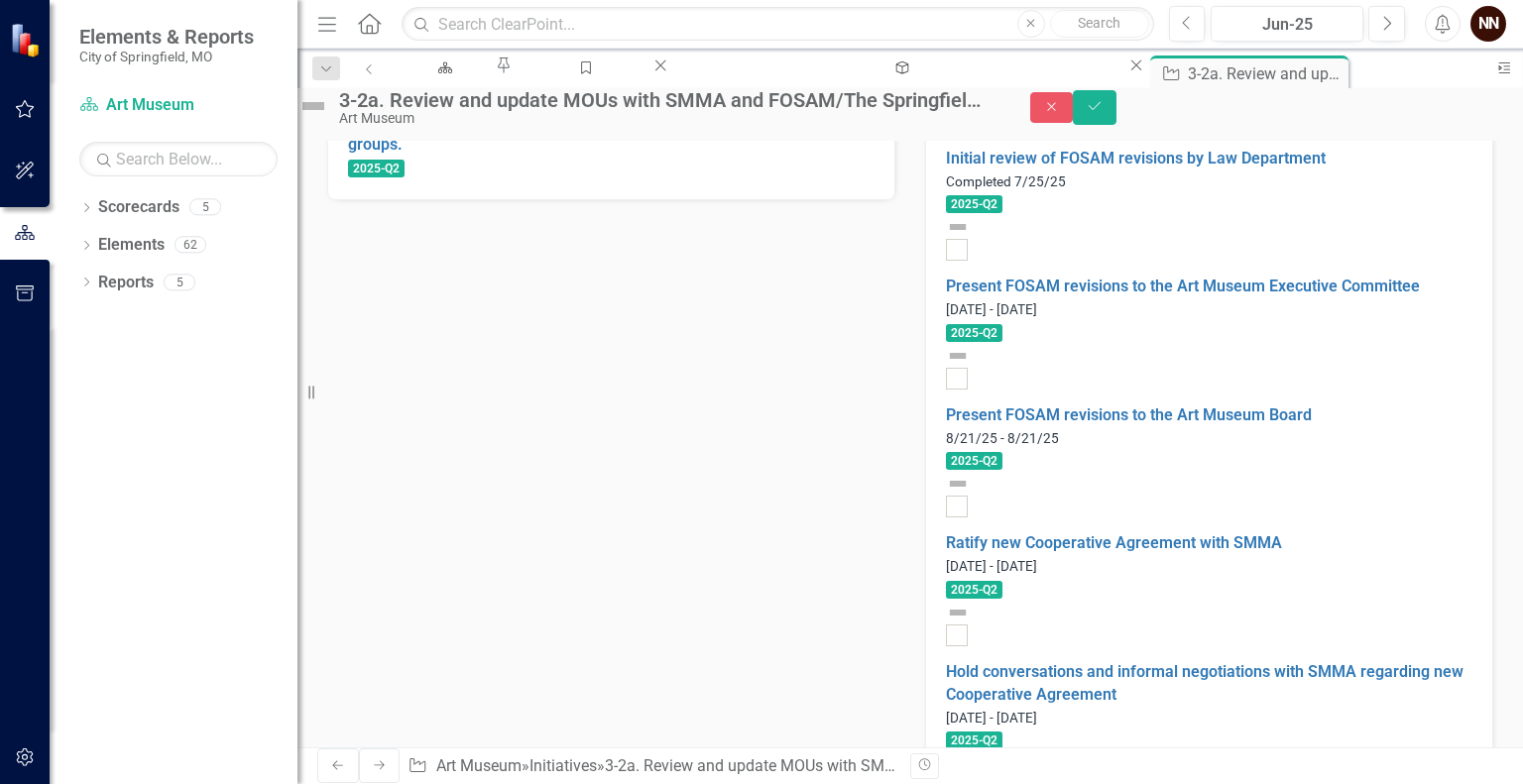 click on "Present FOSAM revisions to the Art Museum Executive Committee" at bounding box center [450, 1520] 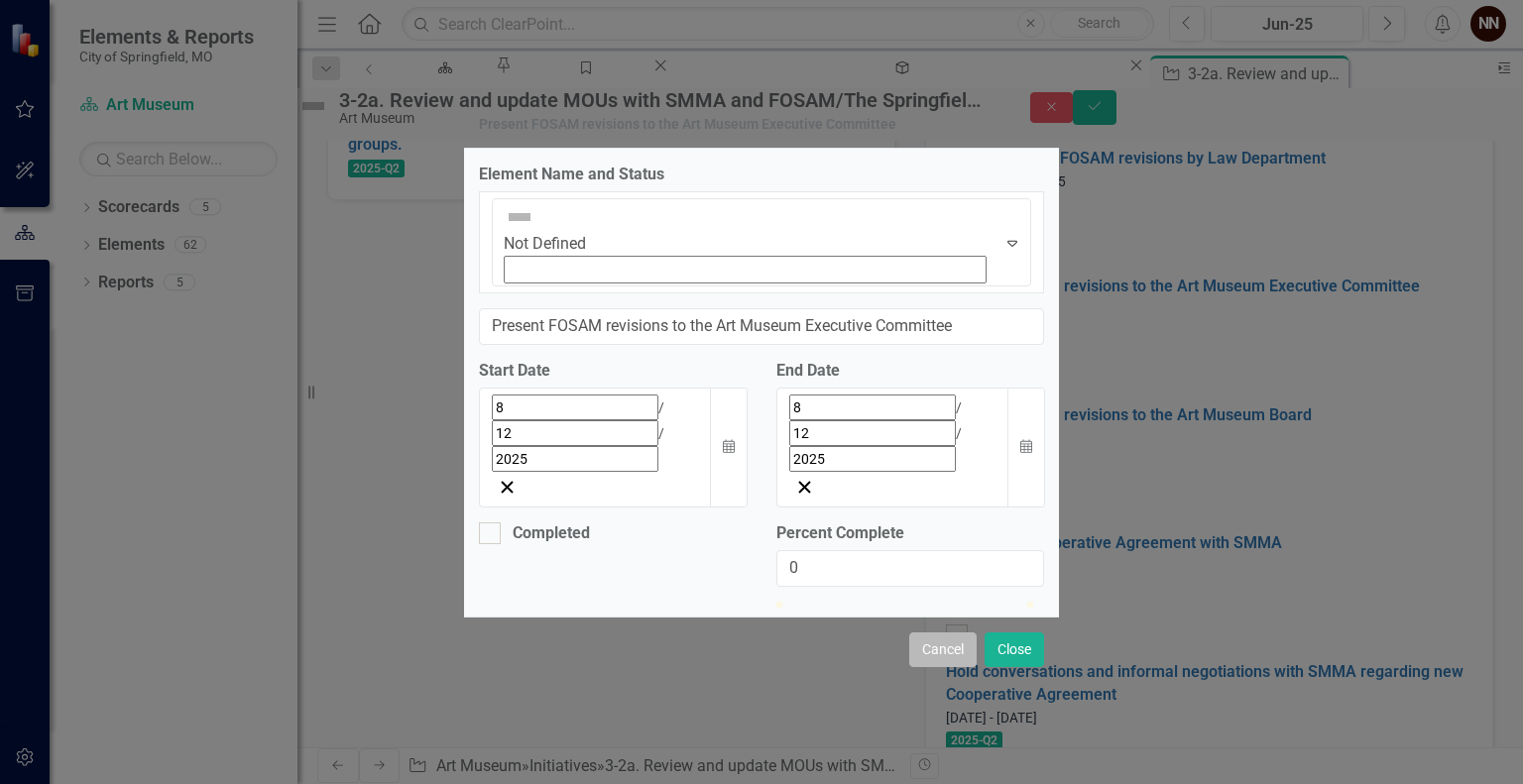 click on "Cancel" at bounding box center [943, 649] 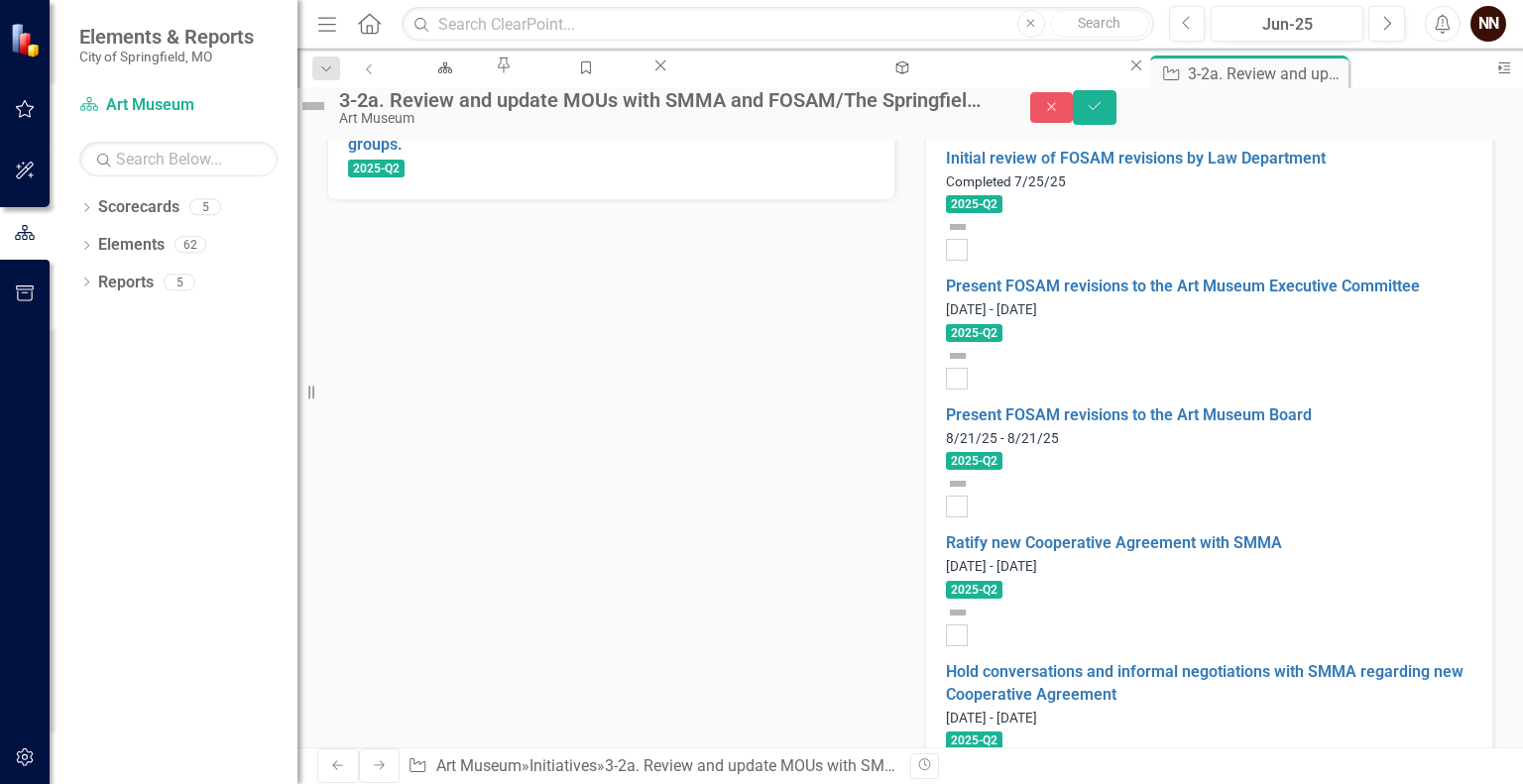 click on "Hold conversations and informal negotiations with SMMA regarding new Cooperative Agreement" at bounding box center (458, 1598) 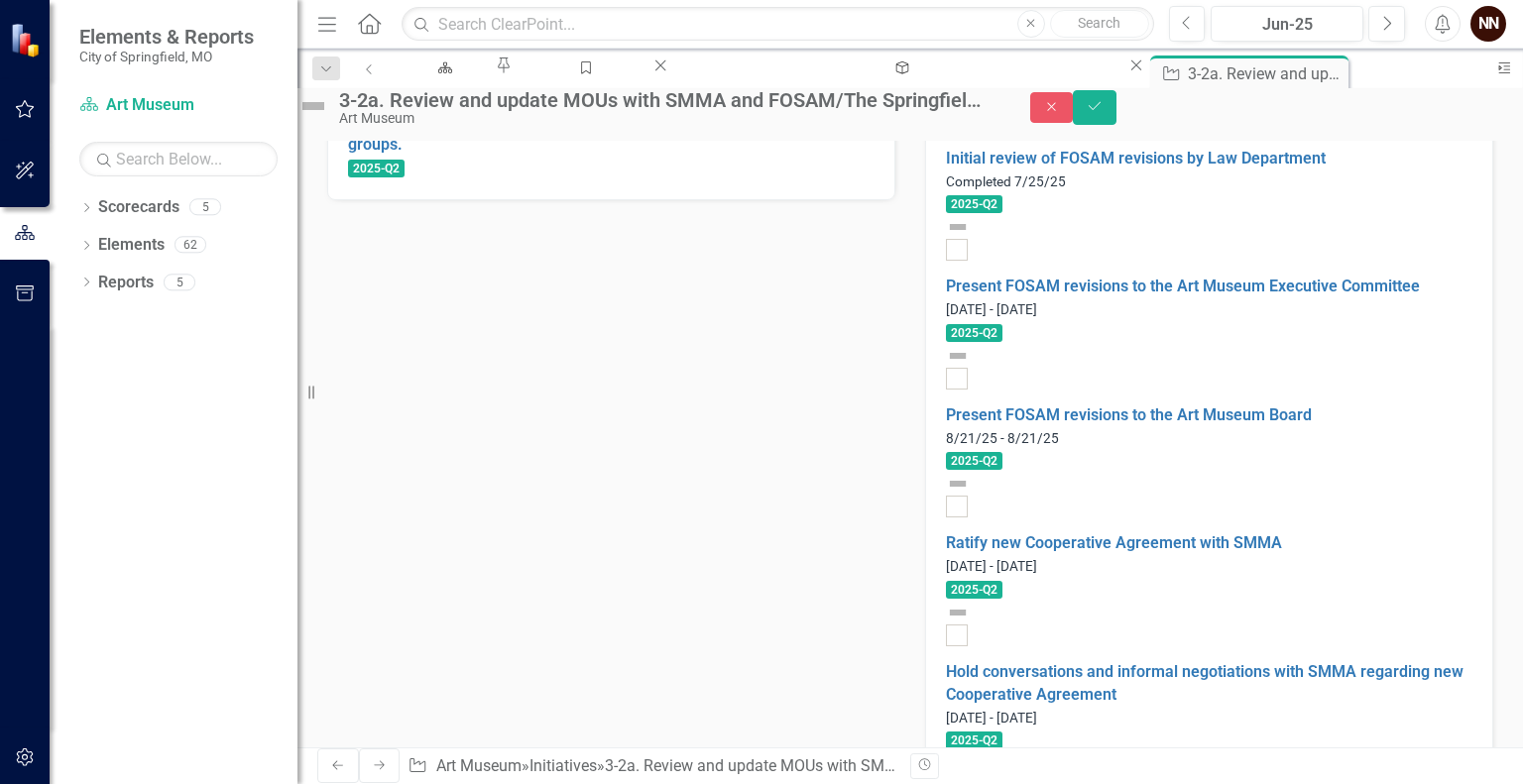click on "Hold conversations and informal negotiations with SMMA regarding new Cooperative Agreement" at bounding box center [458, 1598] 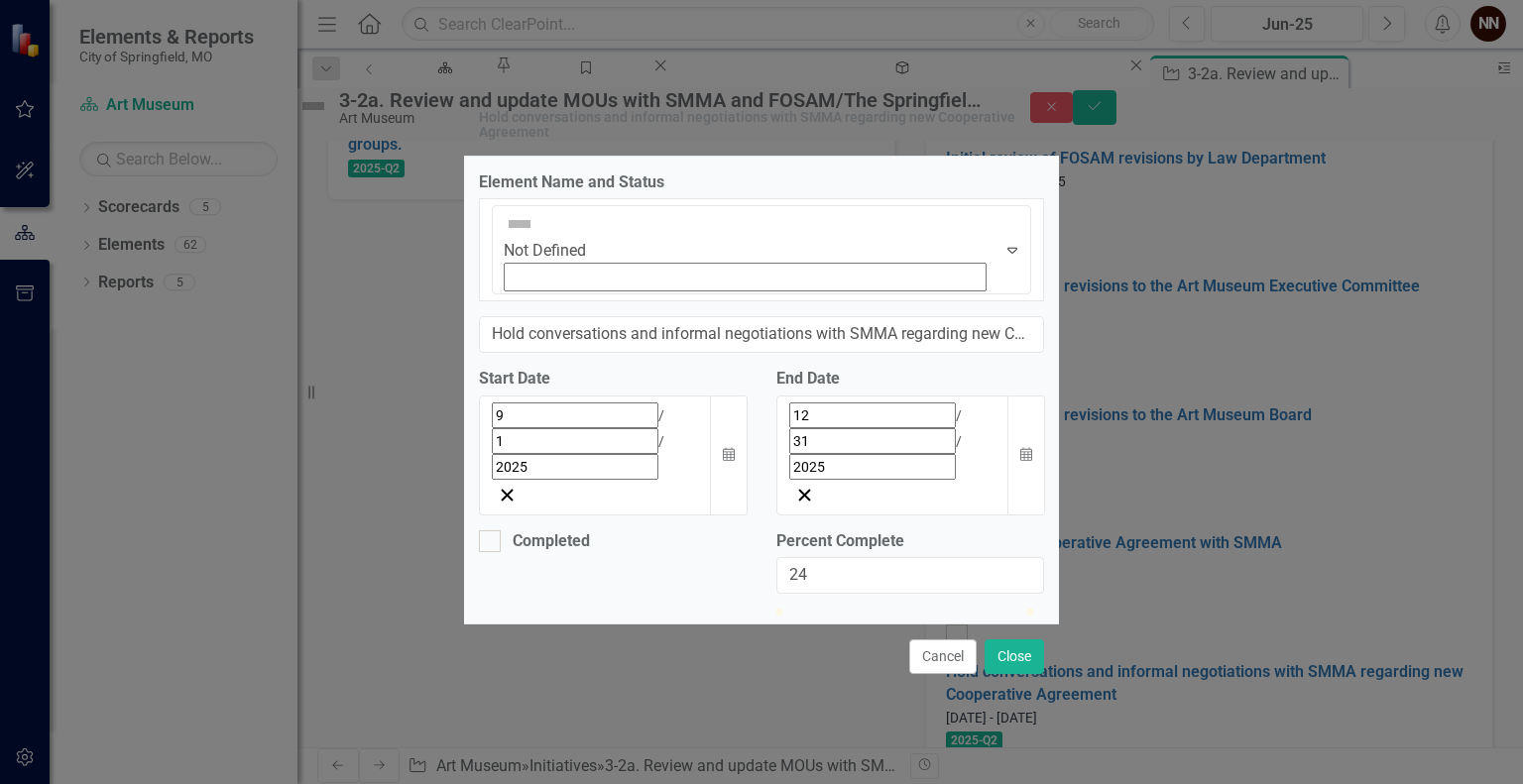 drag, startPoint x: 785, startPoint y: 506, endPoint x: 846, endPoint y: 502, distance: 61.131007 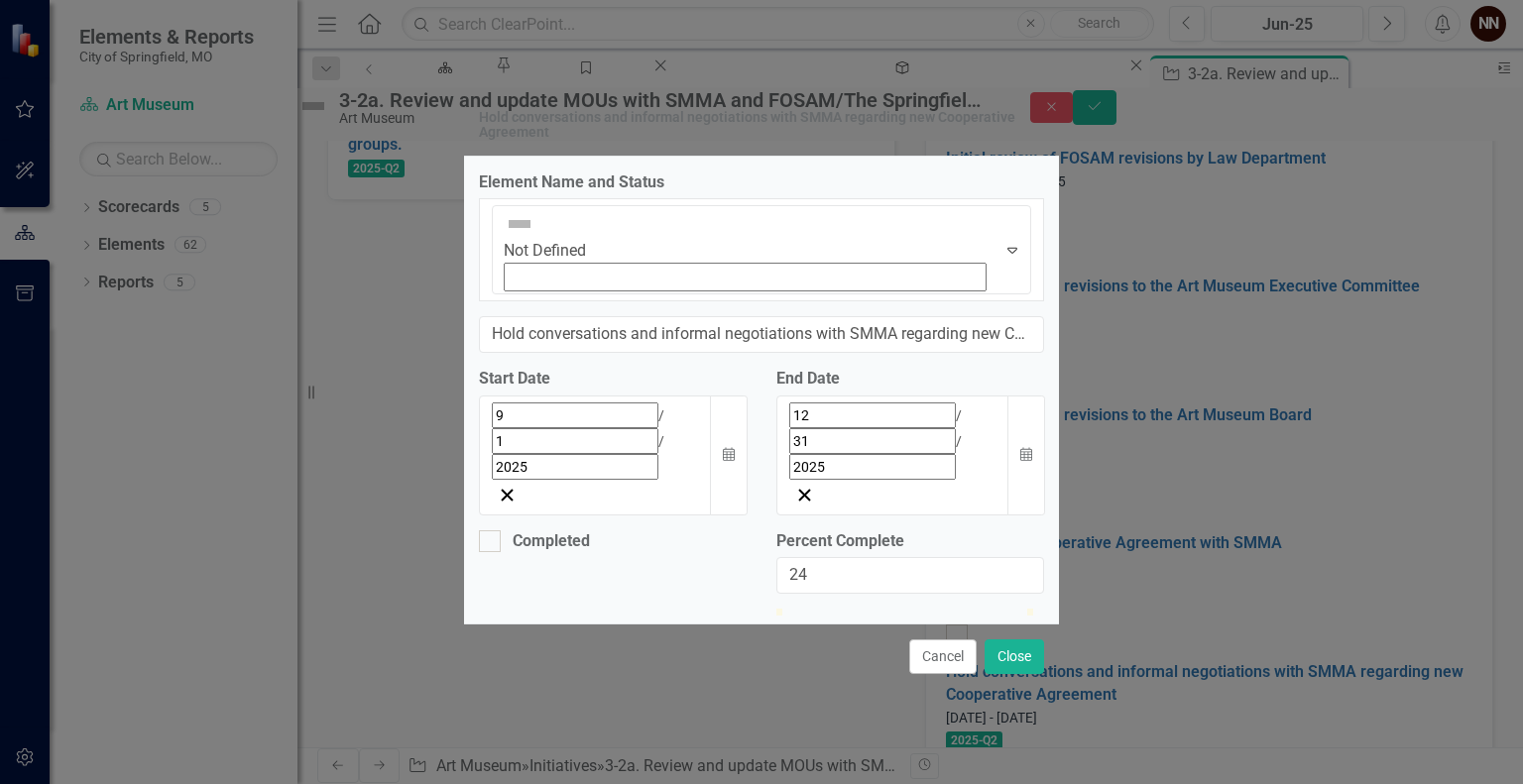 click at bounding box center (837, 609) 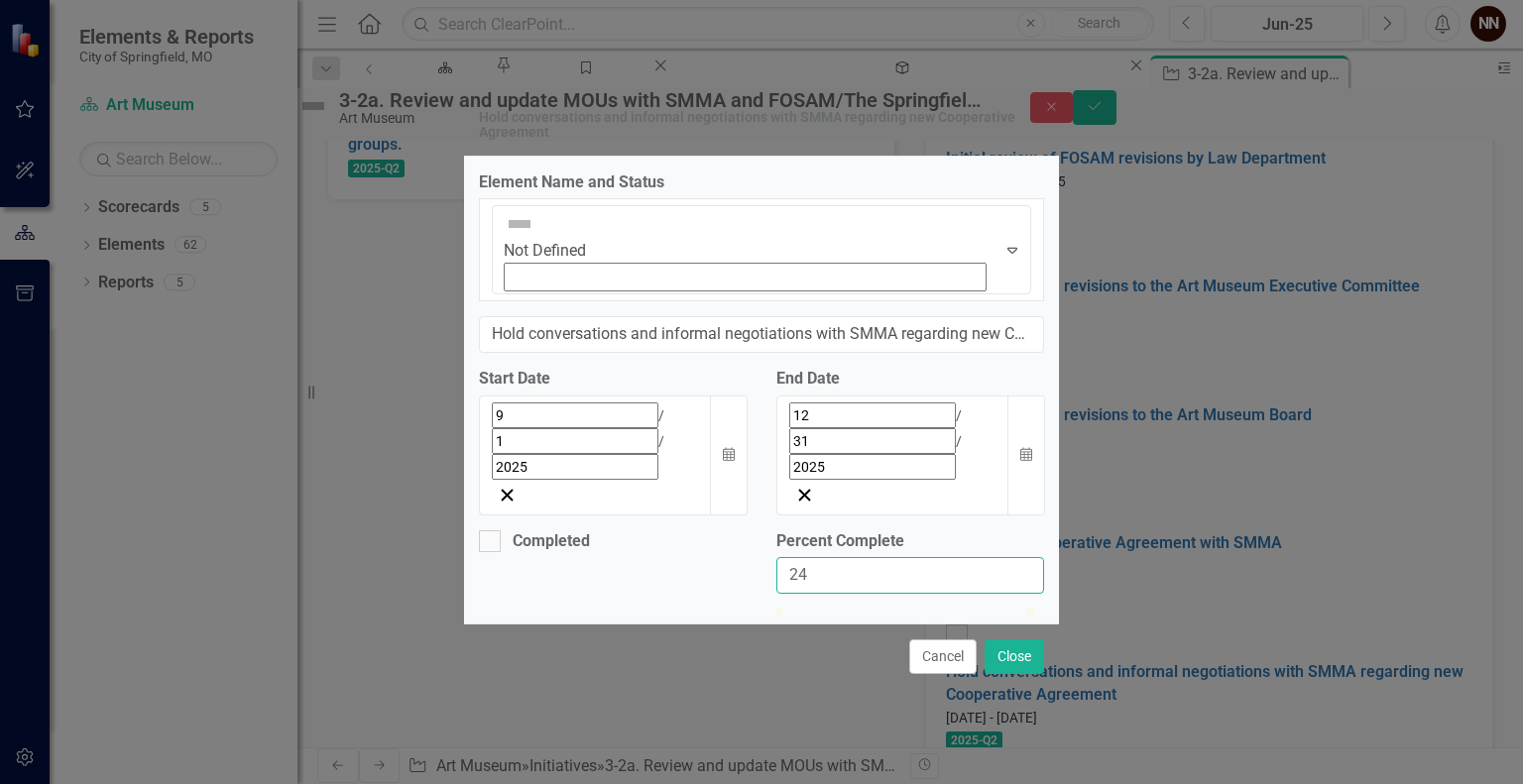 click on "24" at bounding box center (910, 575) 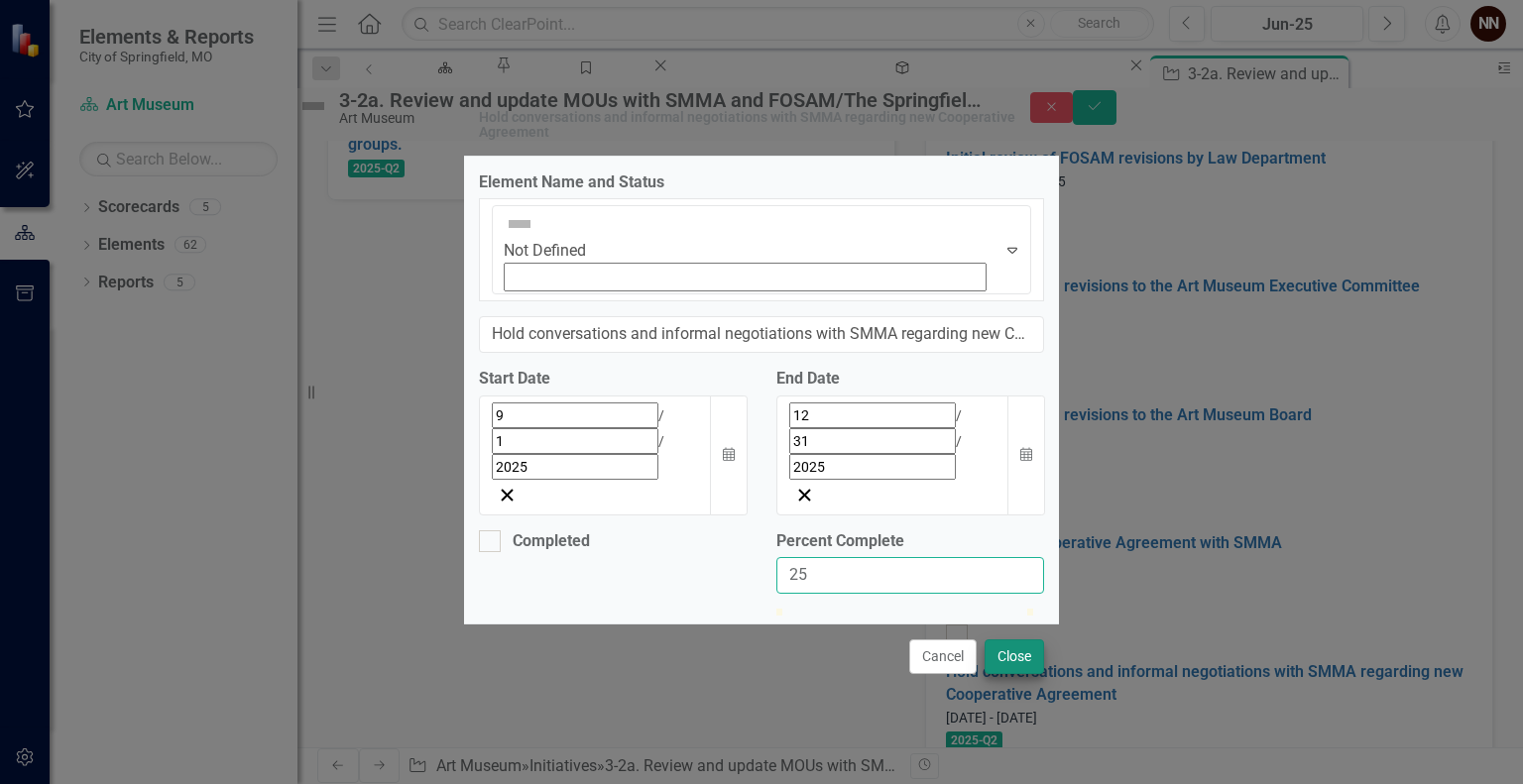 type on "25" 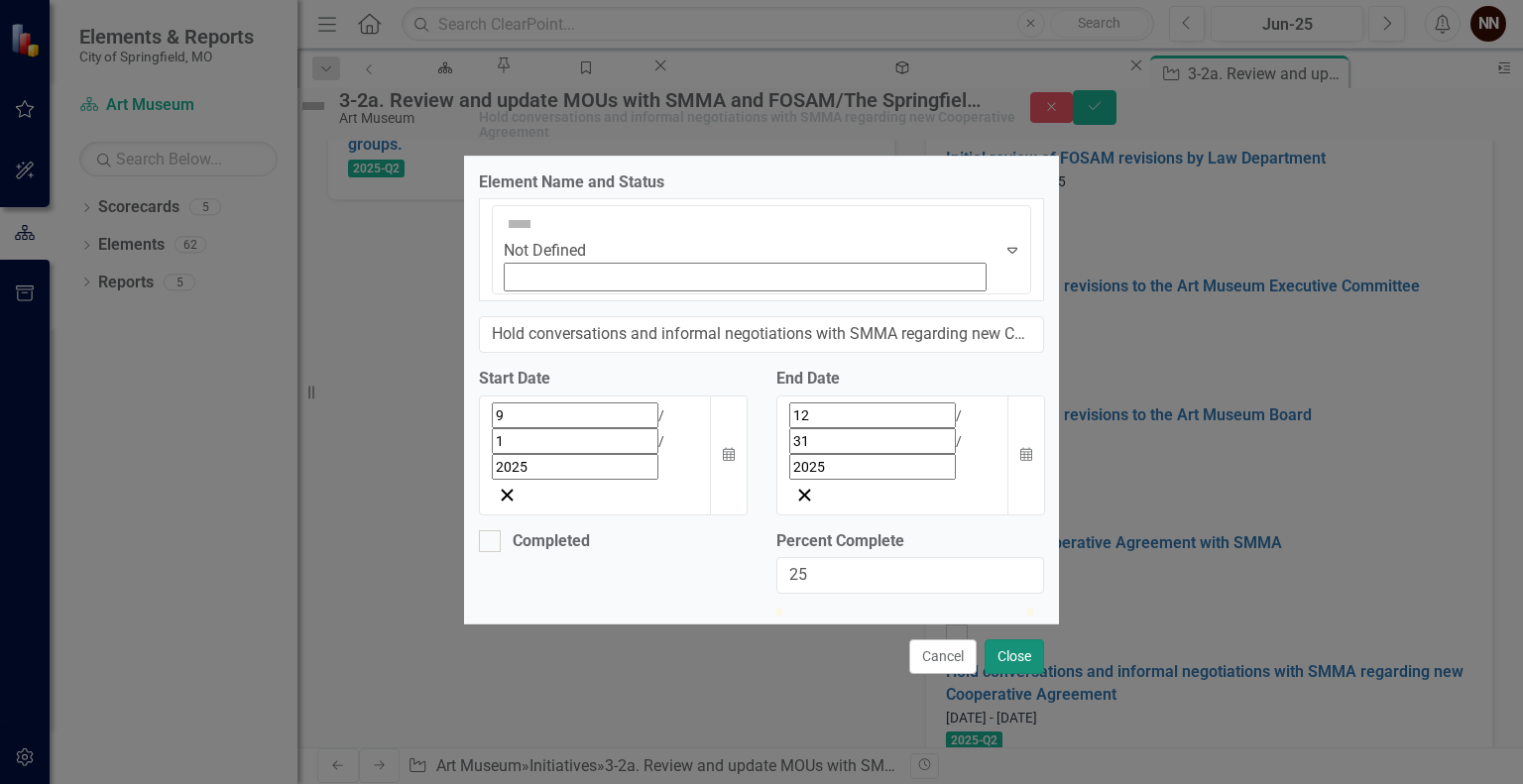 click on "Close" at bounding box center (1014, 656) 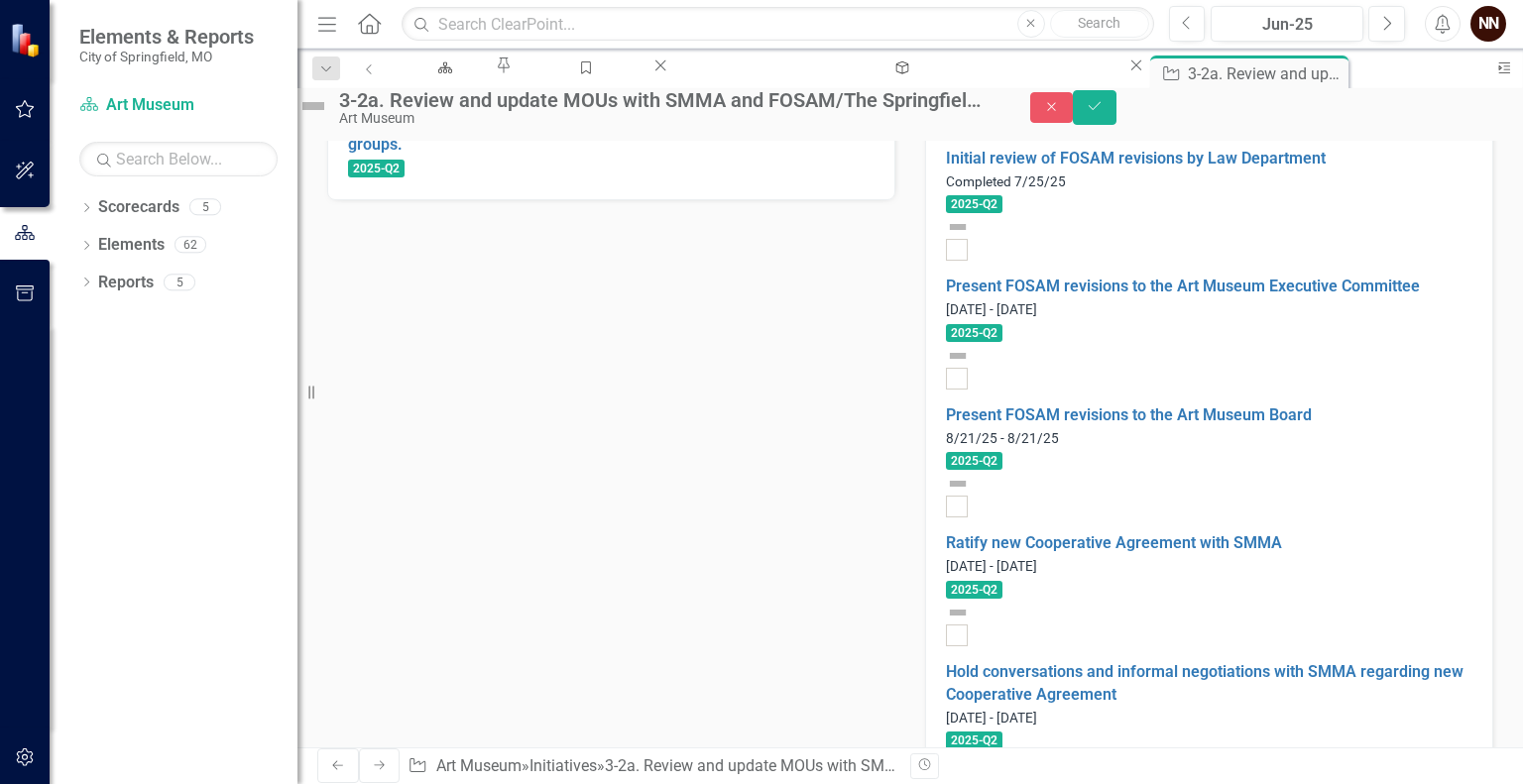 click on "Ratify new Cooperative Agreement with SMMA" at bounding box center [450, 1572] 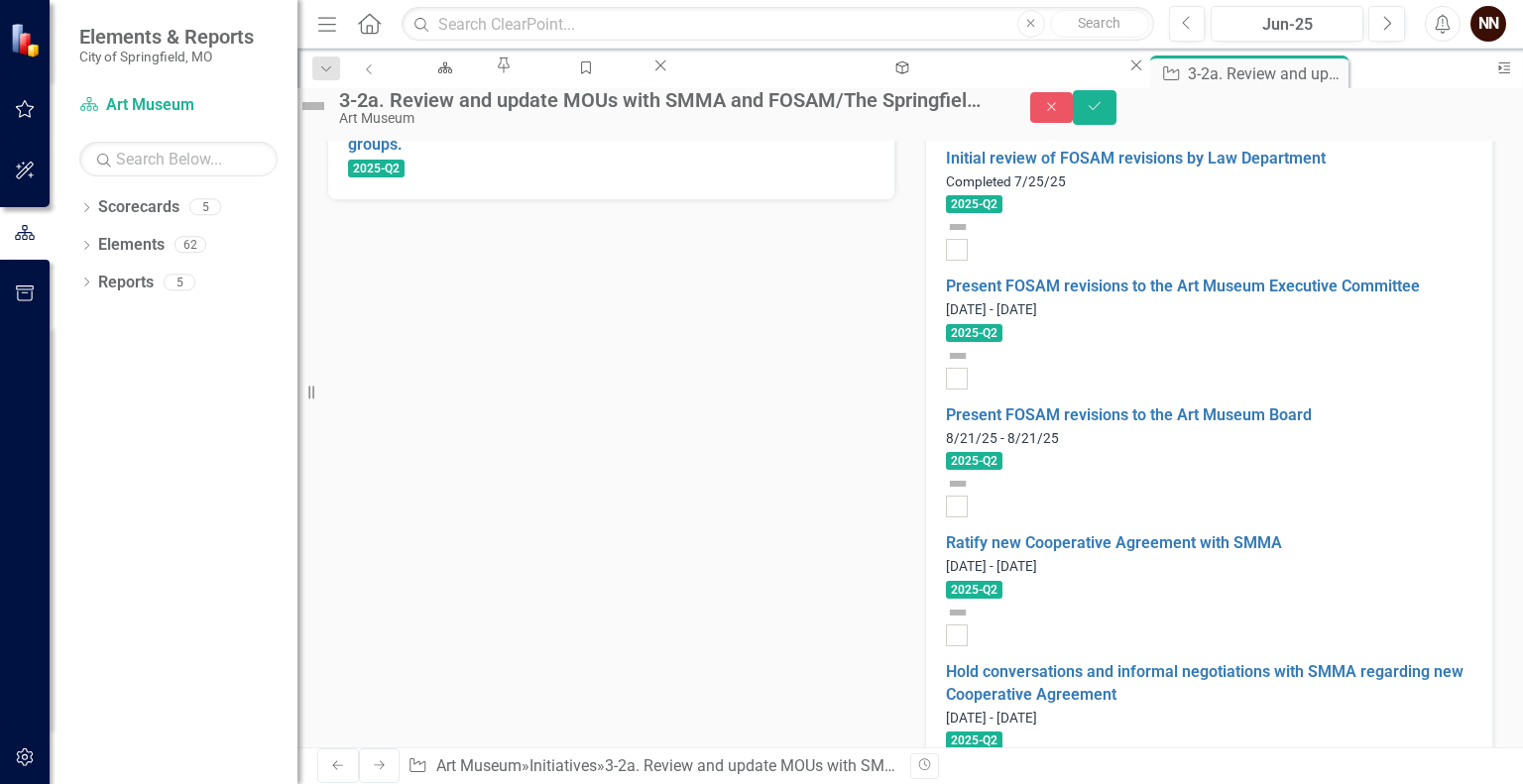 click on "Ratify new Cooperative Agreement with SMMA" at bounding box center (450, 1572) 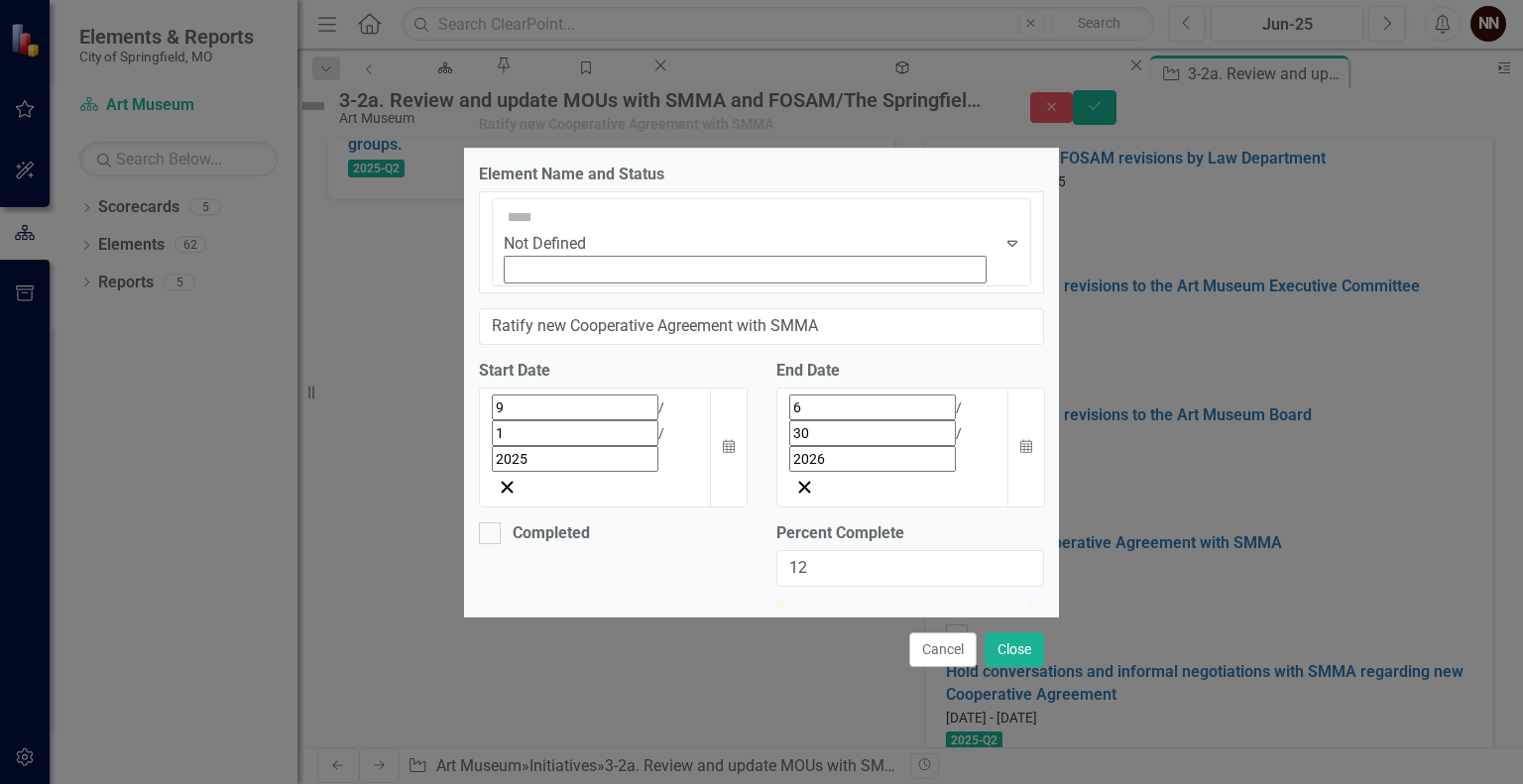 drag, startPoint x: 785, startPoint y: 497, endPoint x: 817, endPoint y: 499, distance: 32.06244 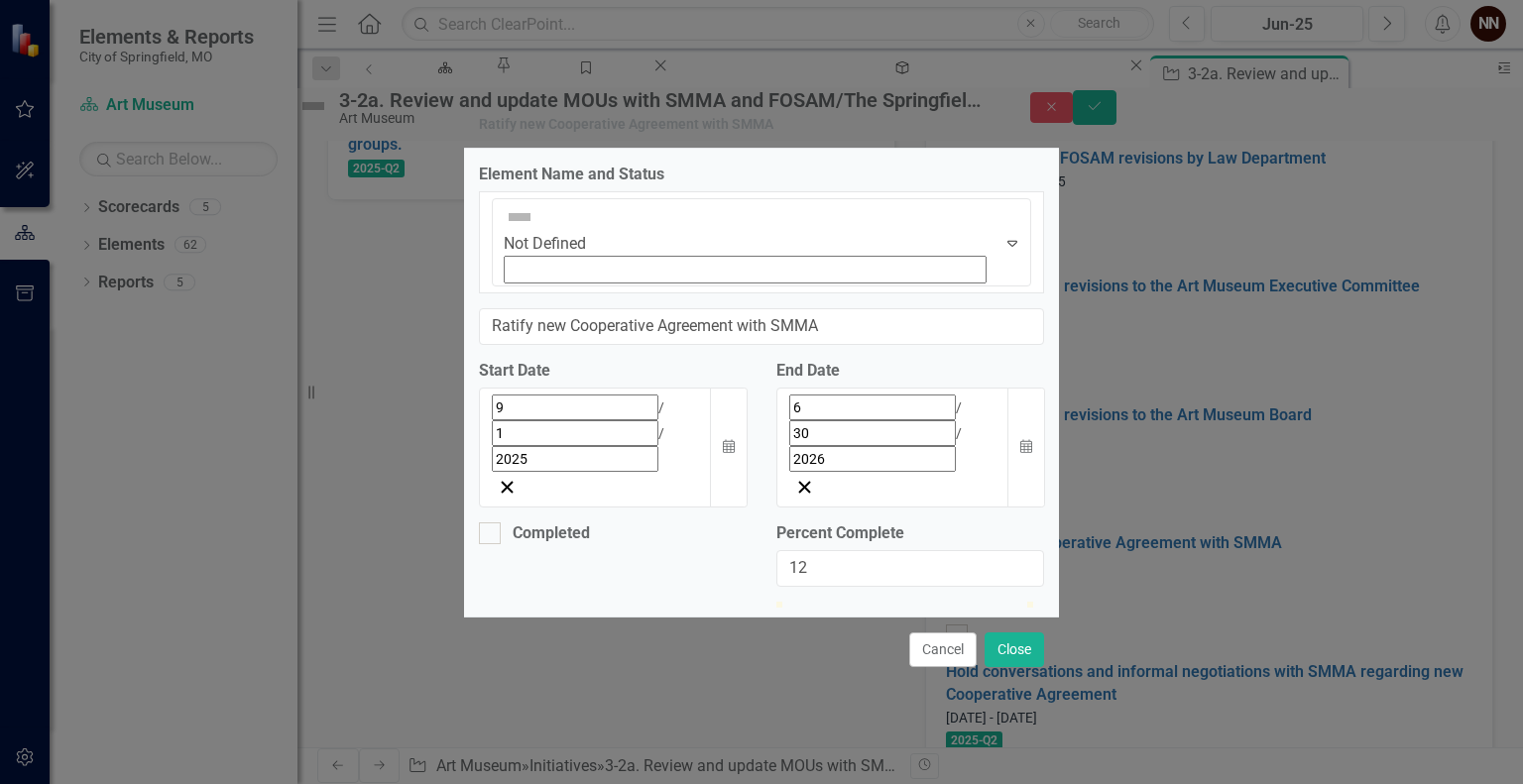 click at bounding box center [806, 602] 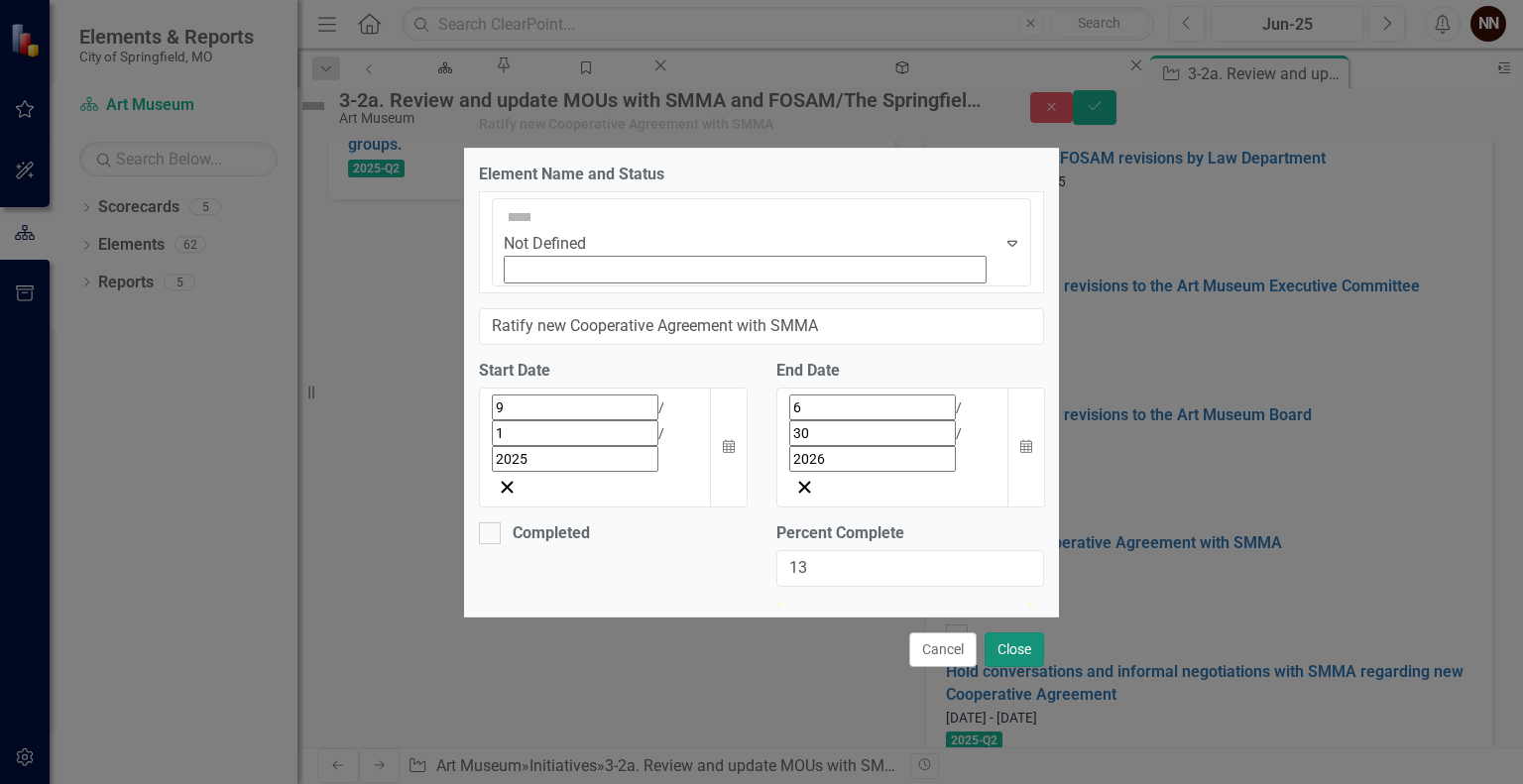 click on "Close" at bounding box center [1014, 649] 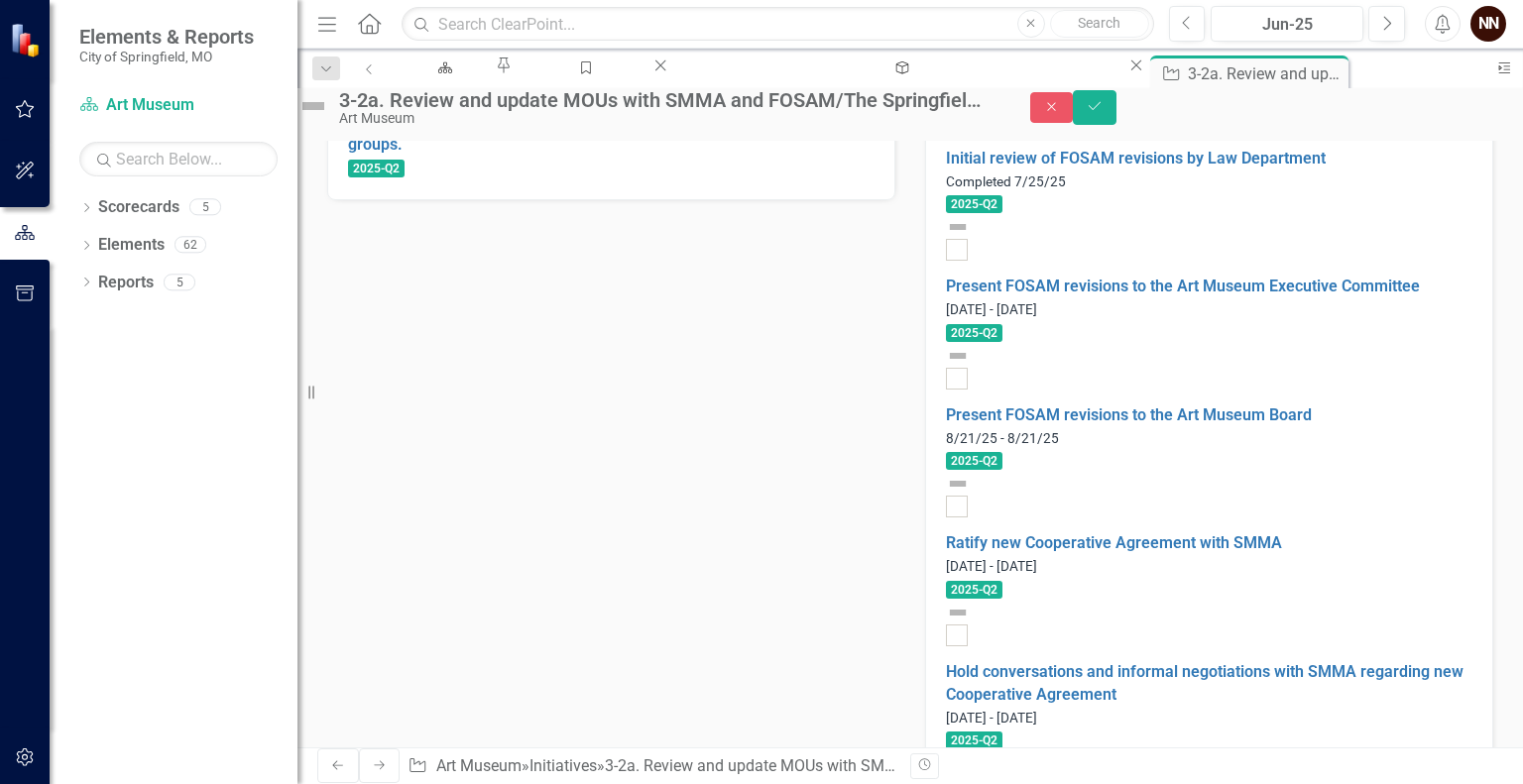 click at bounding box center [982, 1546] 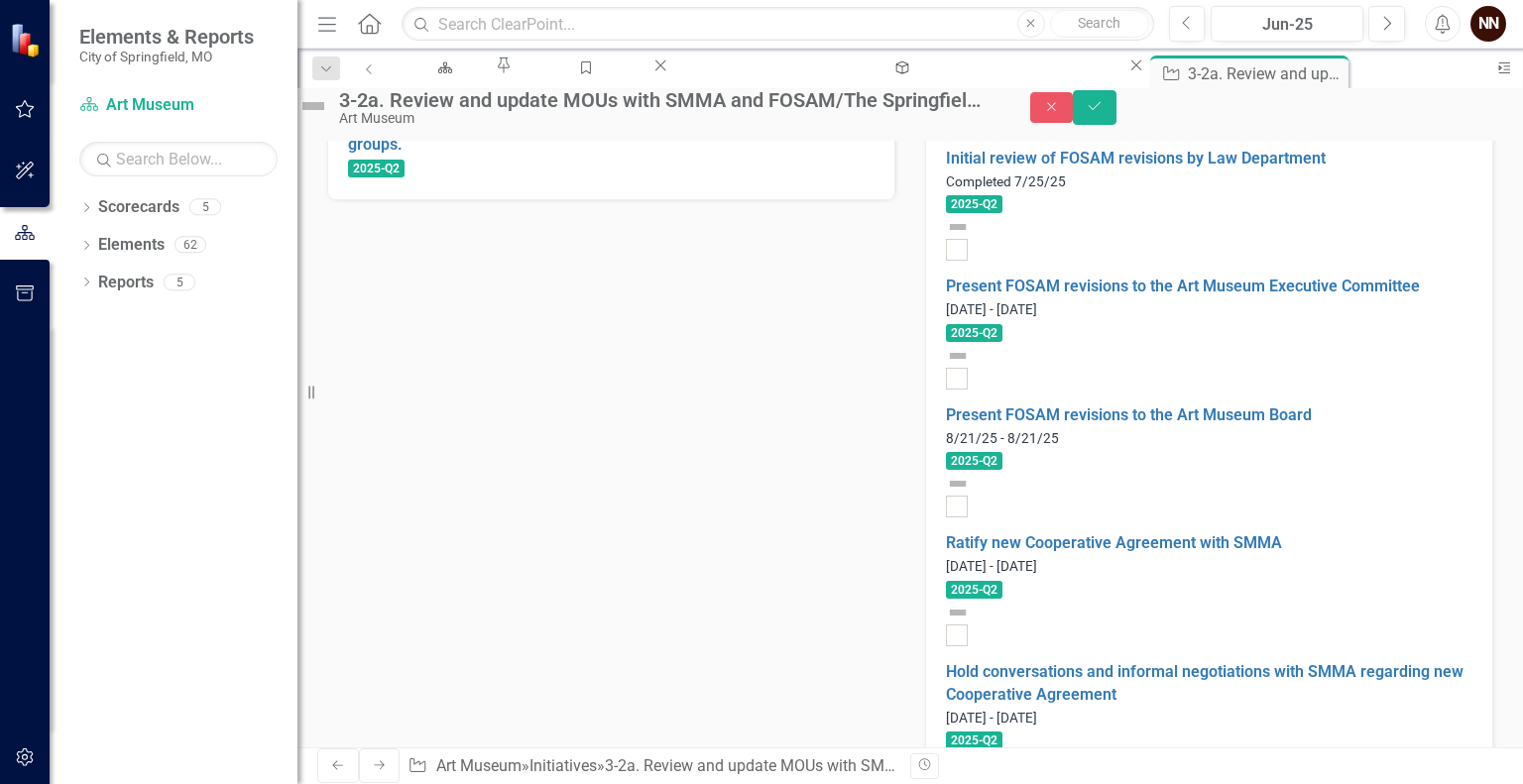 click at bounding box center [1028, 1598] 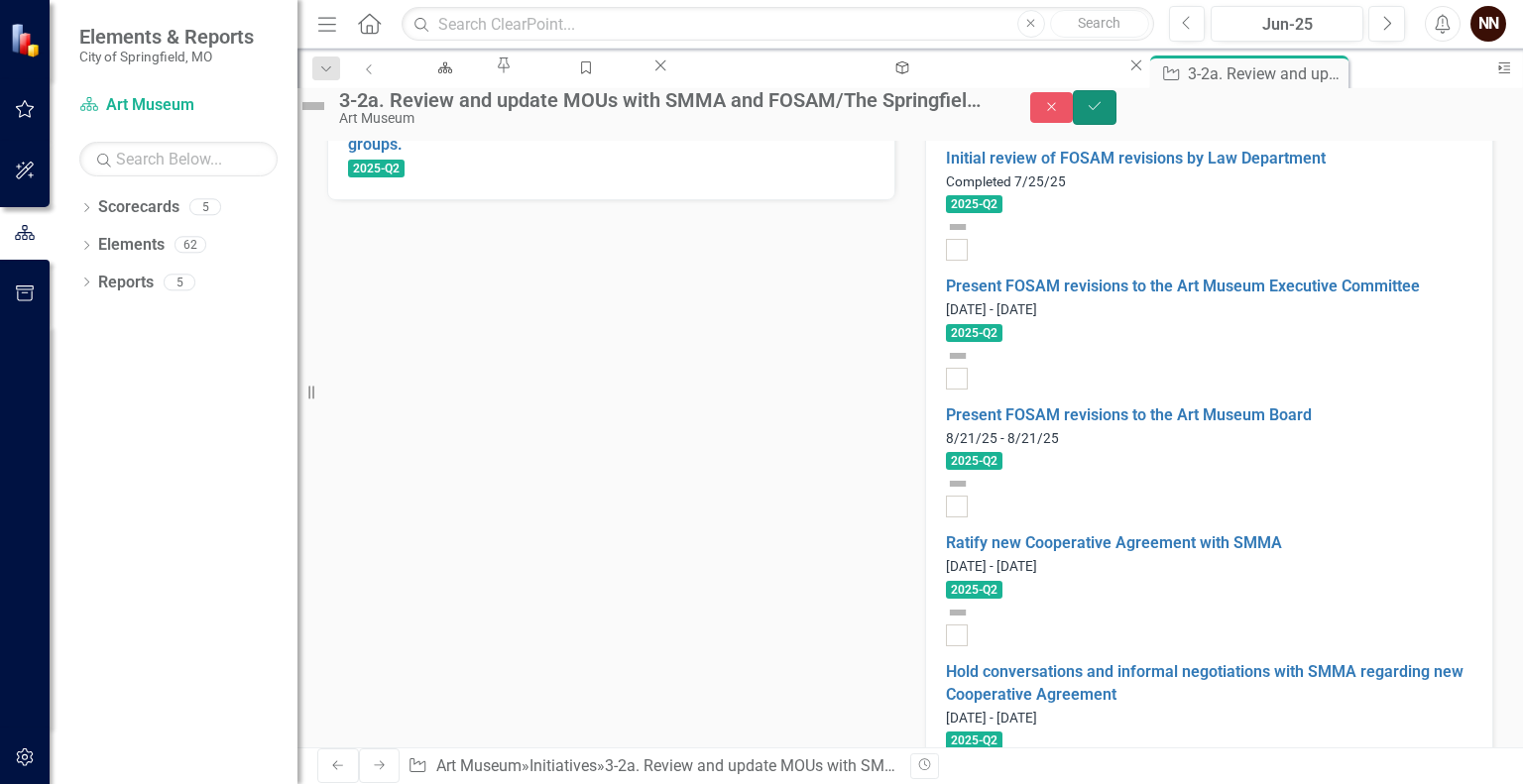 click on "Save" at bounding box center (1095, 107) 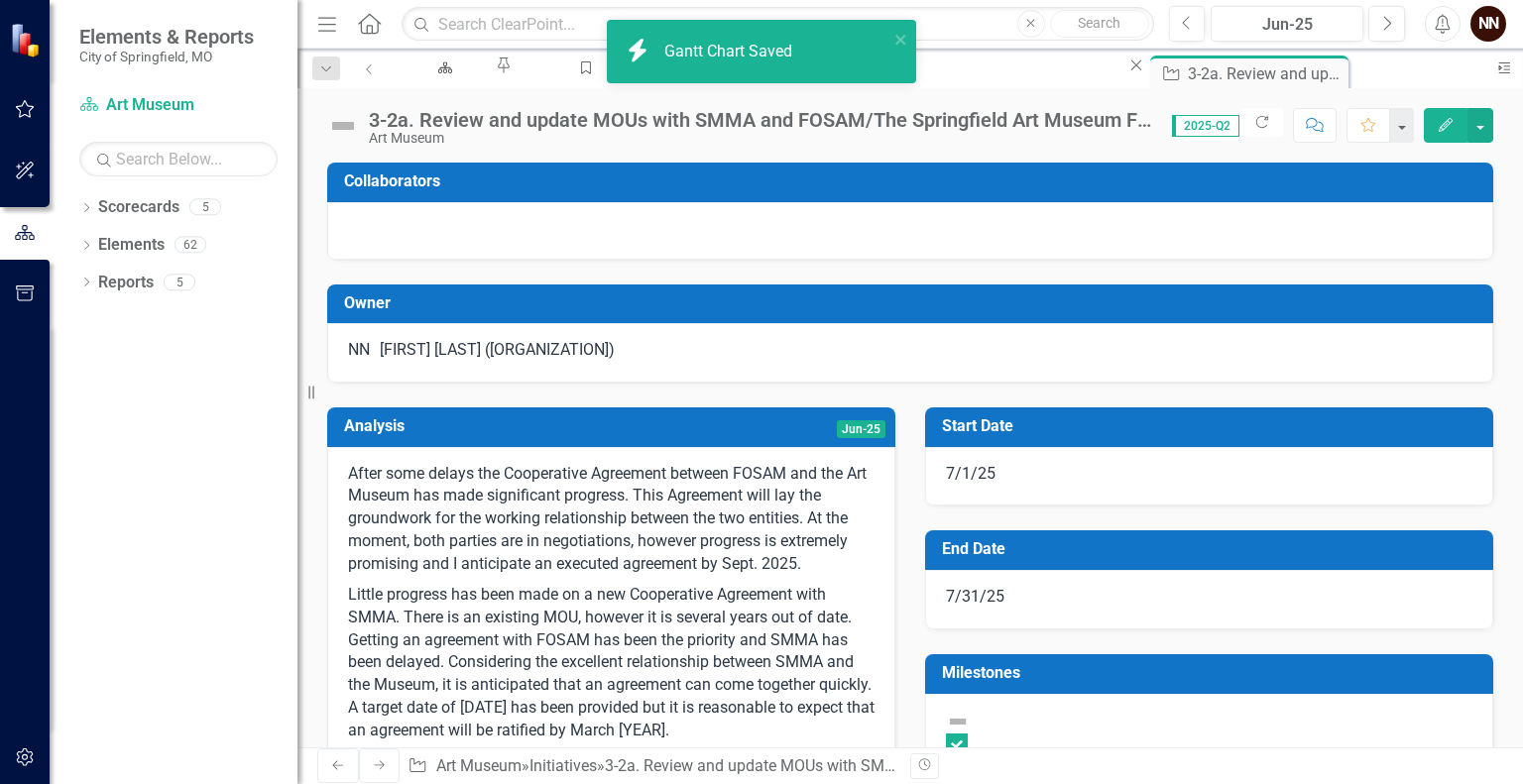 checkbox on "false" 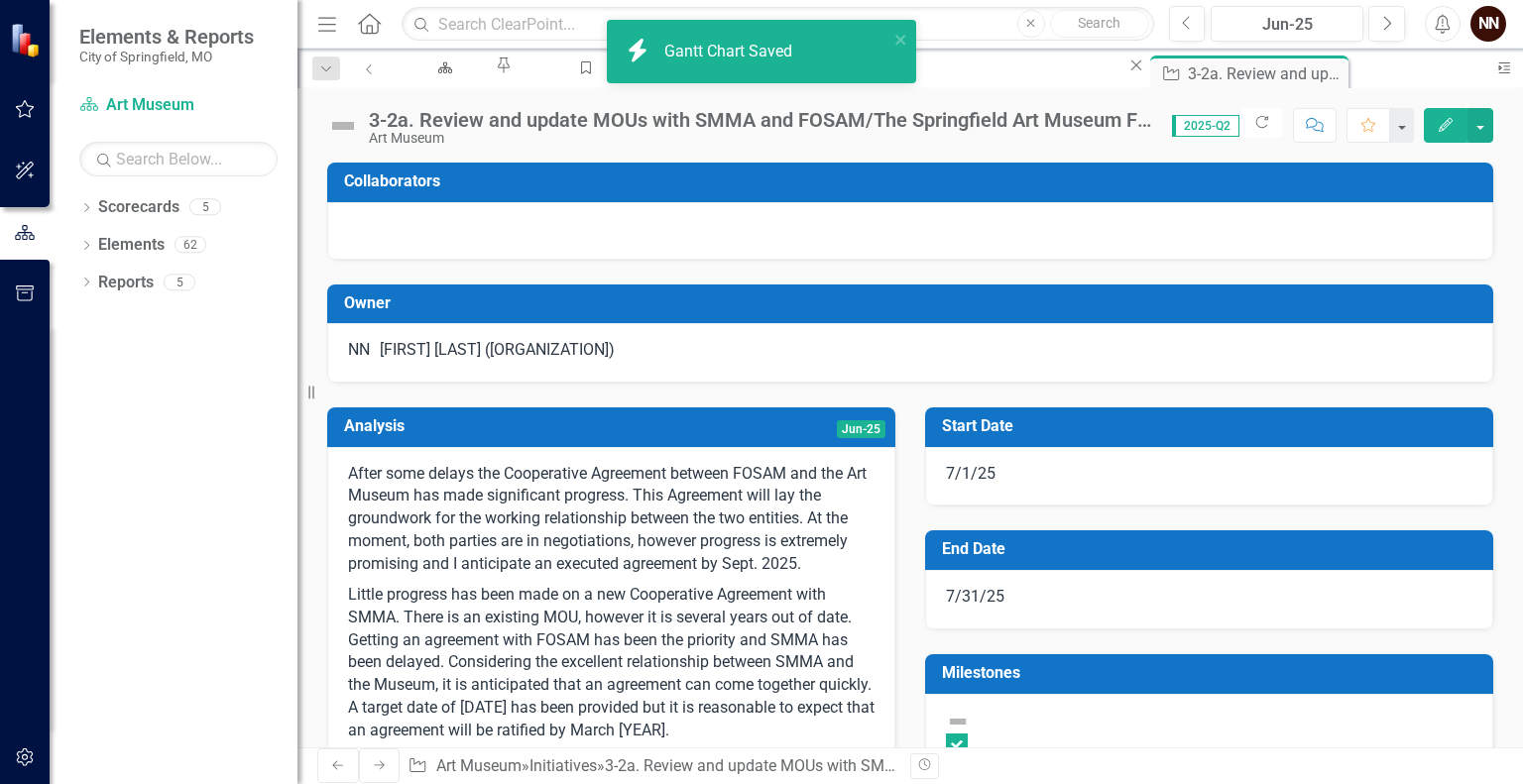 checkbox on "false" 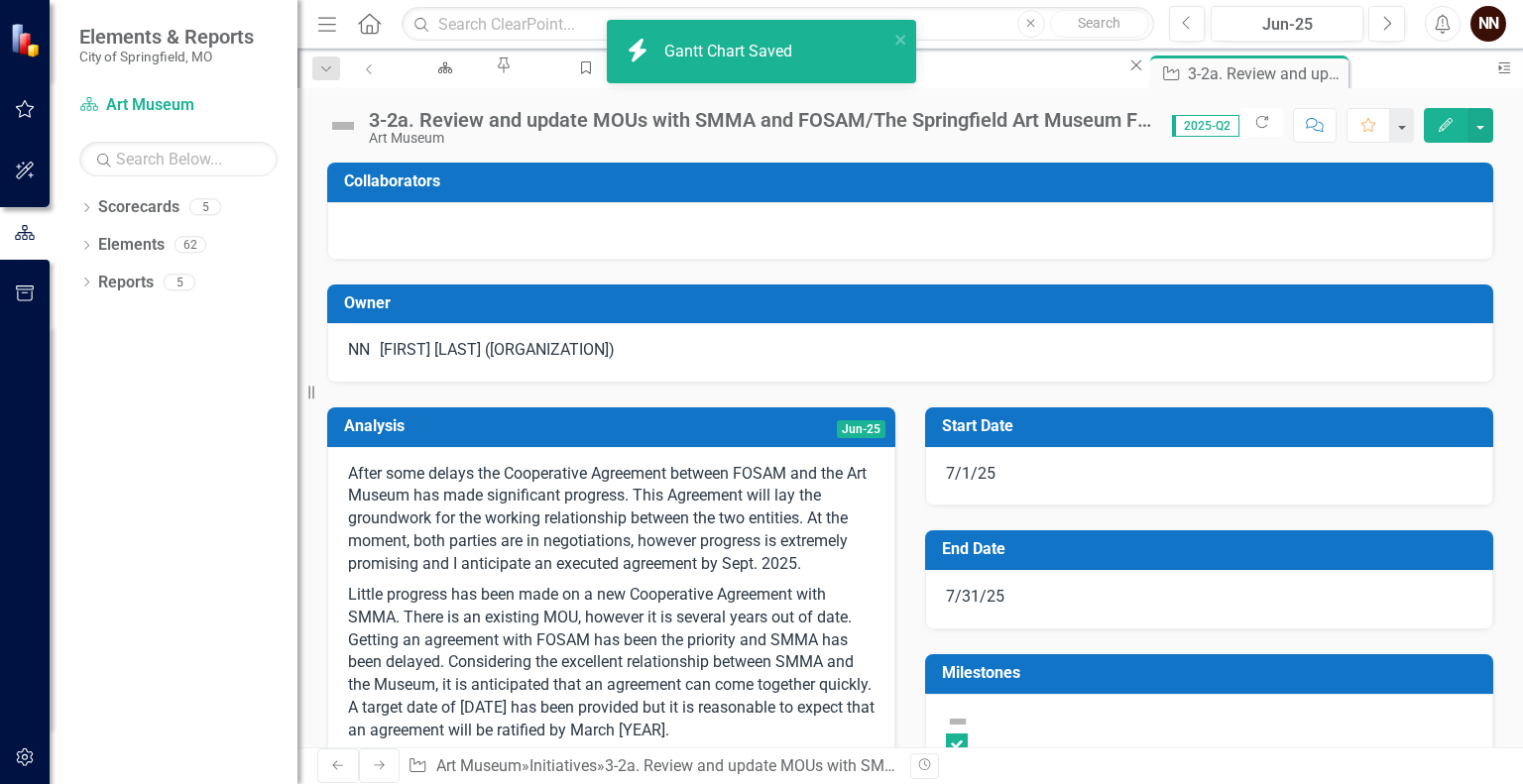 checkbox on "false" 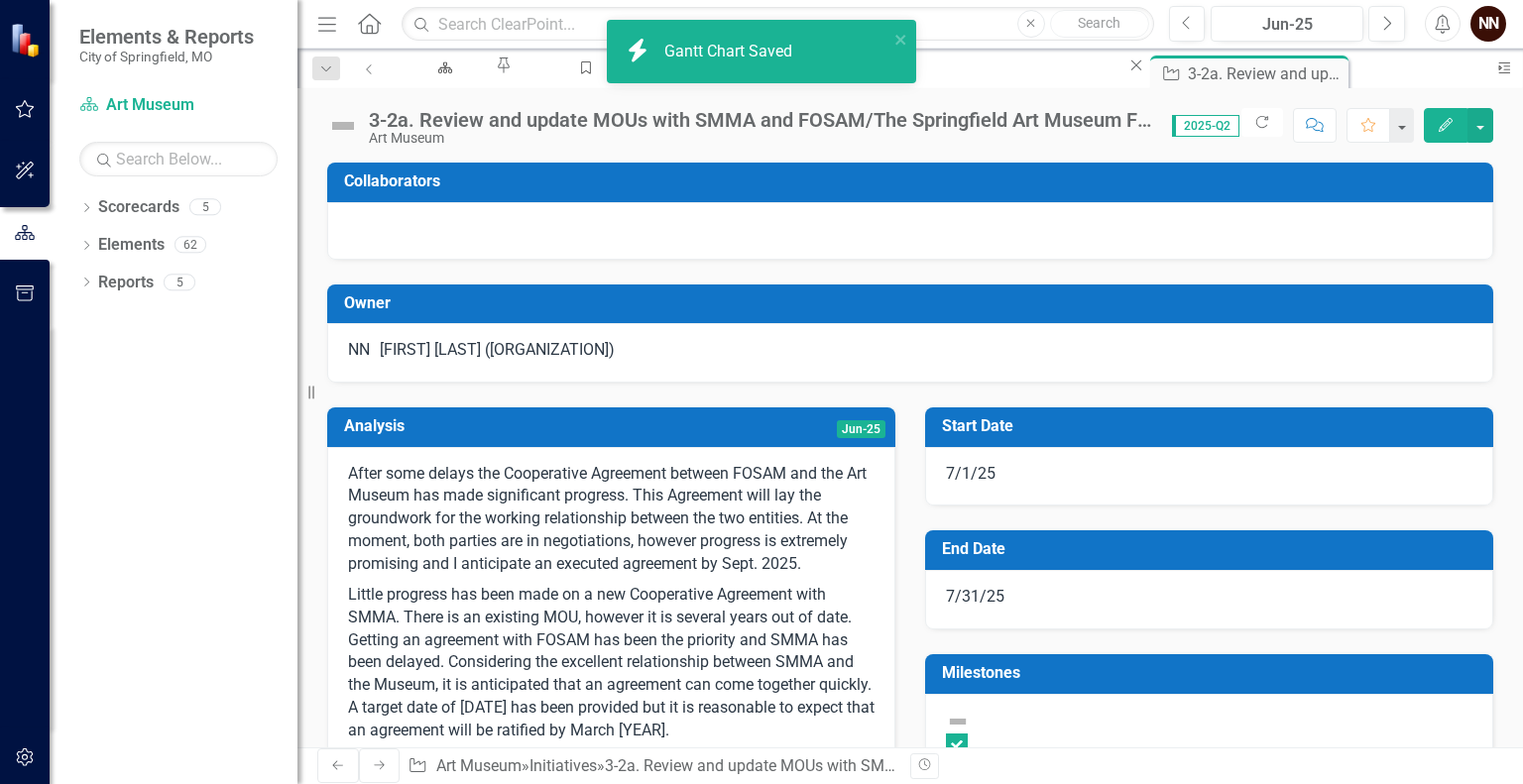 checkbox on "true" 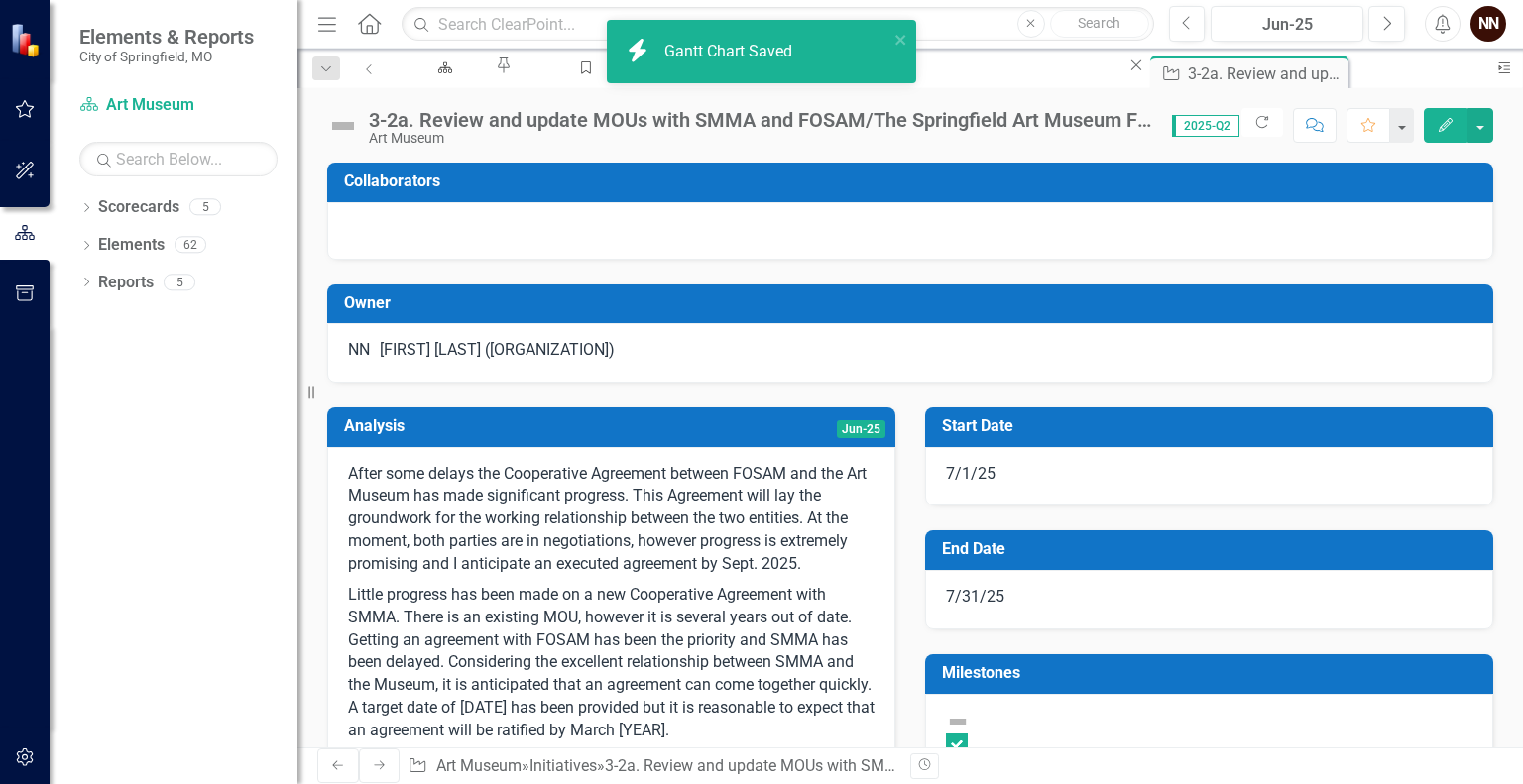 checkbox on "true" 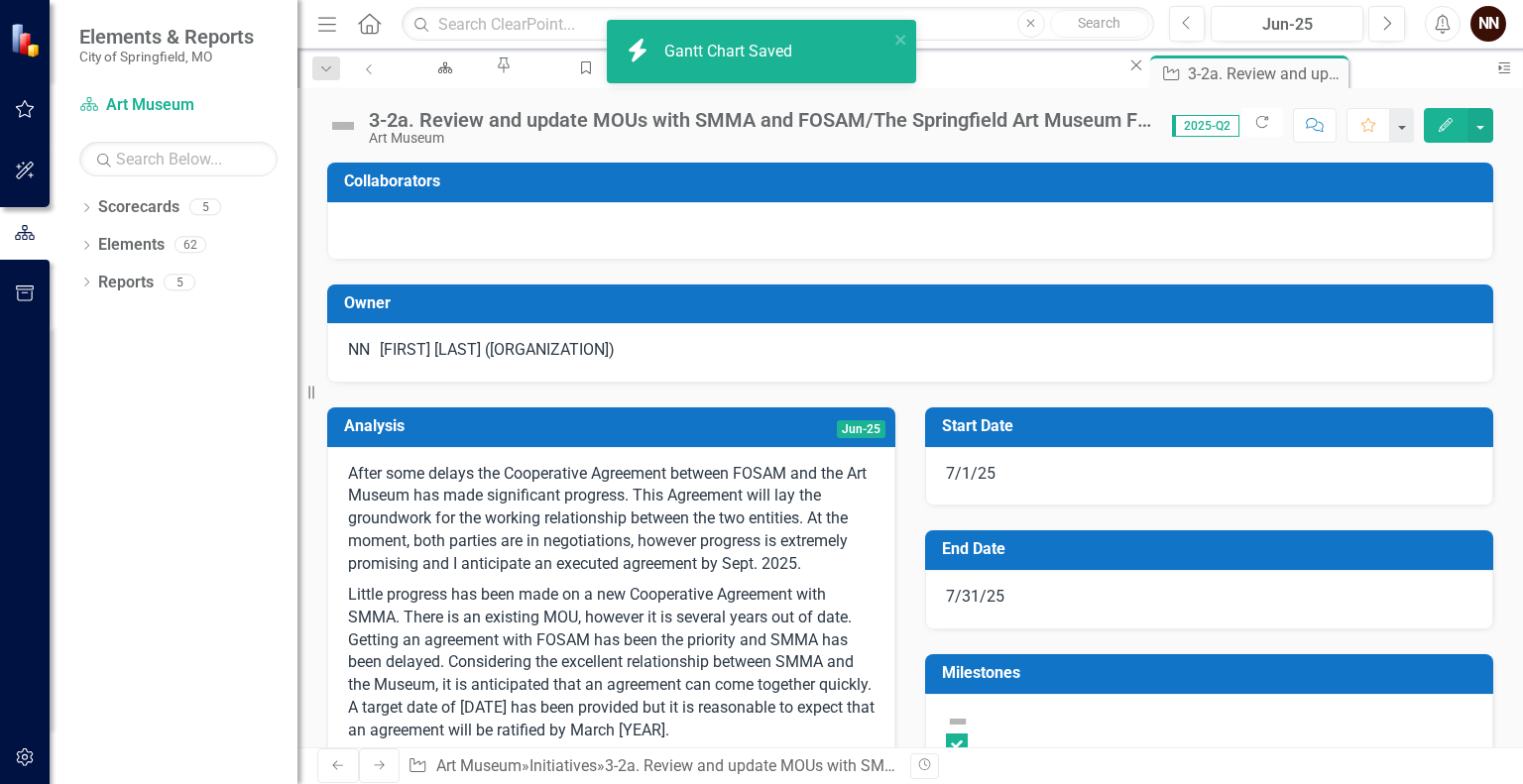 checkbox on "false" 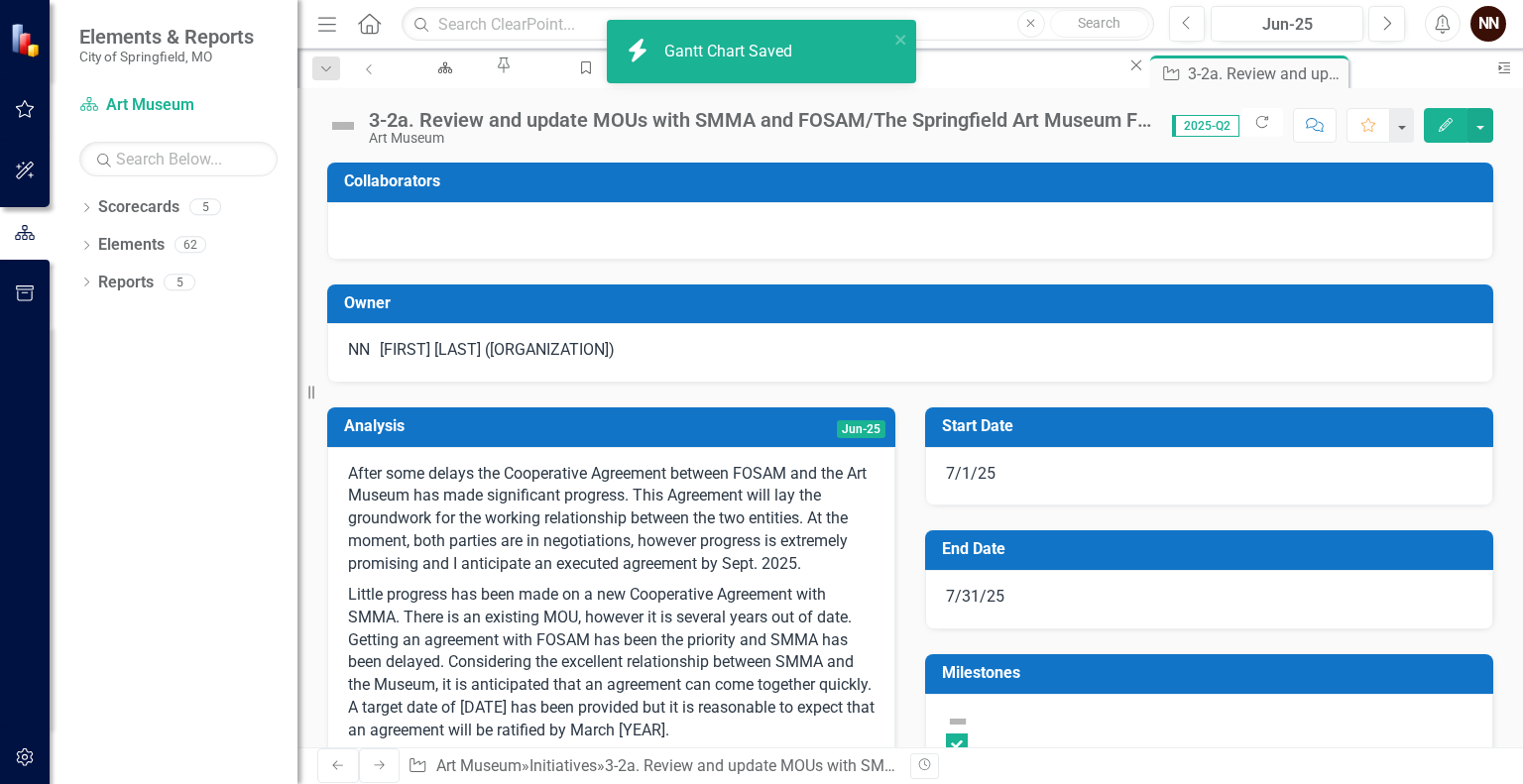 checkbox on "false" 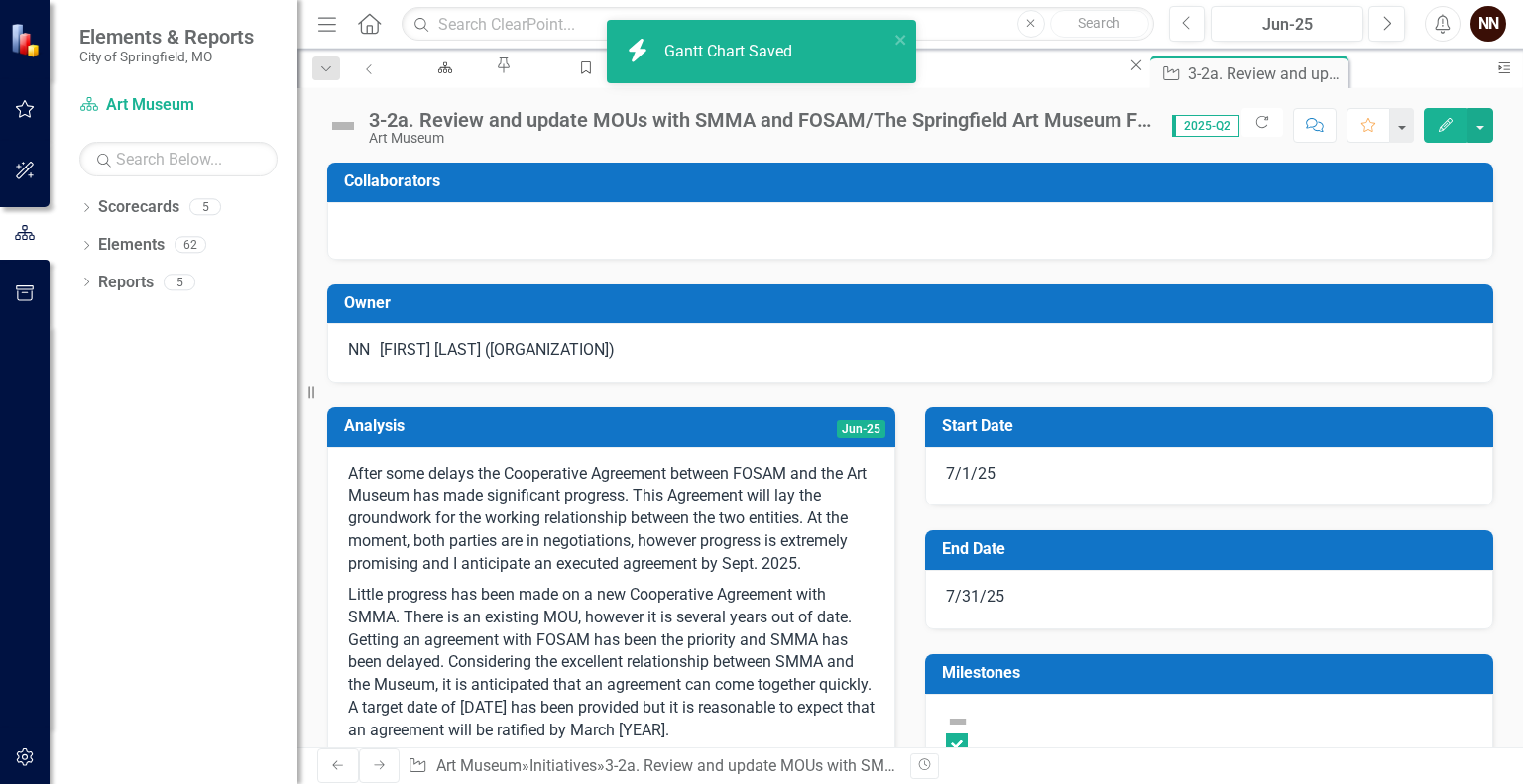 checkbox on "false" 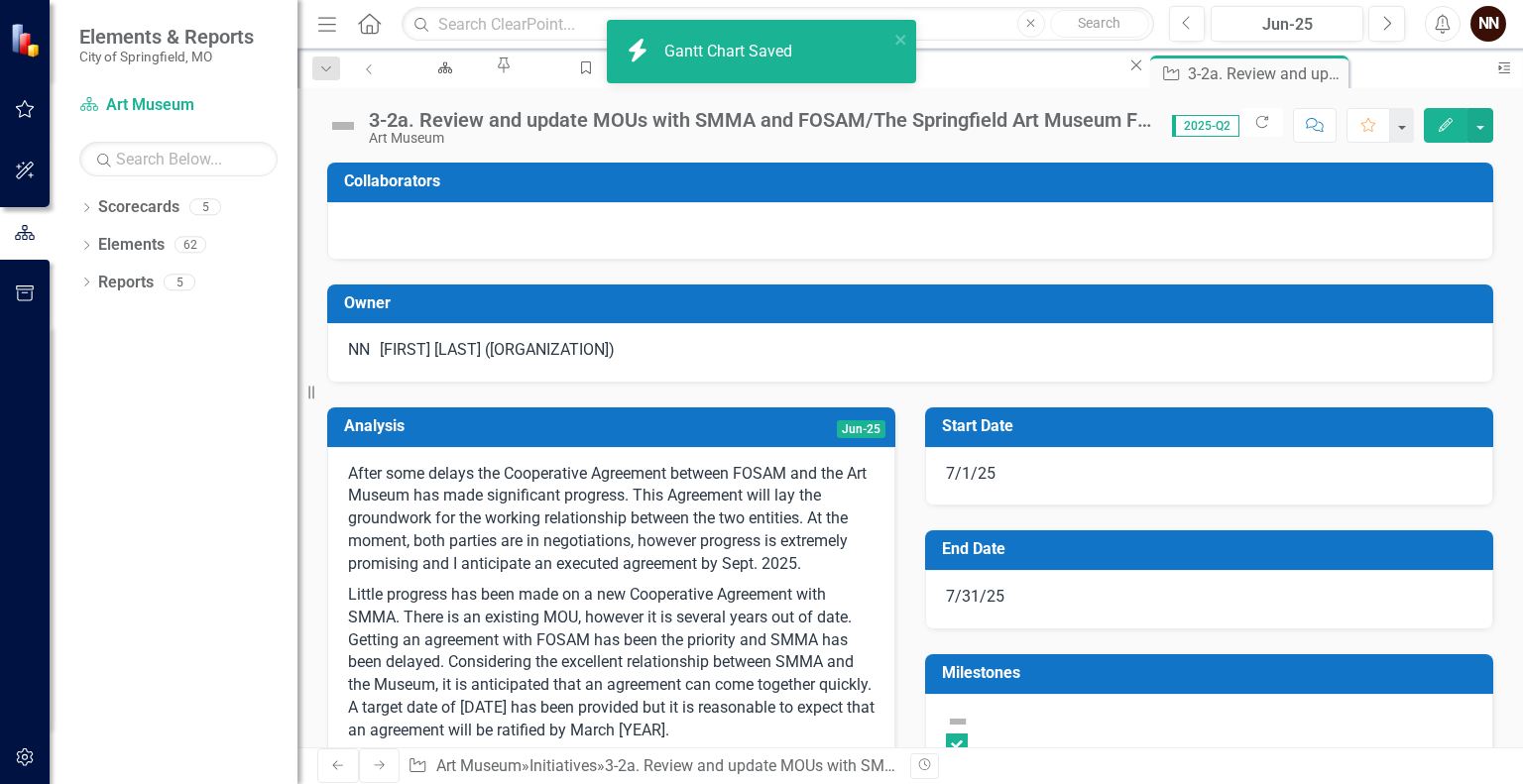 checkbox on "true" 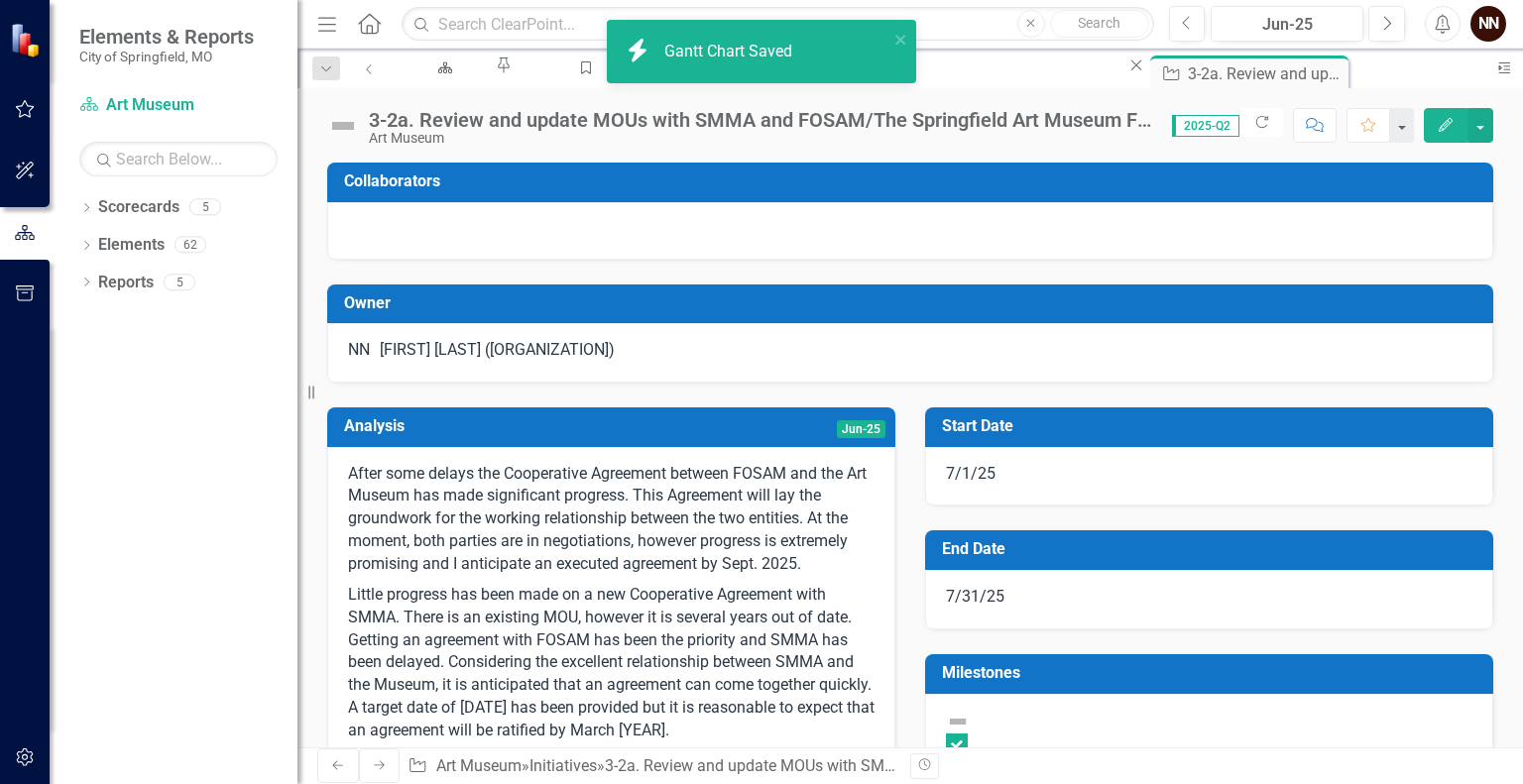checkbox on "true" 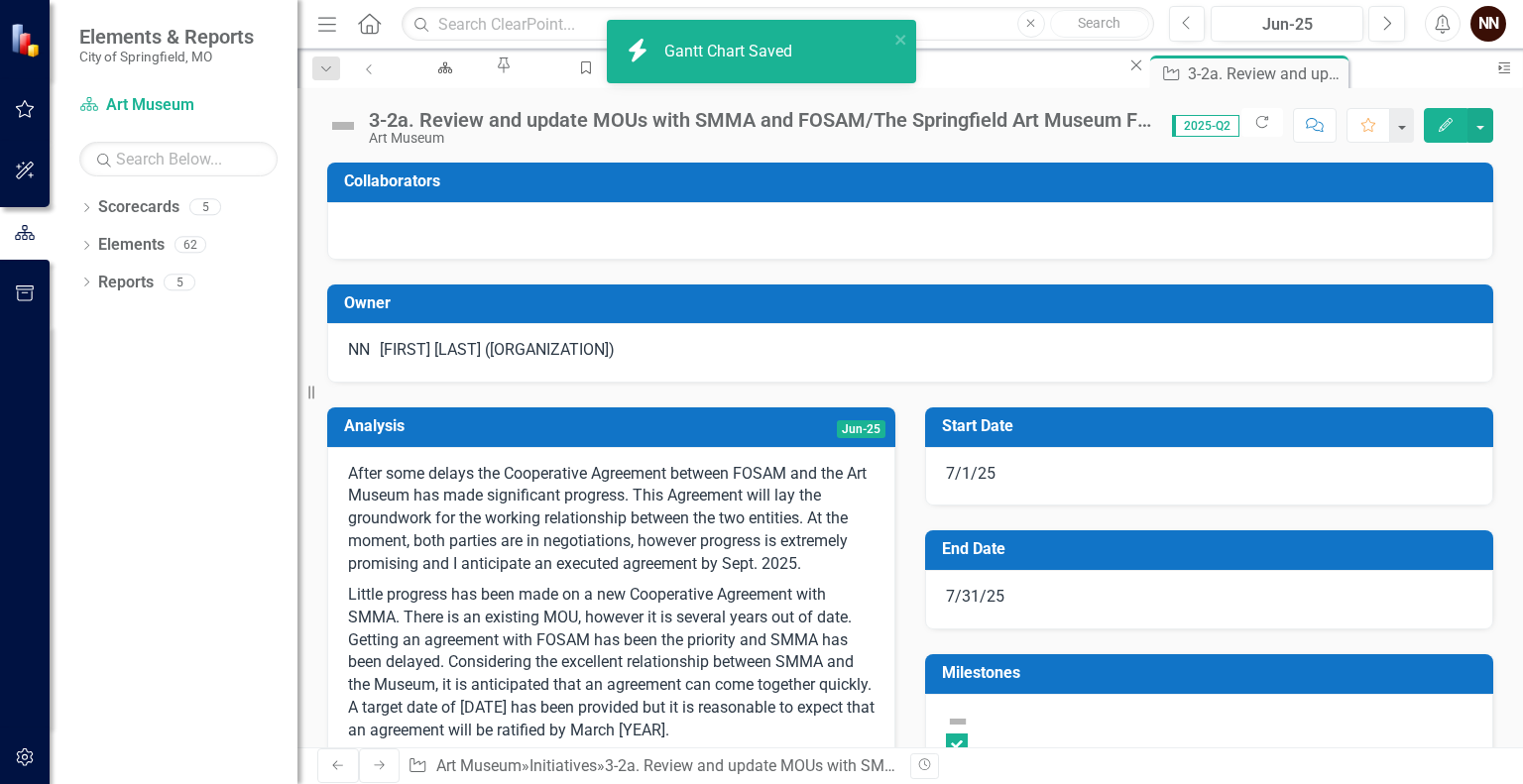 checkbox on "true" 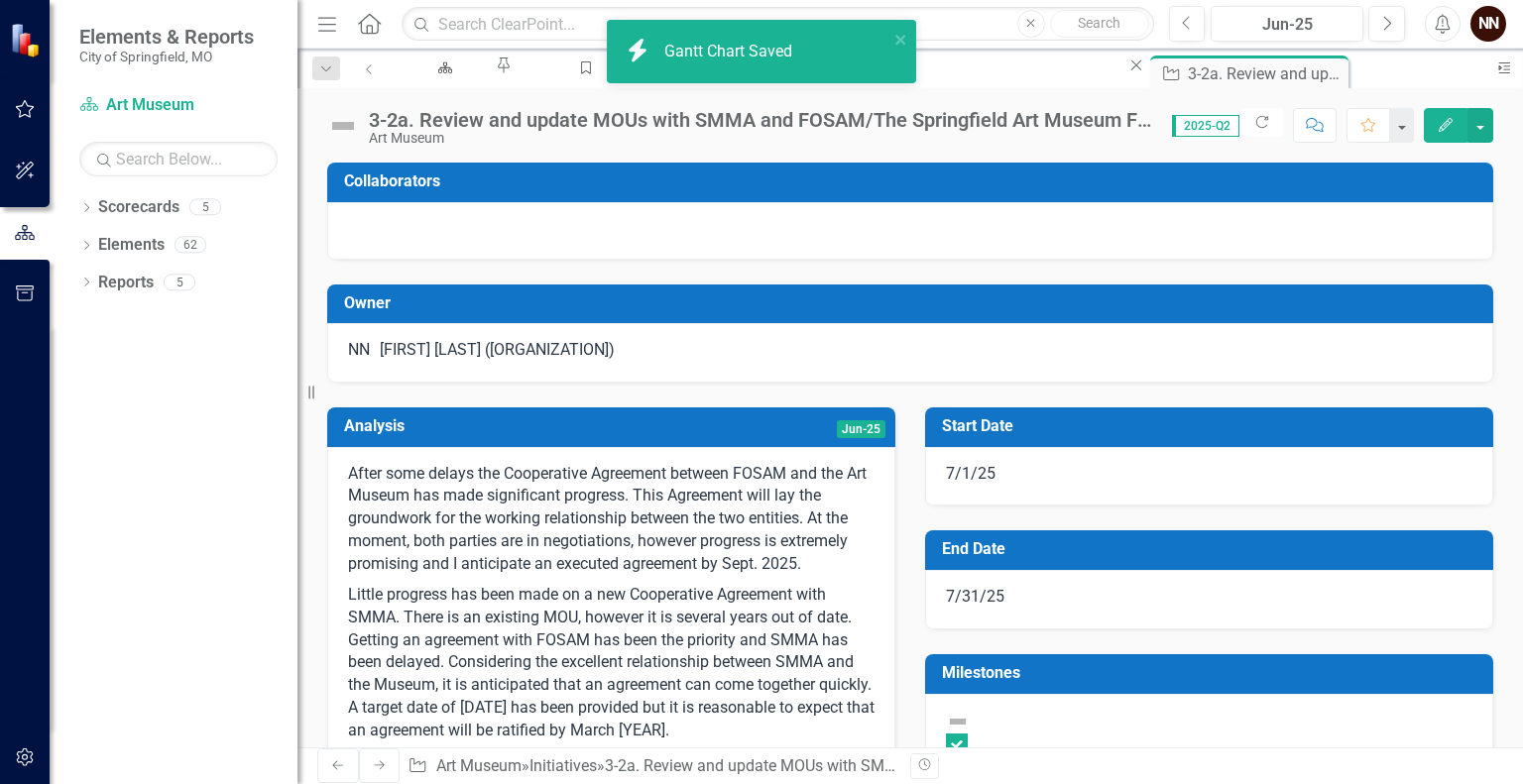 checkbox on "true" 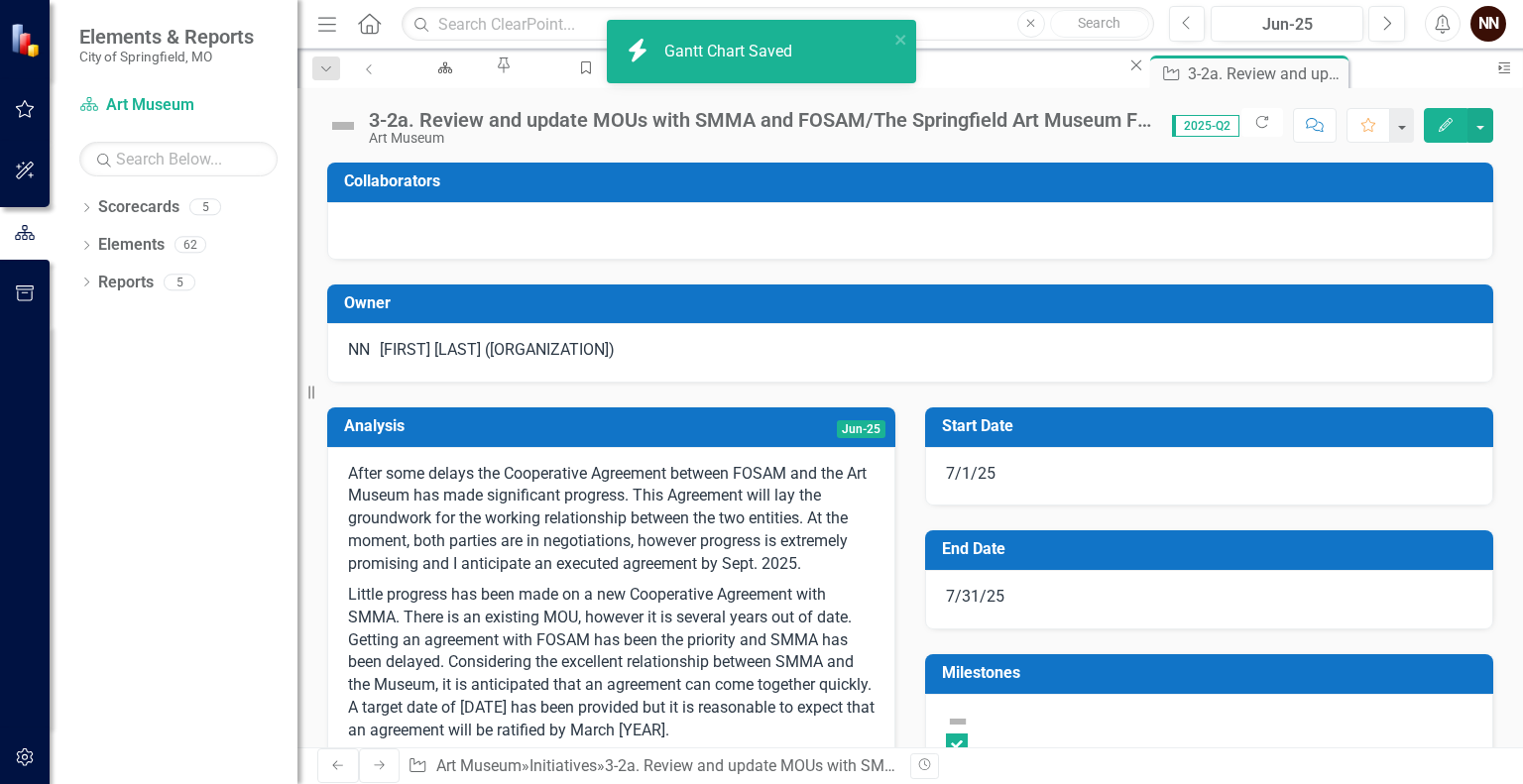 checkbox on "false" 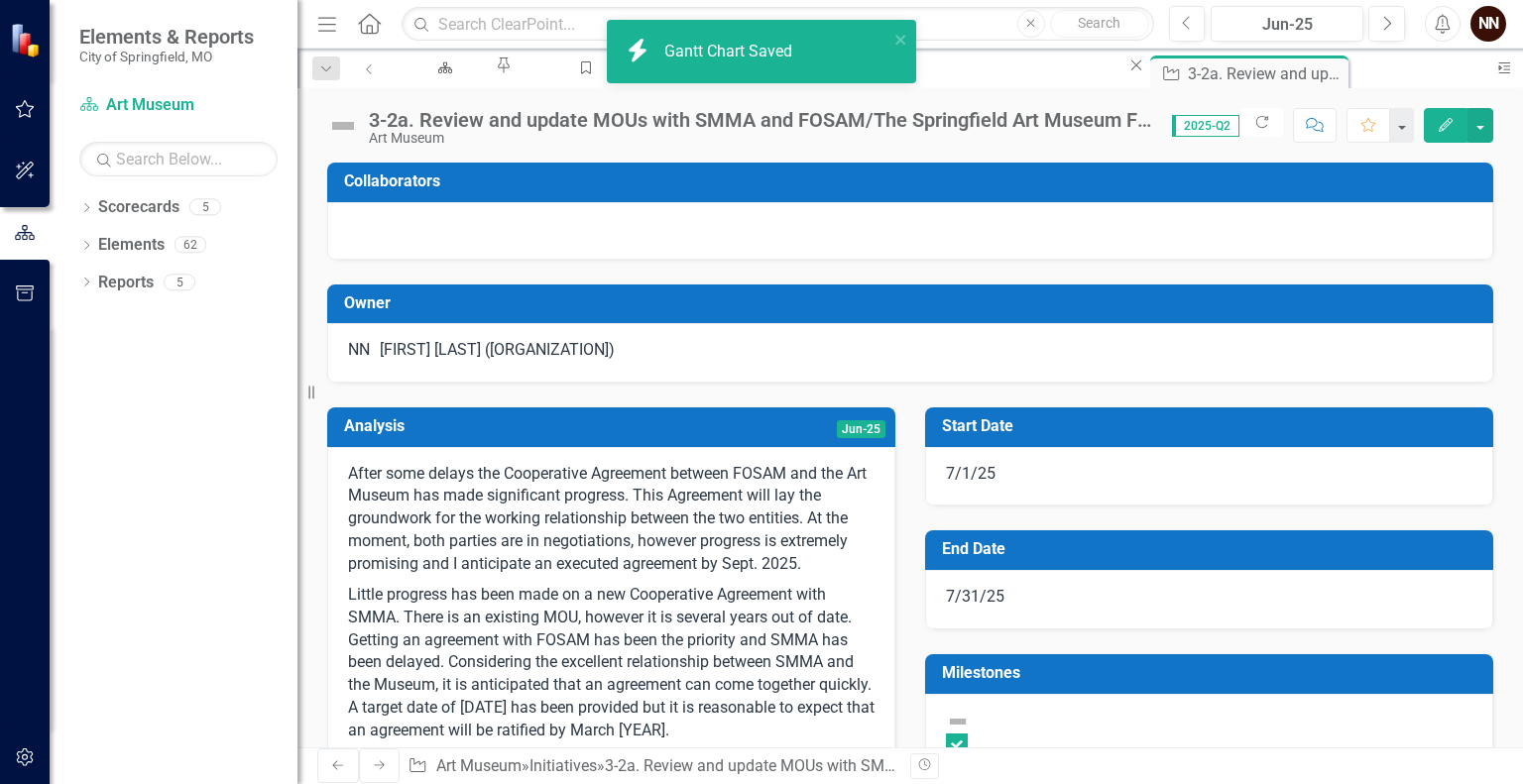 checkbox on "false" 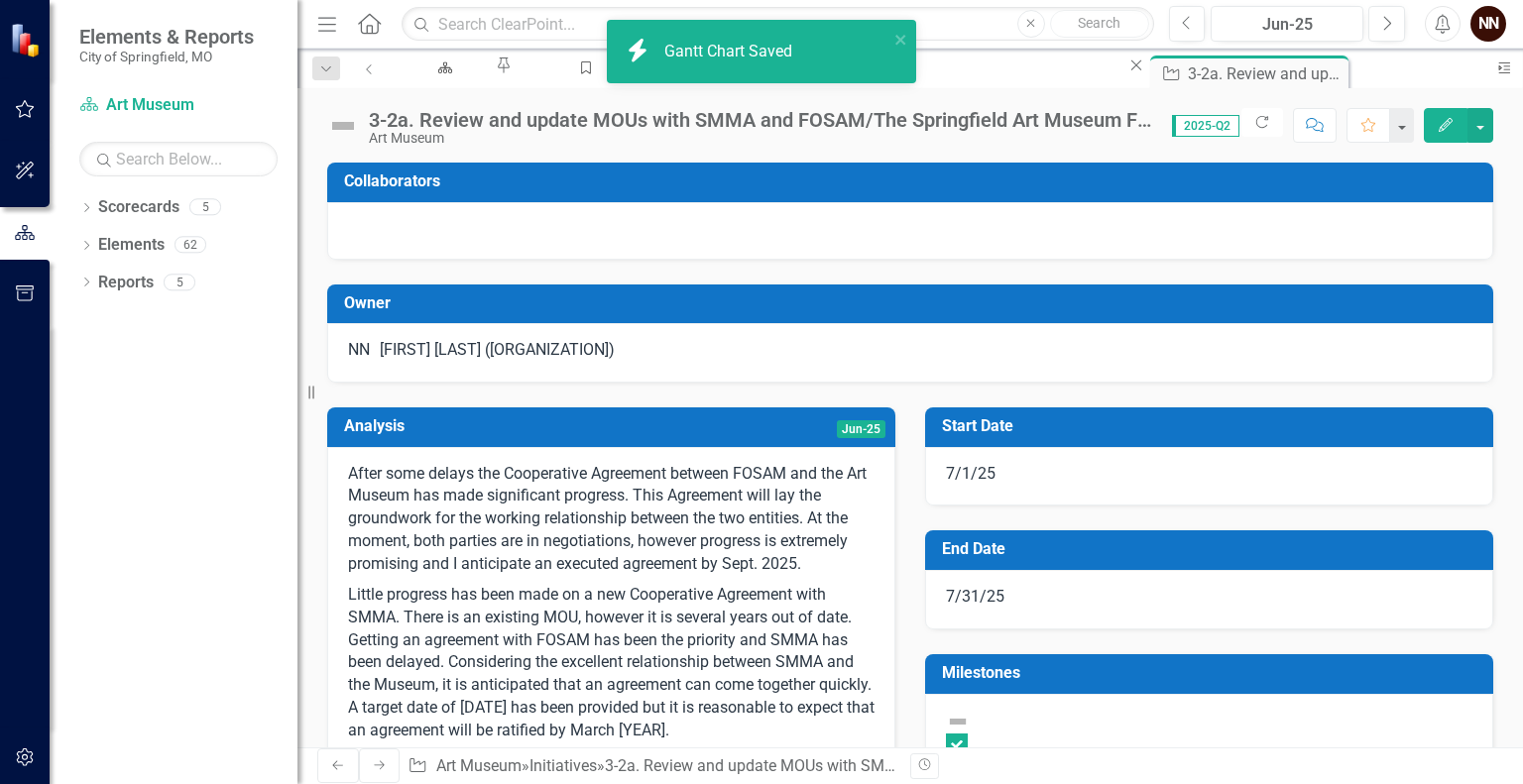 checkbox on "false" 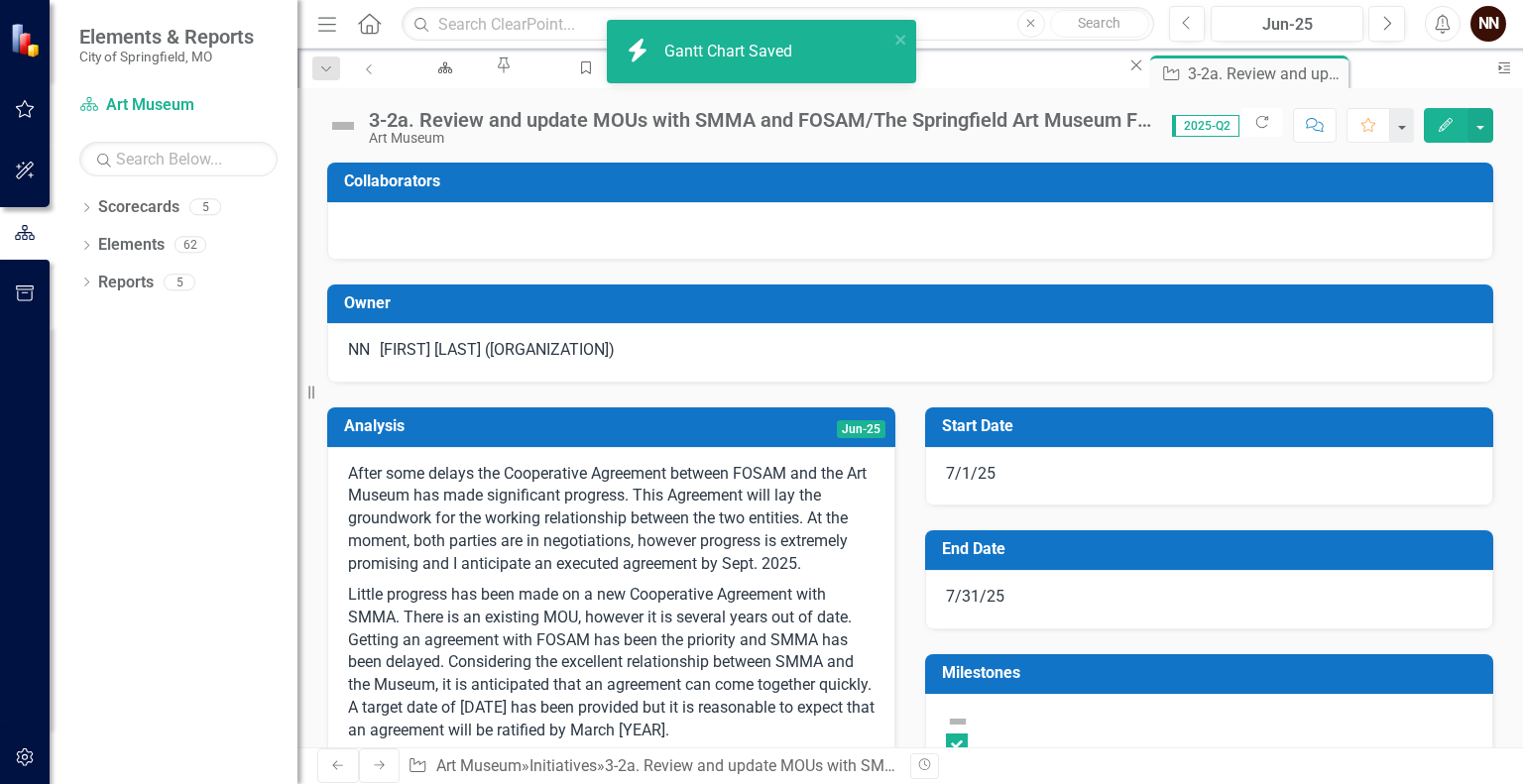 checkbox on "true" 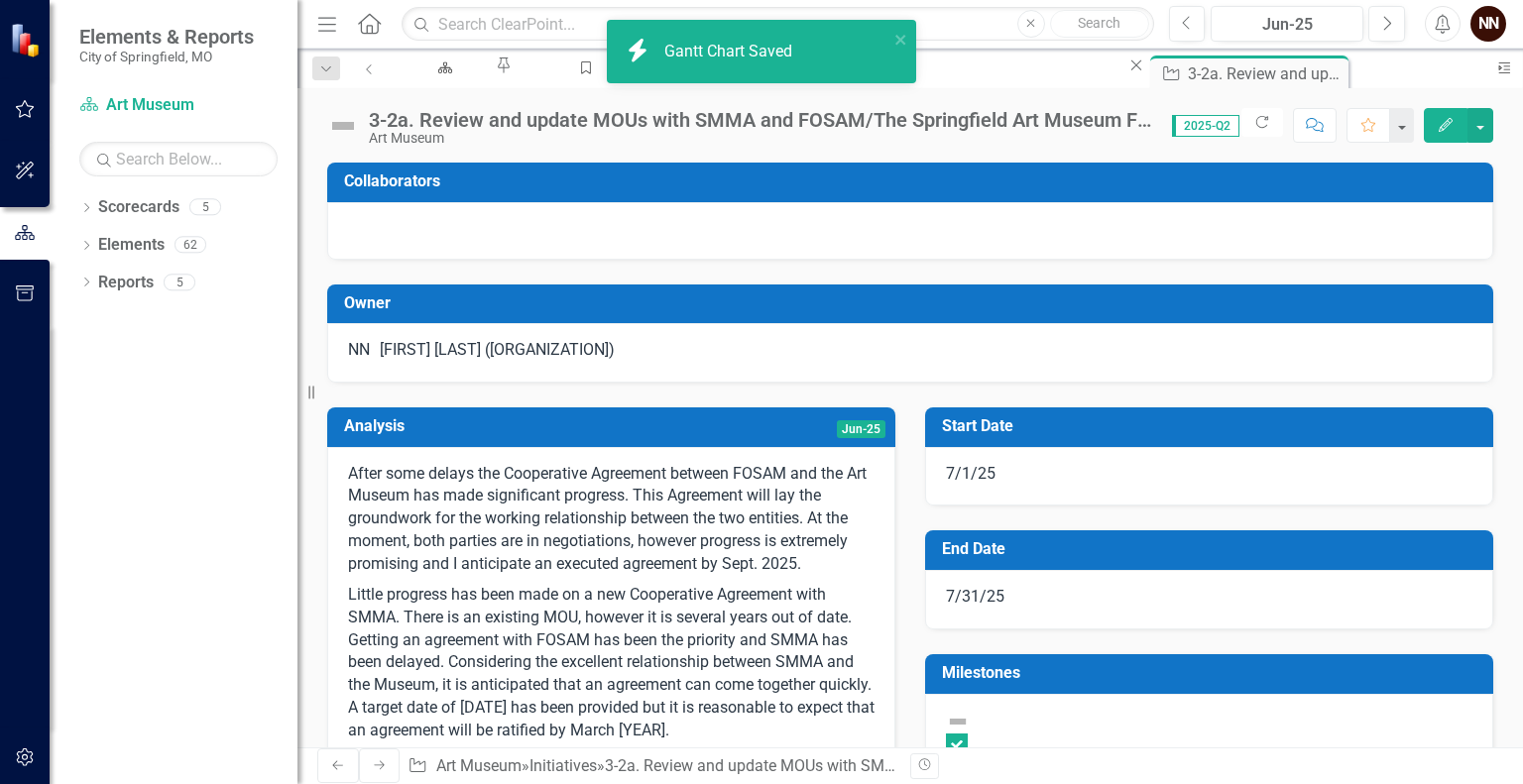 checkbox on "true" 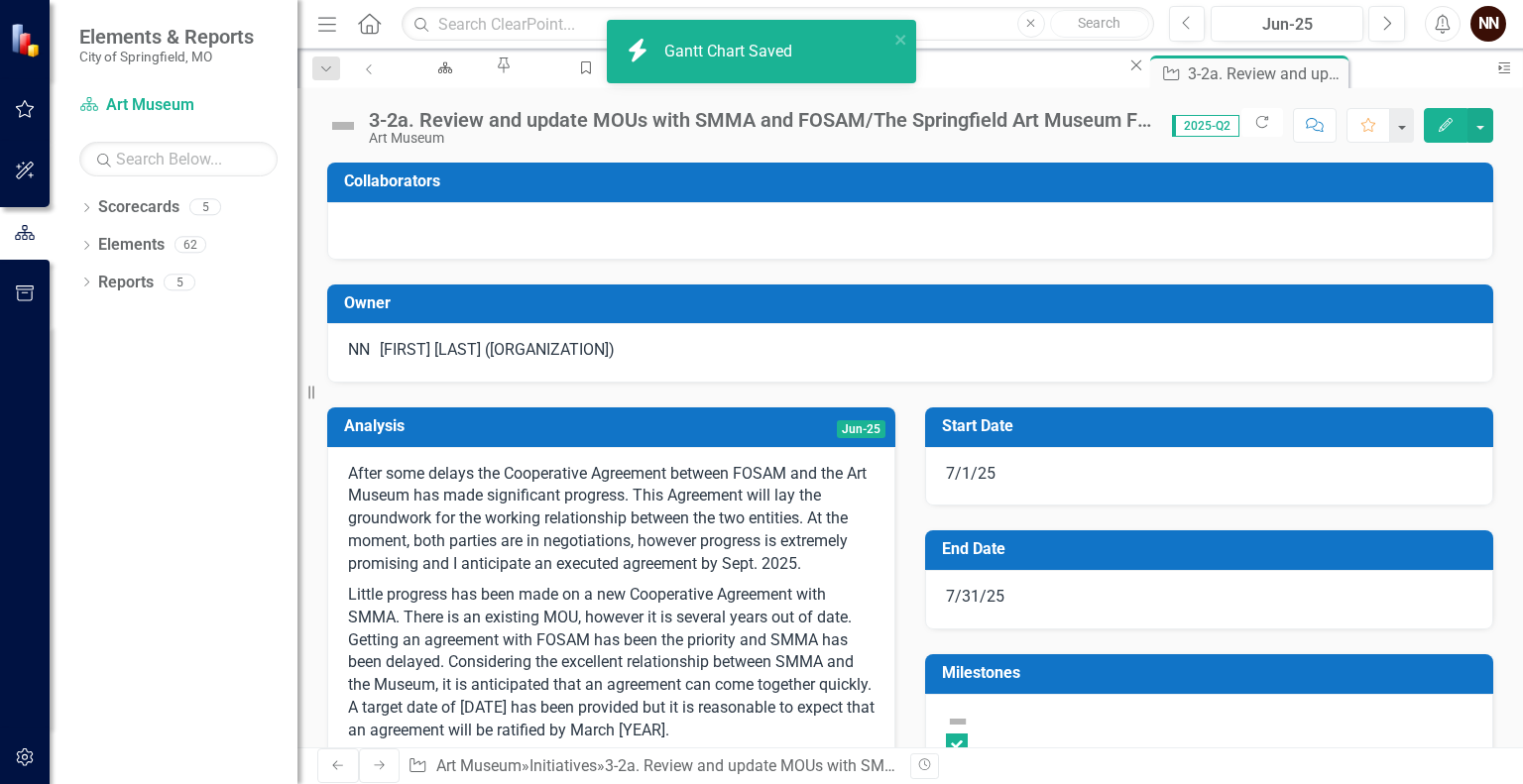 checkbox on "true" 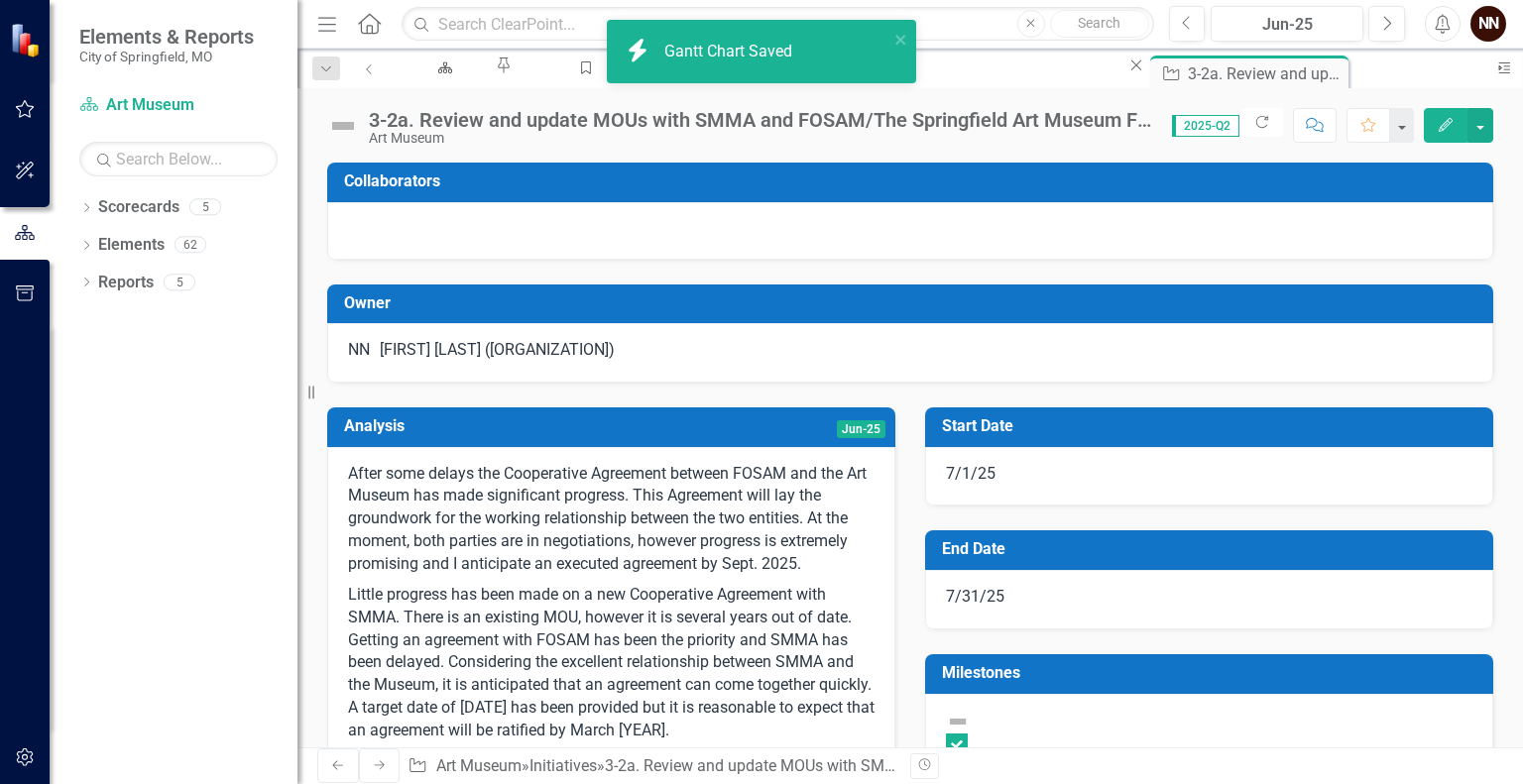checkbox on "false" 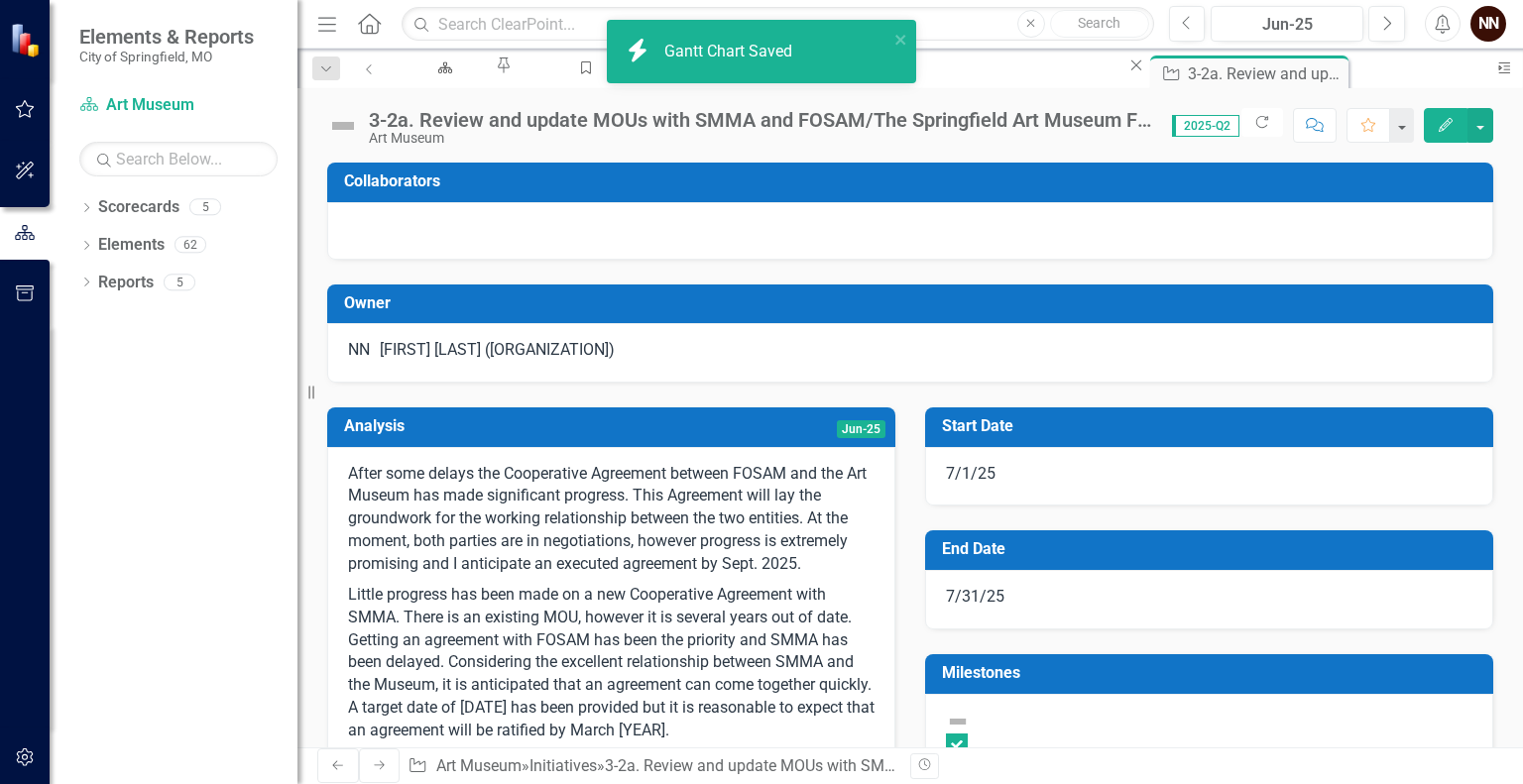 checkbox on "false" 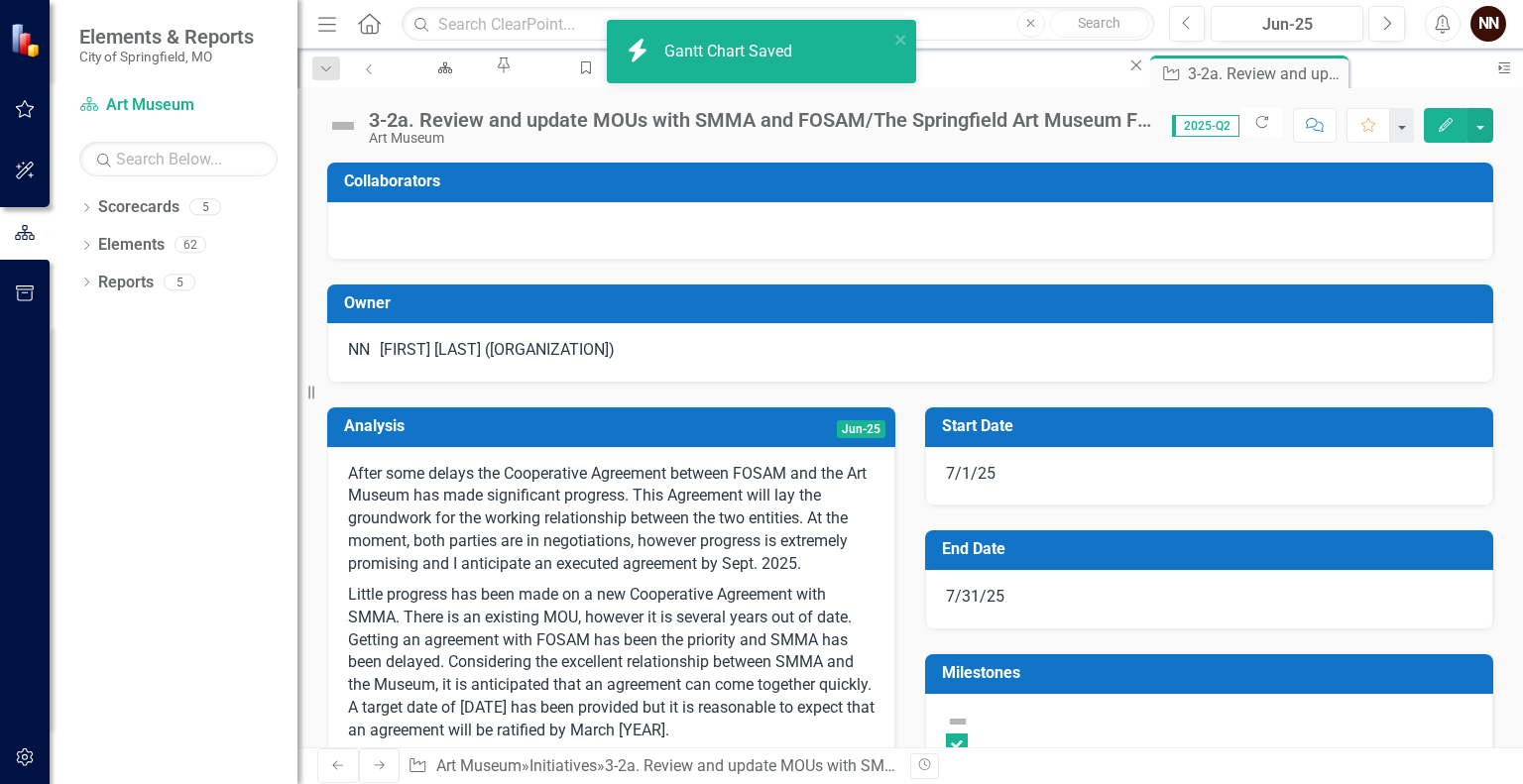 checkbox on "true" 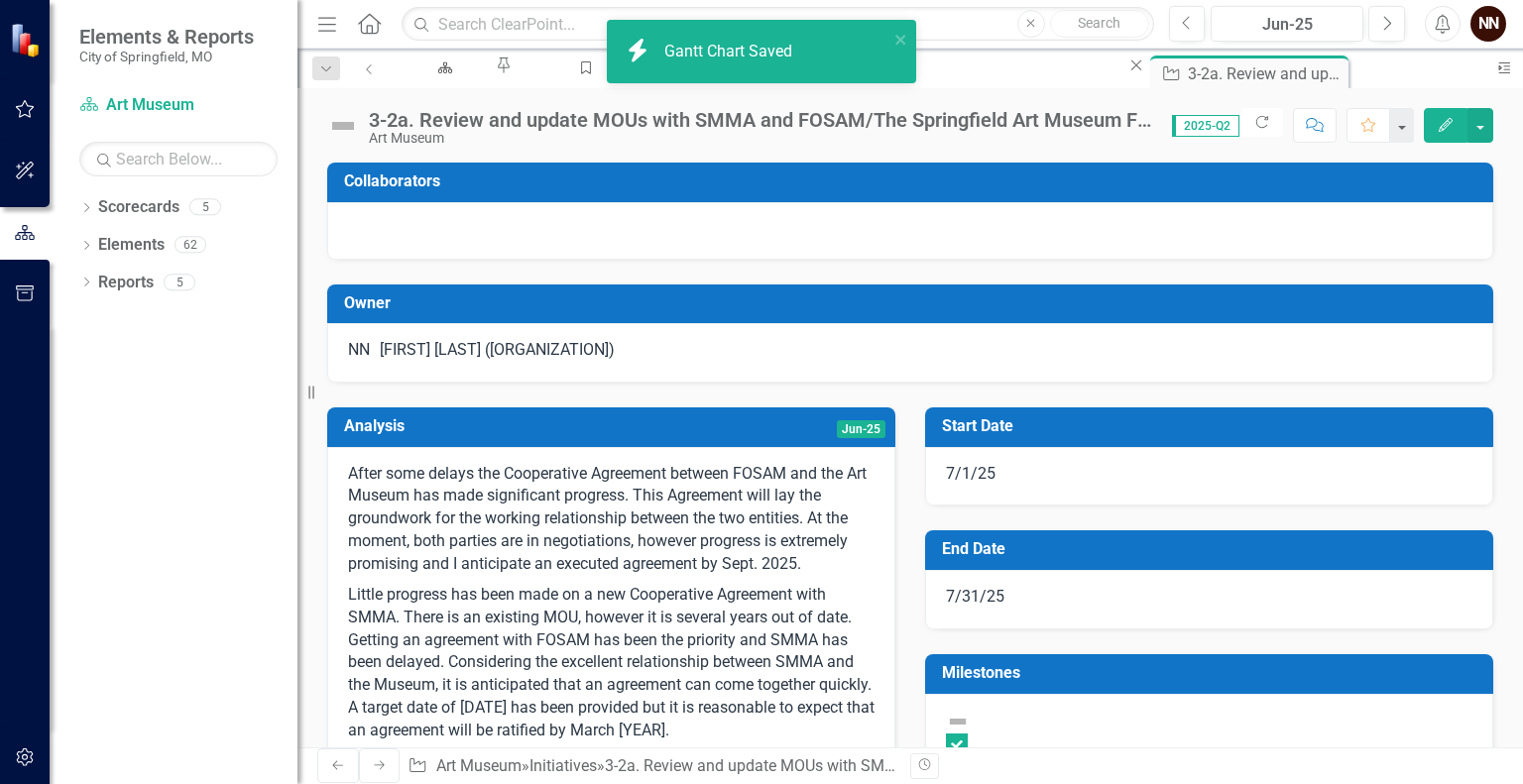 checkbox on "true" 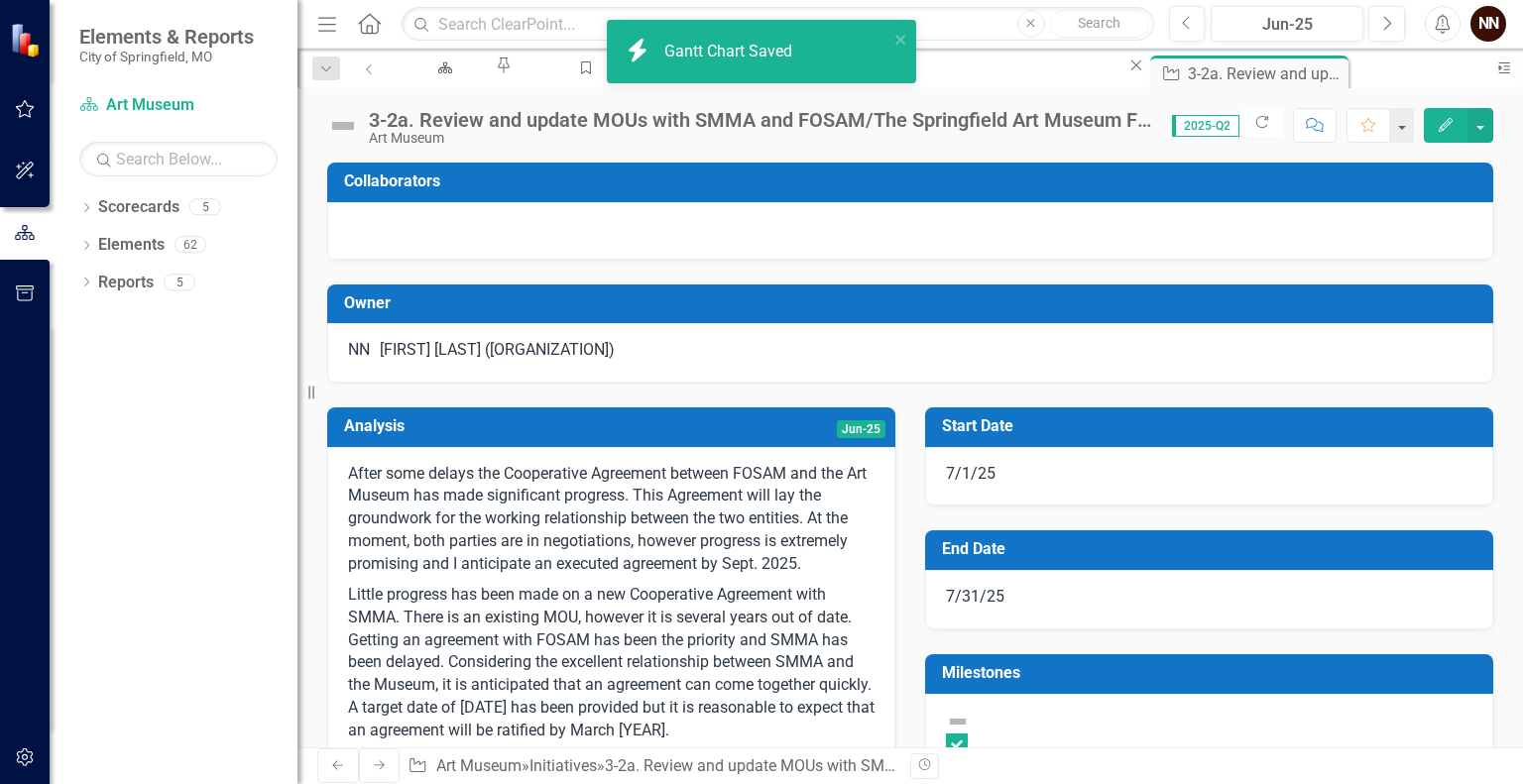 checkbox on "true" 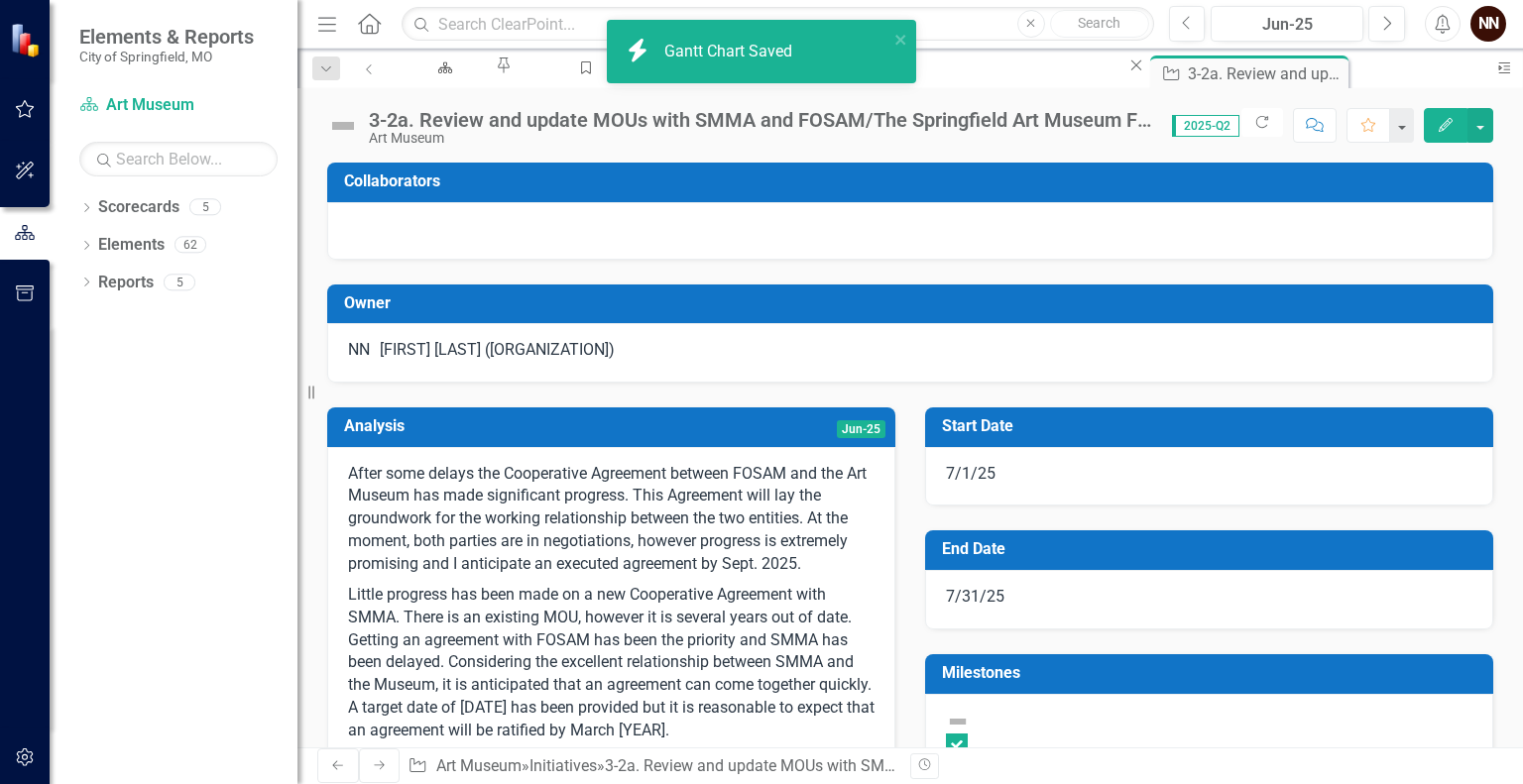 checkbox on "true" 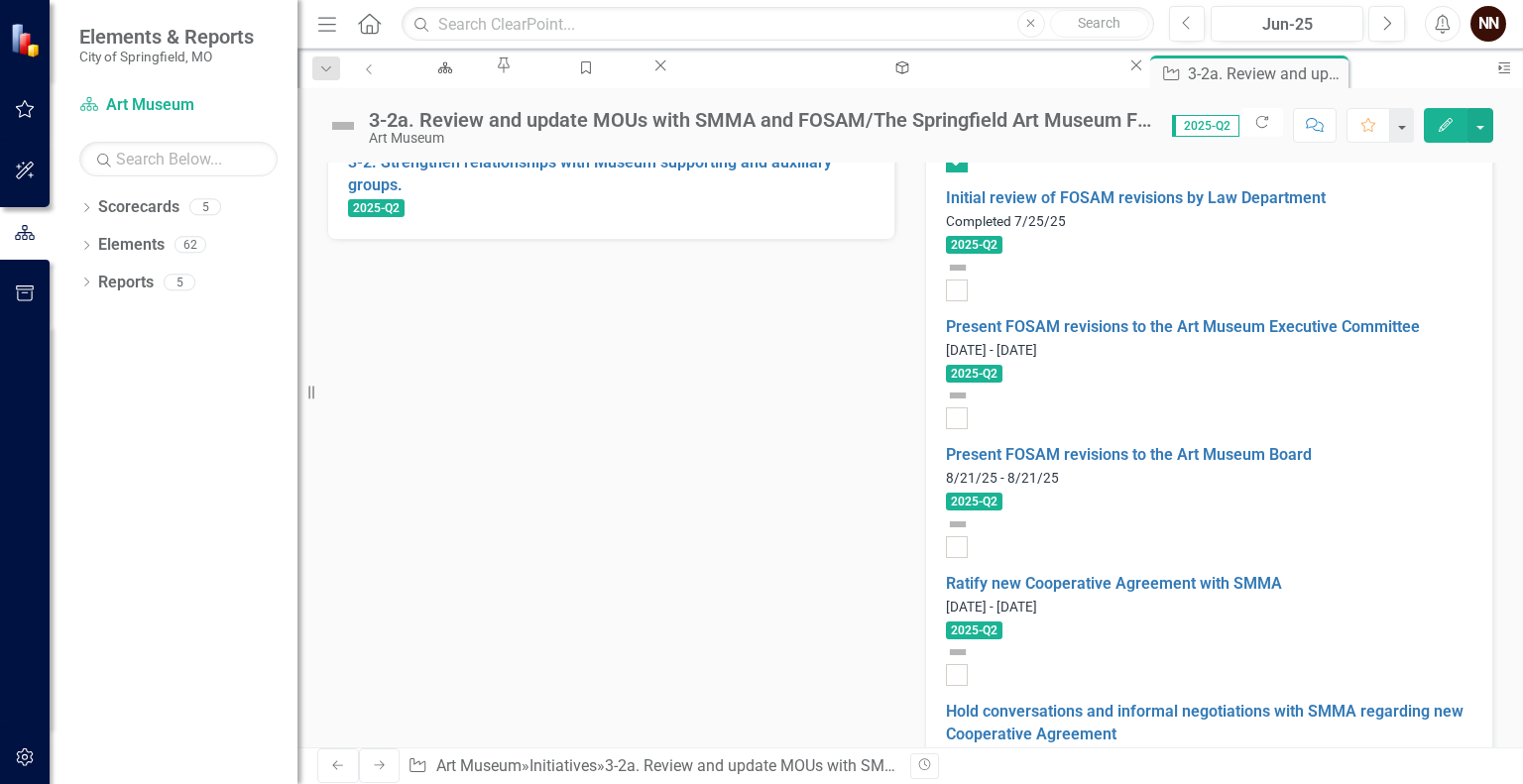 scroll, scrollTop: 1160, scrollLeft: 0, axis: vertical 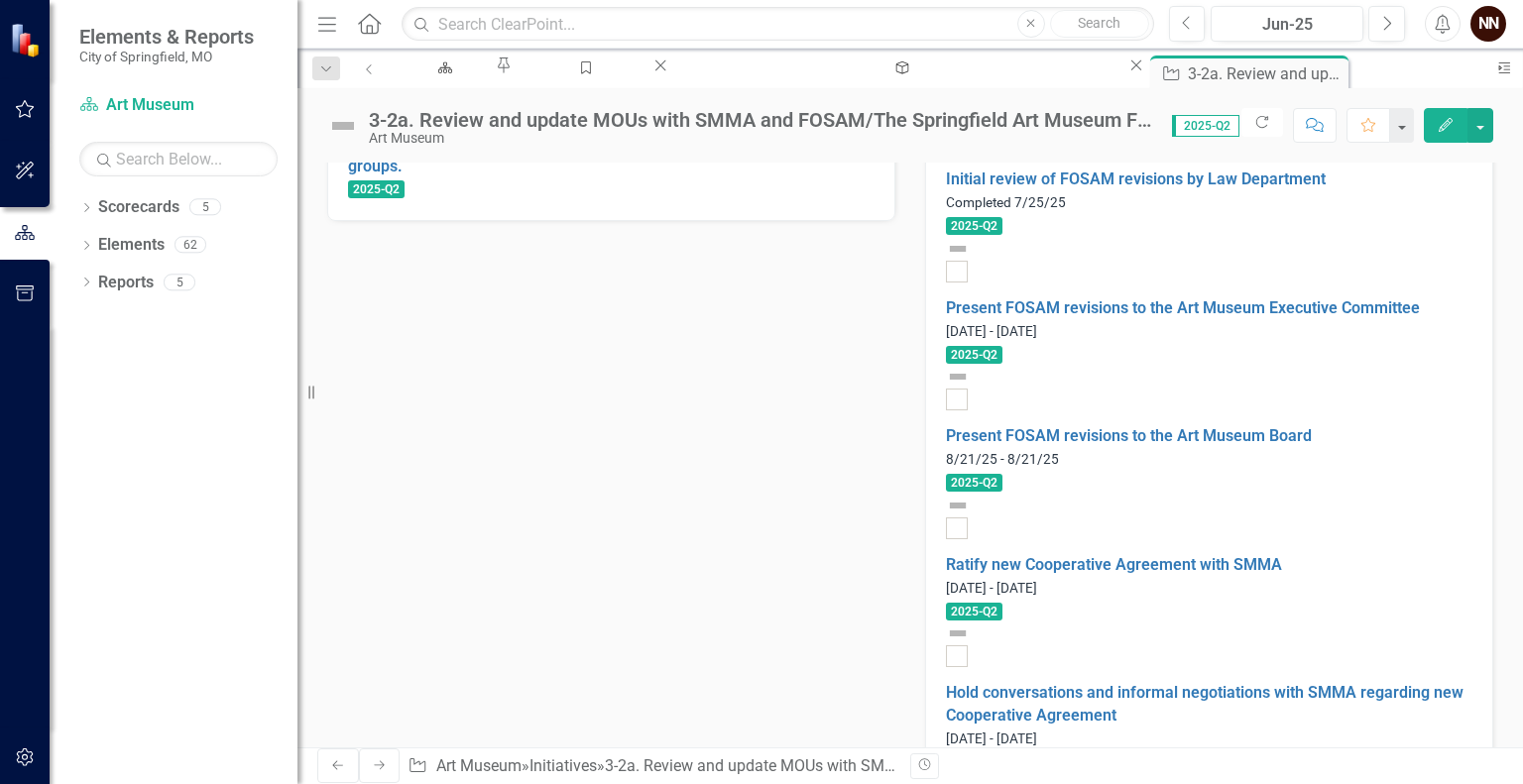 click at bounding box center (1051, 1456) 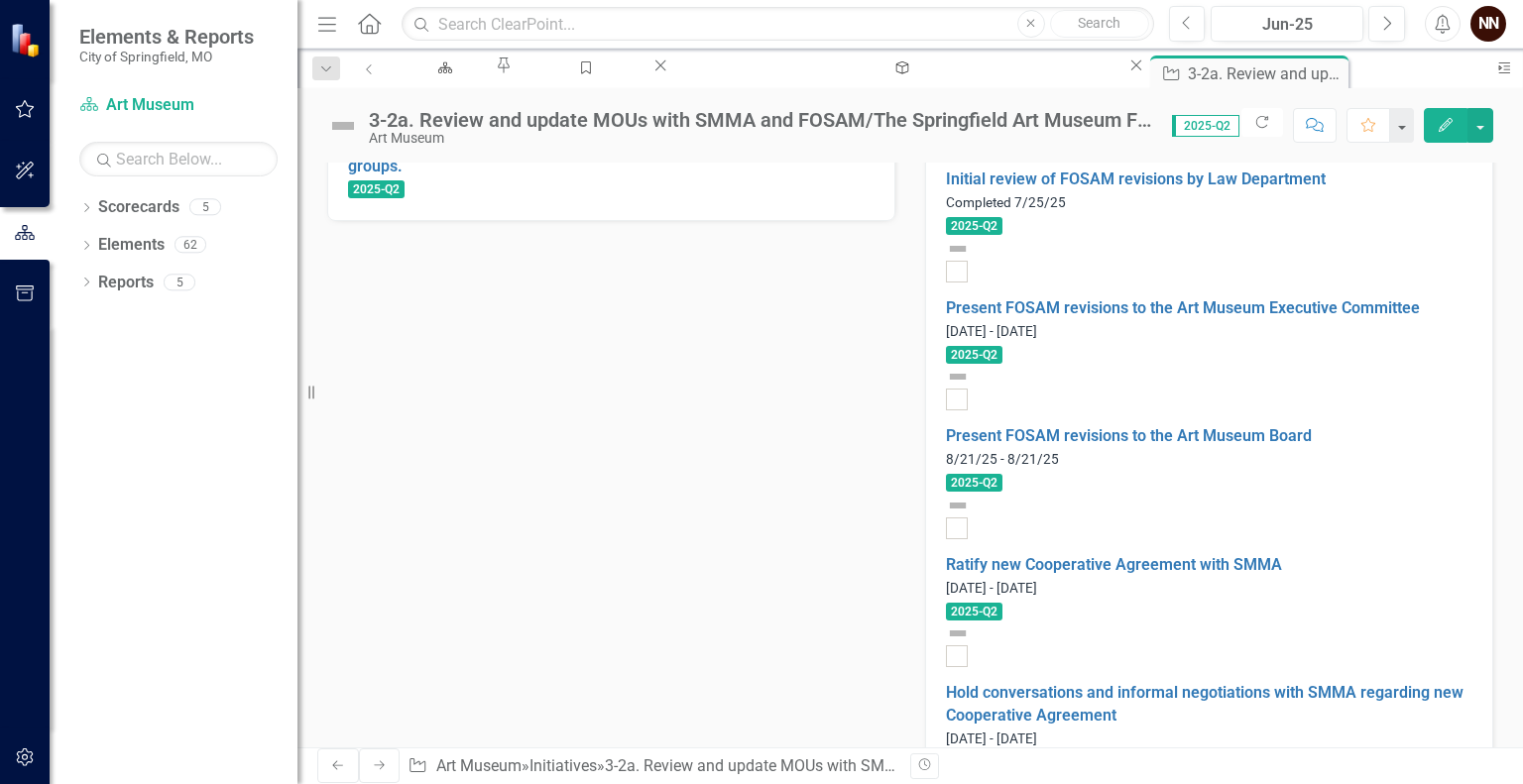 click on "Draft Cooperative Agreement reviewed by the Art Museum Board" at bounding box center [450, 1456] 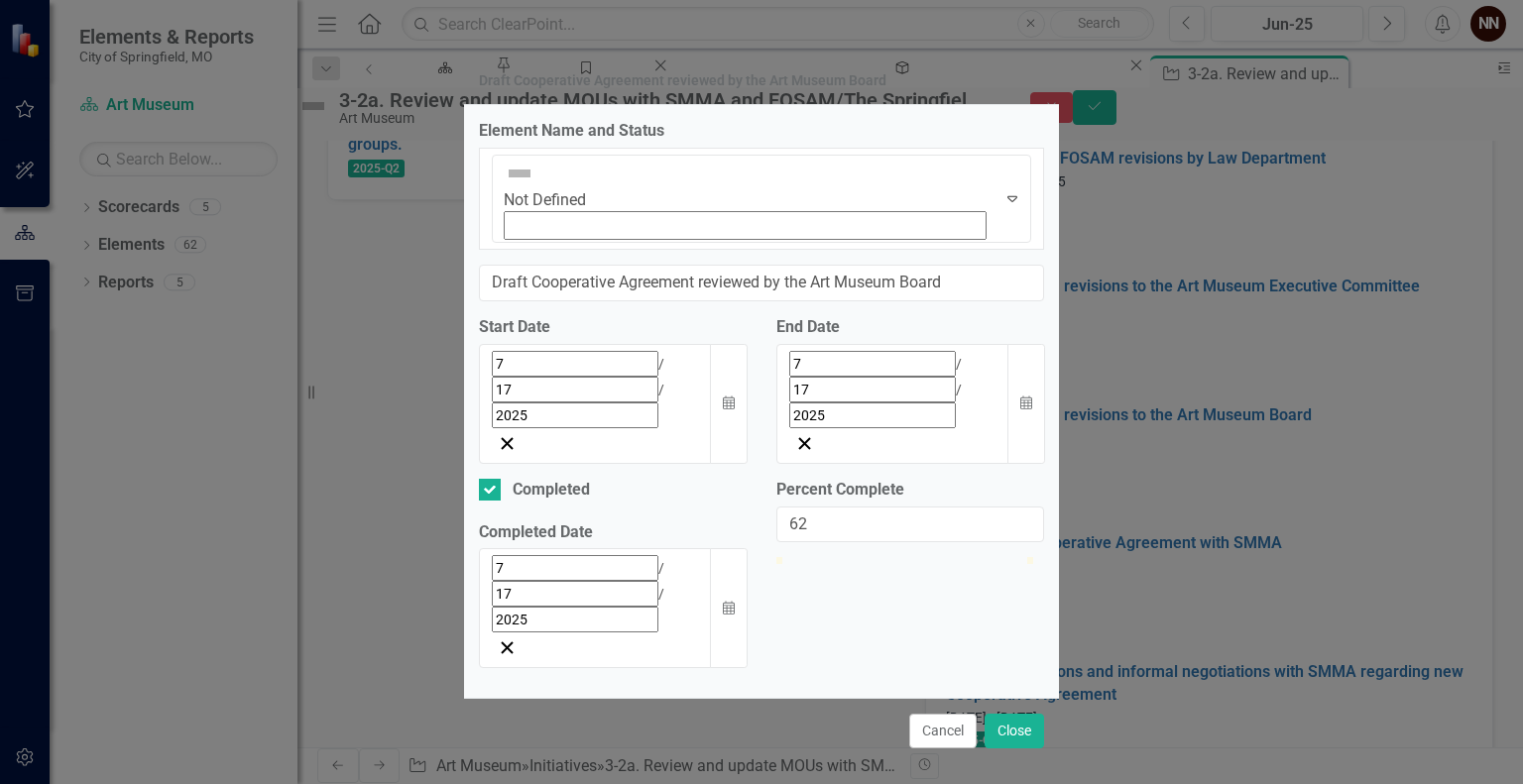type on "100" 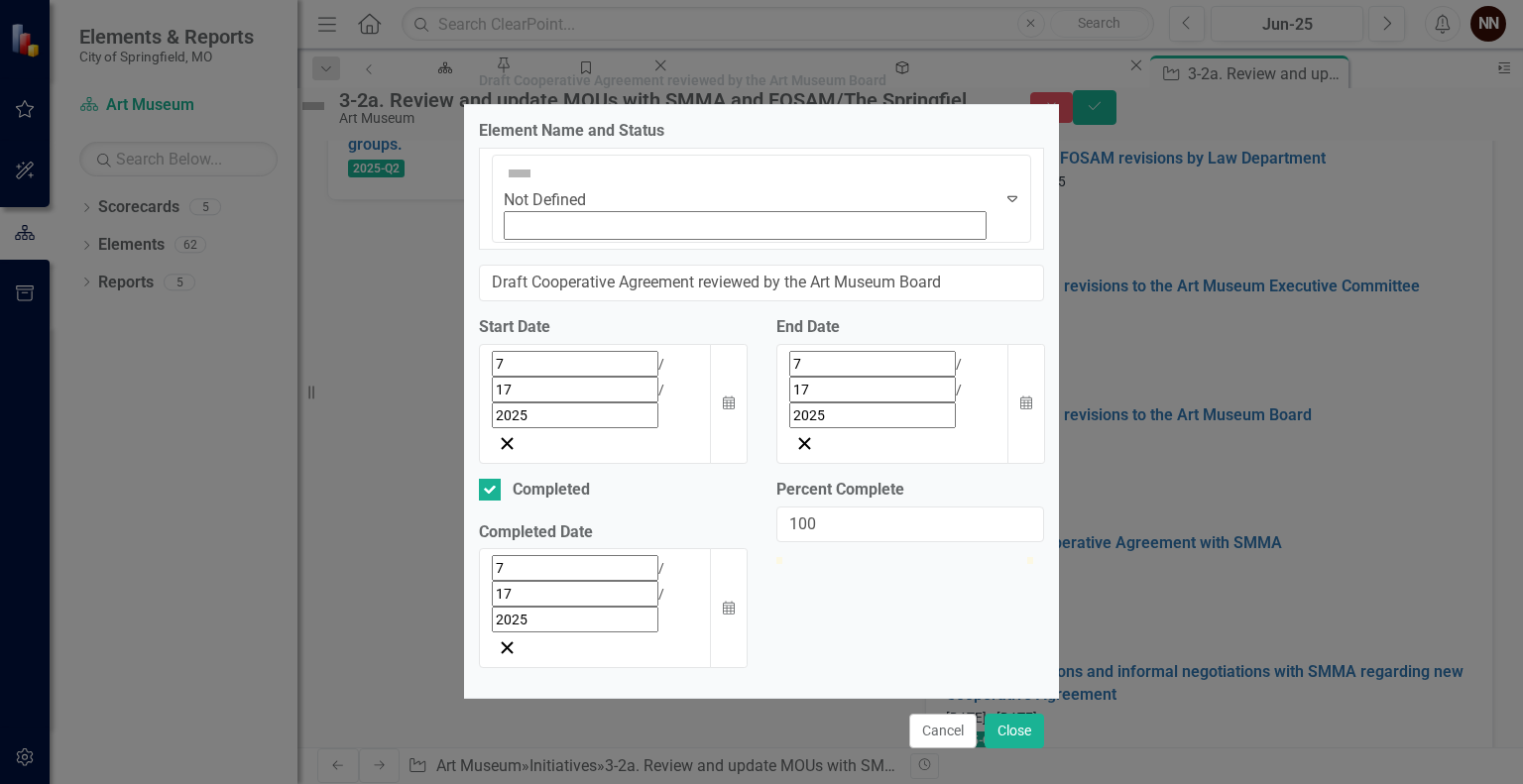 drag, startPoint x: 785, startPoint y: 492, endPoint x: 1072, endPoint y: 503, distance: 287.21072 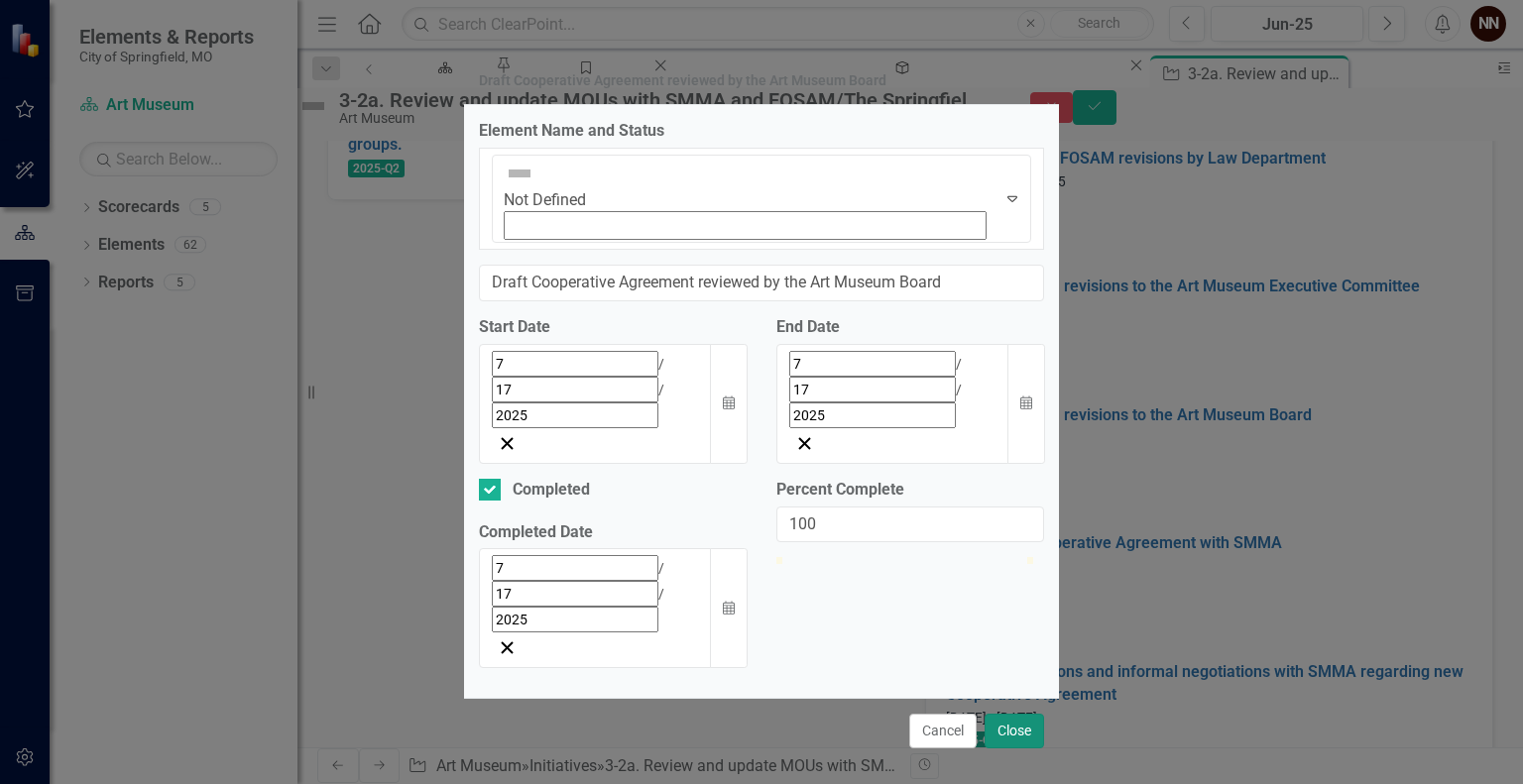 click on "Close" at bounding box center (1014, 730) 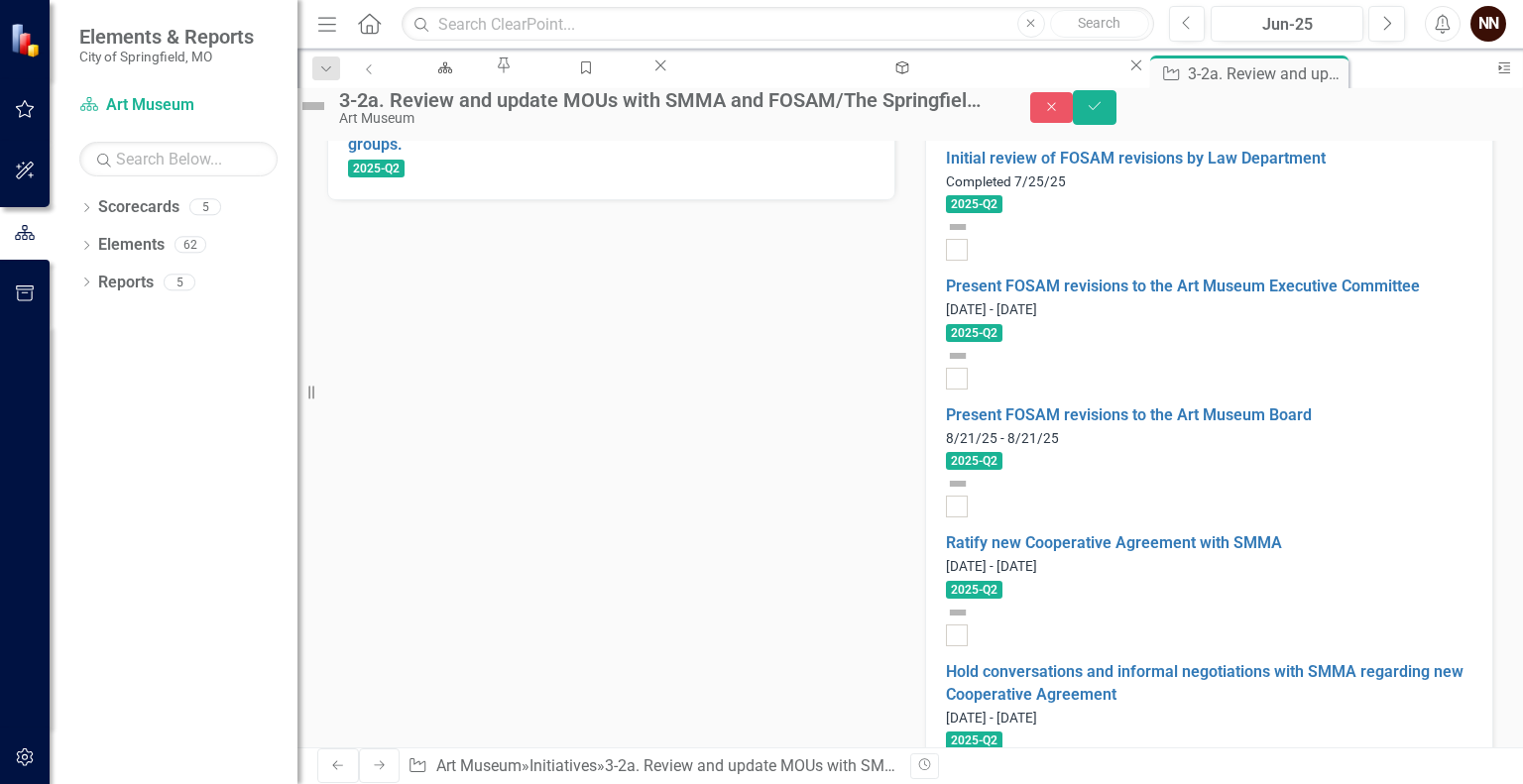 click on "Present draft Cooperative Agreement between the Museum and FOSAM to the Art Museum Executive Commitee." at bounding box center (450, 1417) 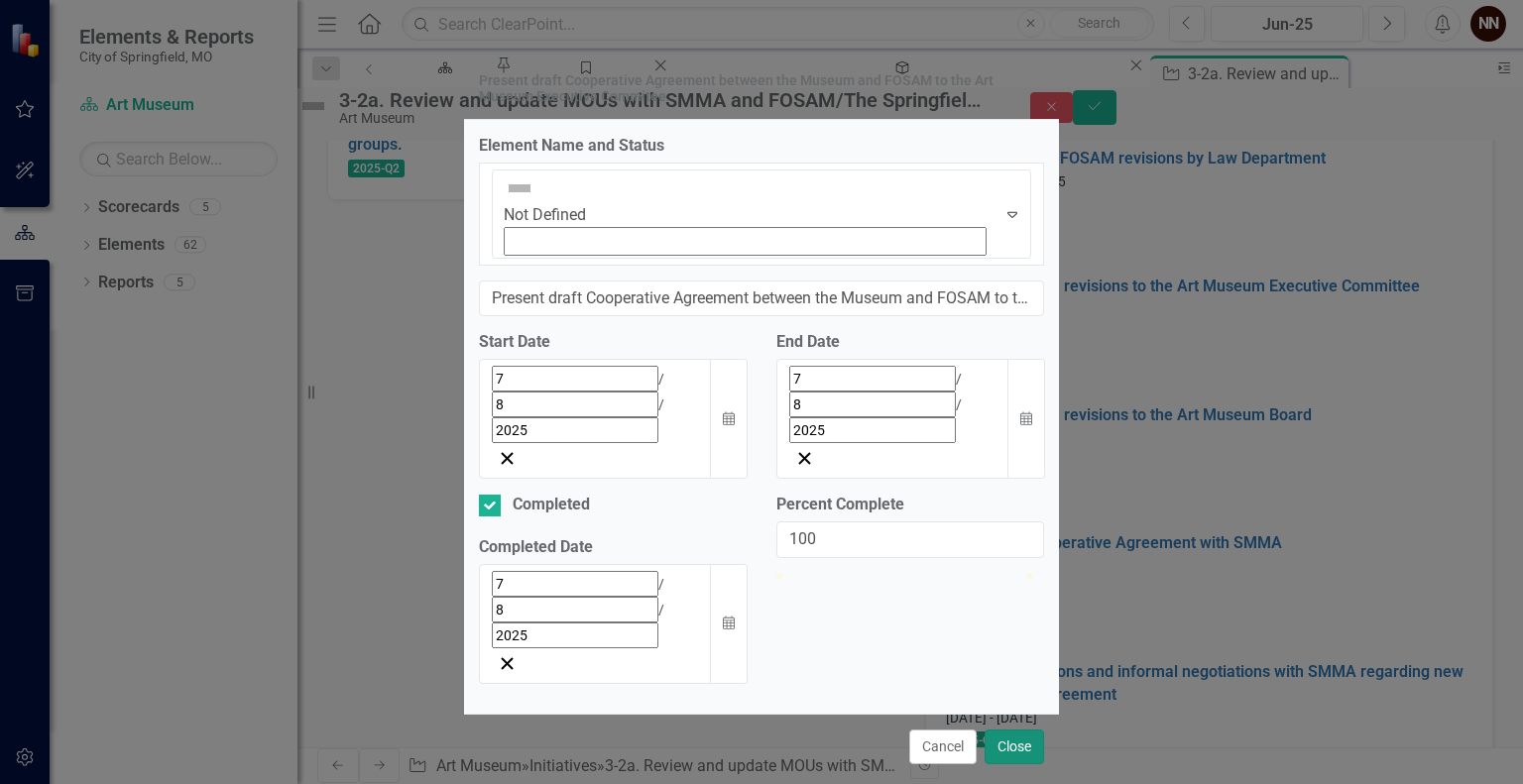 click on "Close" at bounding box center [1014, 746] 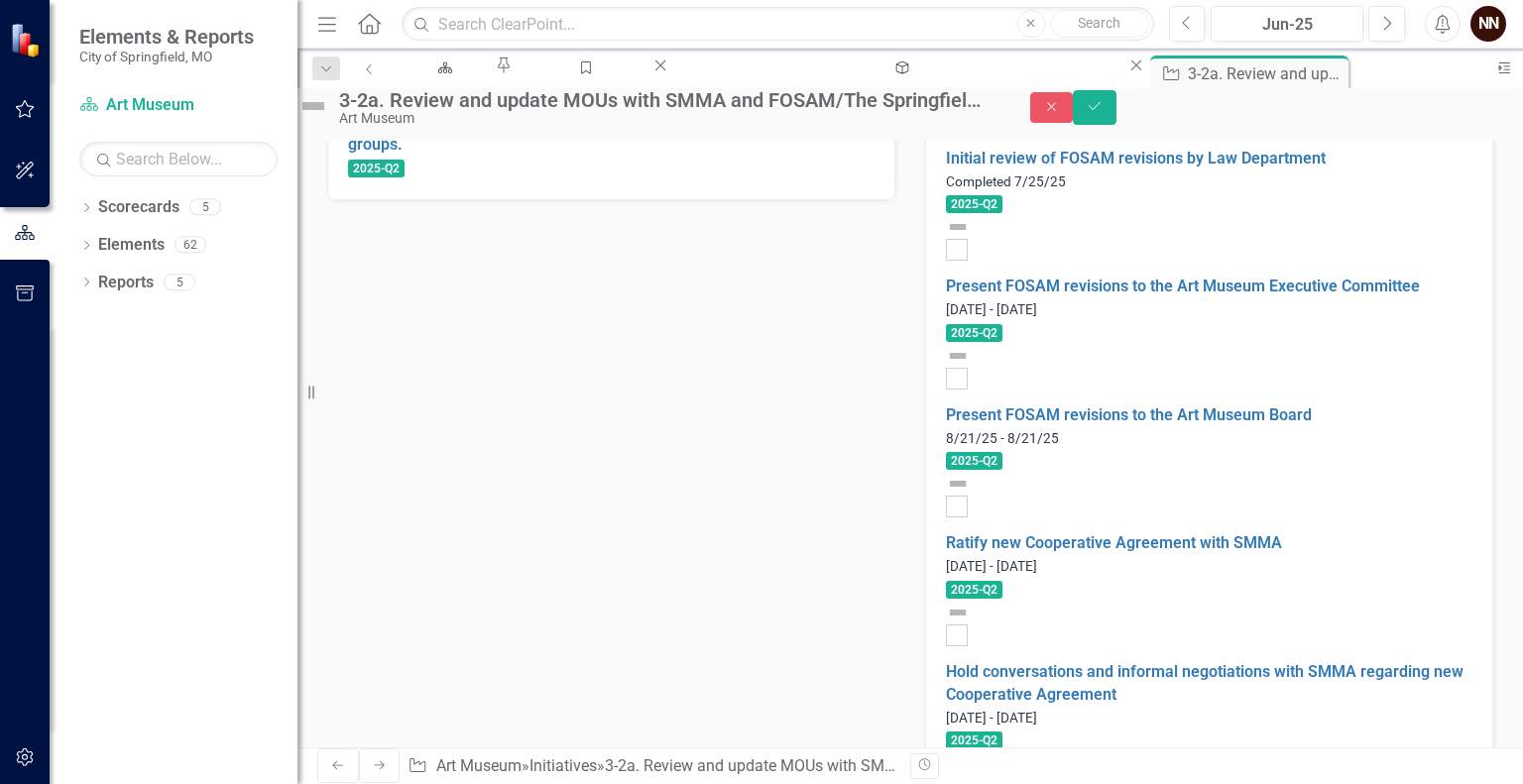 click at bounding box center (1051, 1443) 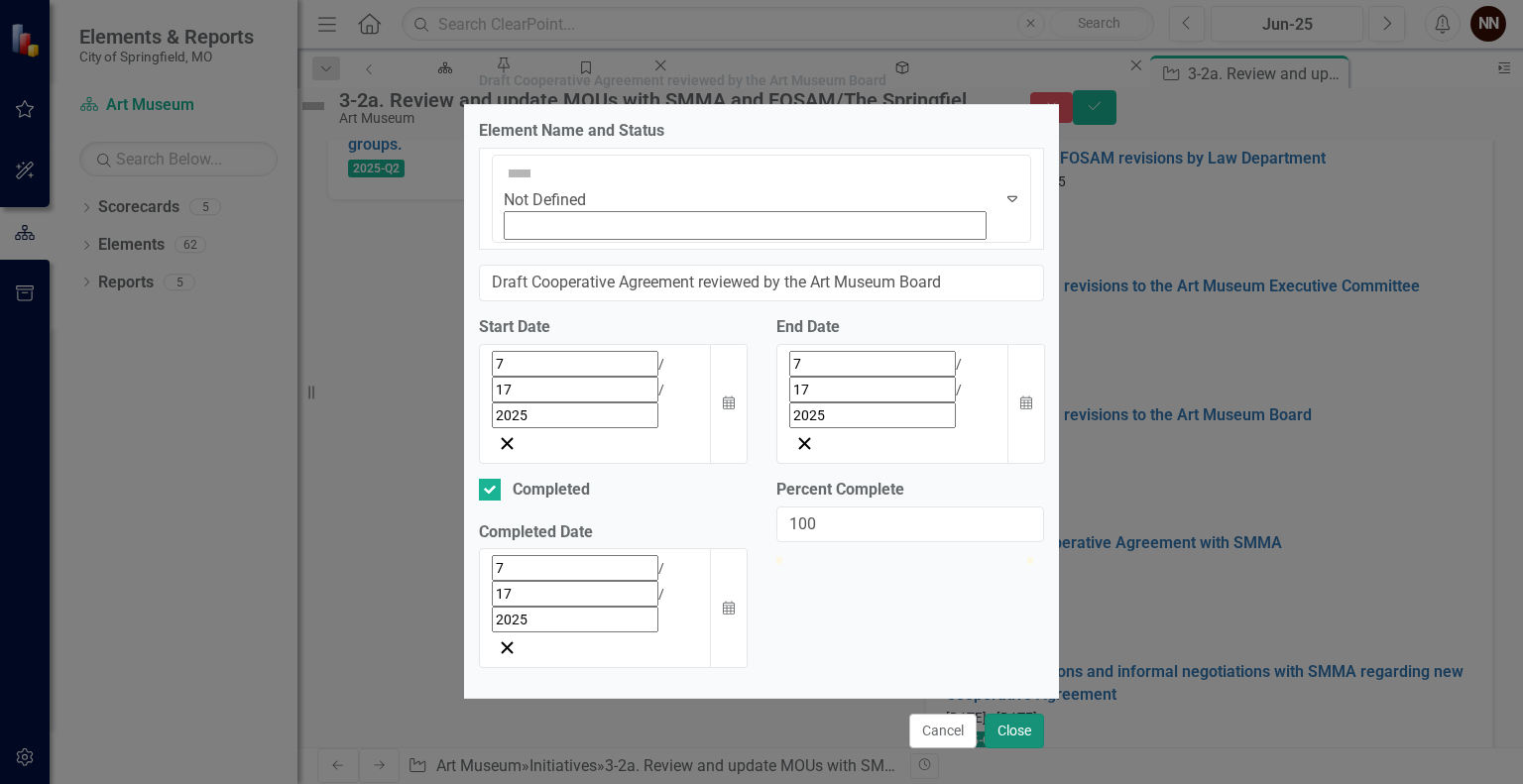 click on "Close" at bounding box center [1014, 730] 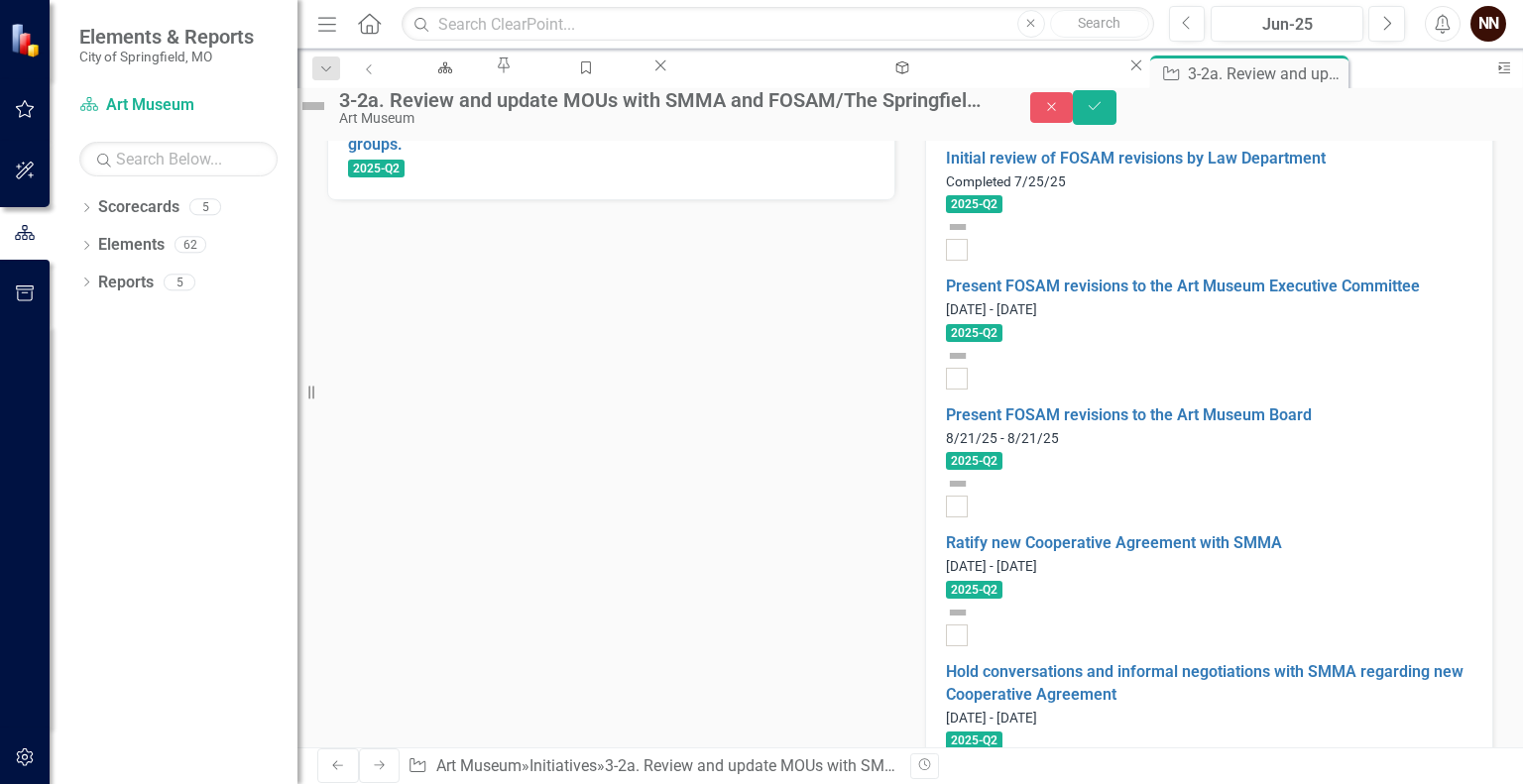 click at bounding box center [982, 1598] 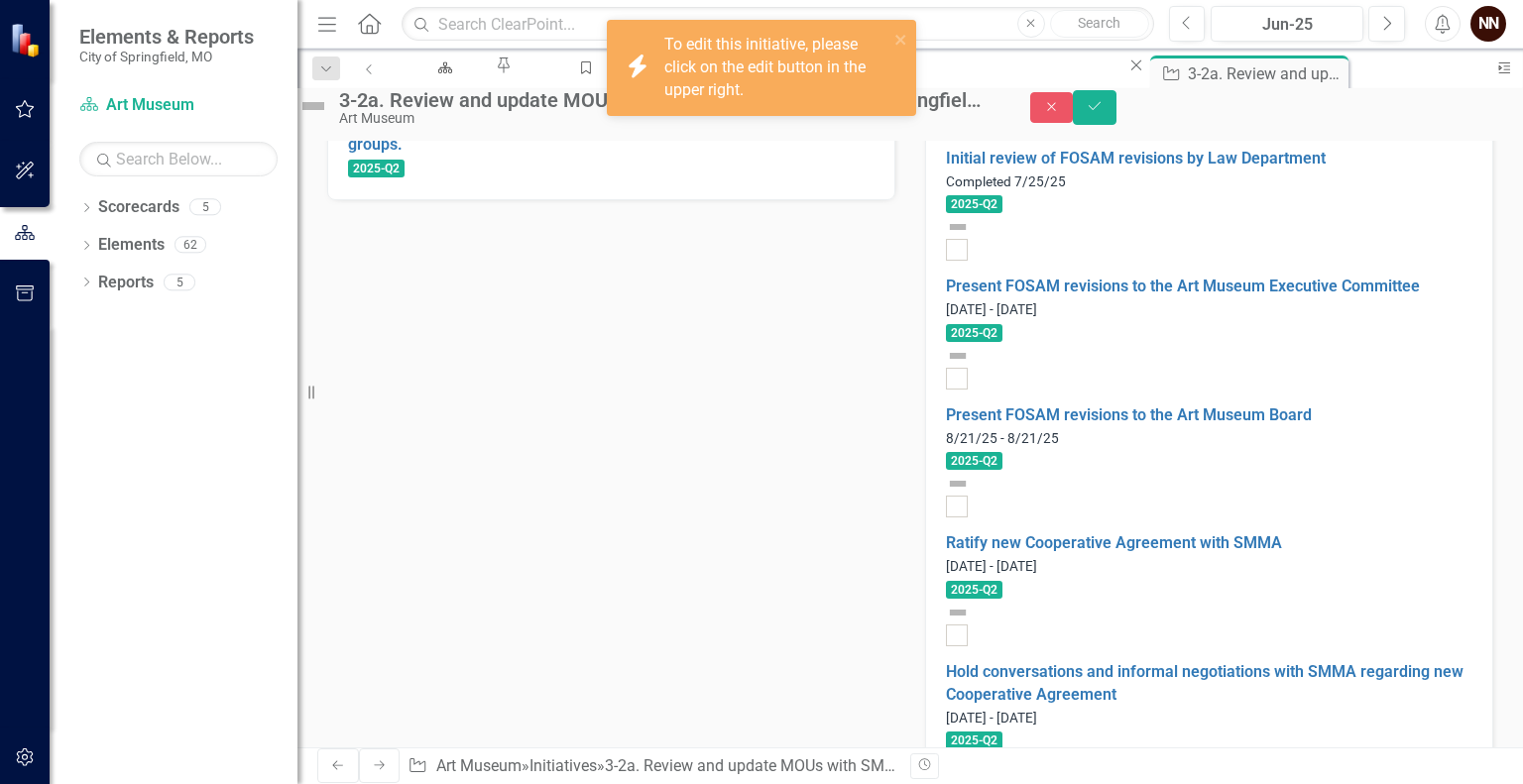 click on "3-2a. Review and update MOUs with SMMA and FOSAM/The Springfield Art Museum Foundation." at bounding box center [443, 1366] 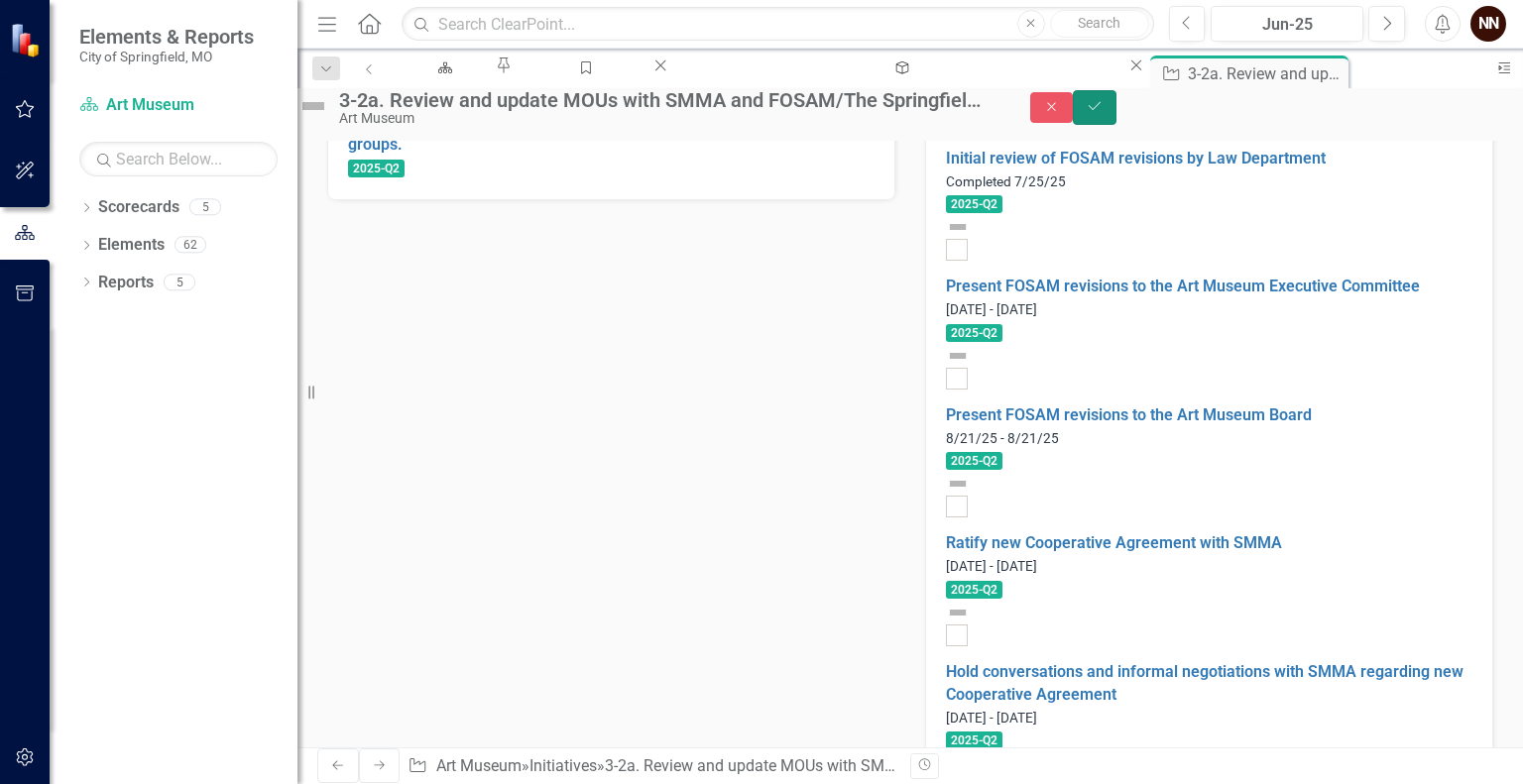 click on "Save" at bounding box center [1095, 107] 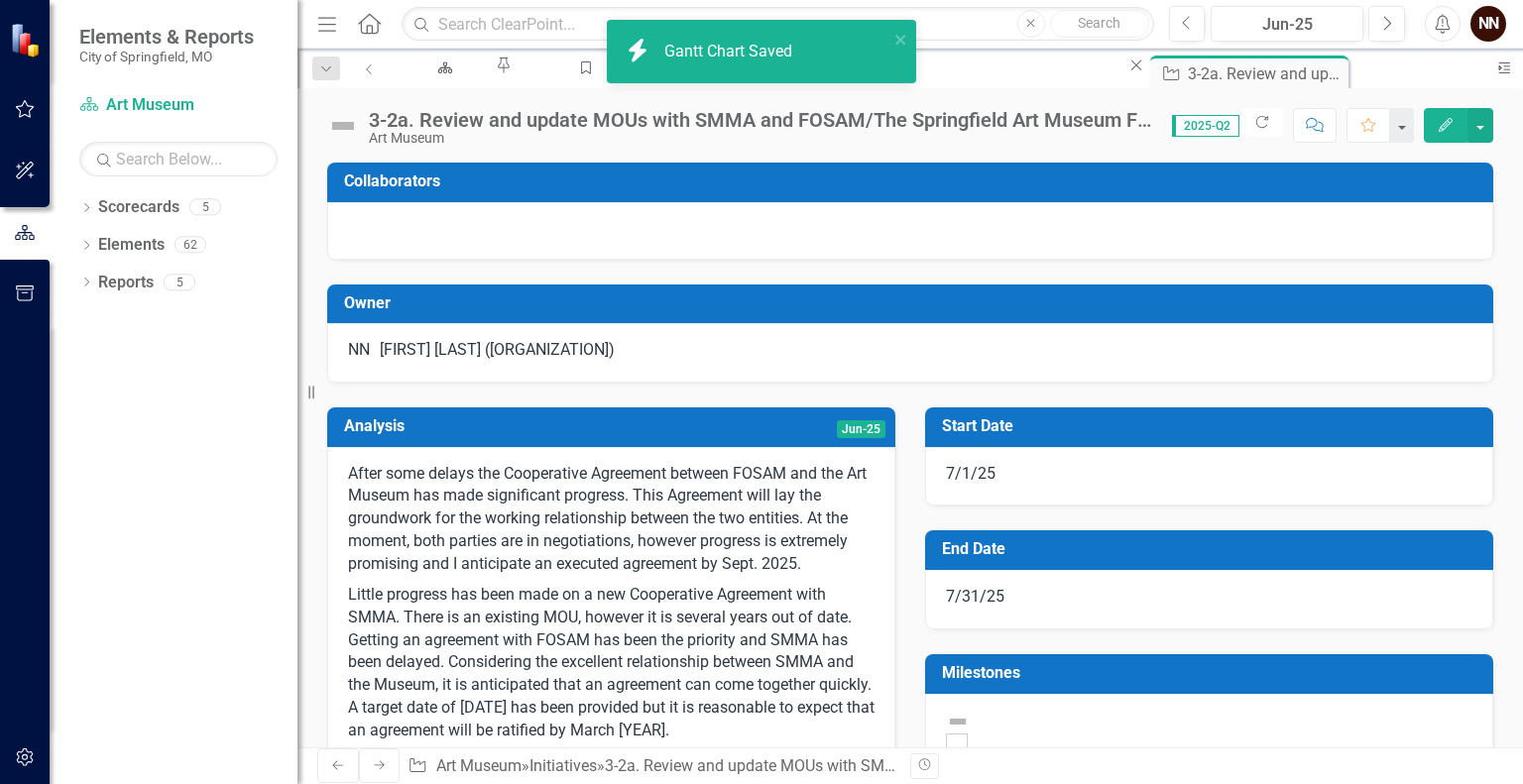 checkbox on "false" 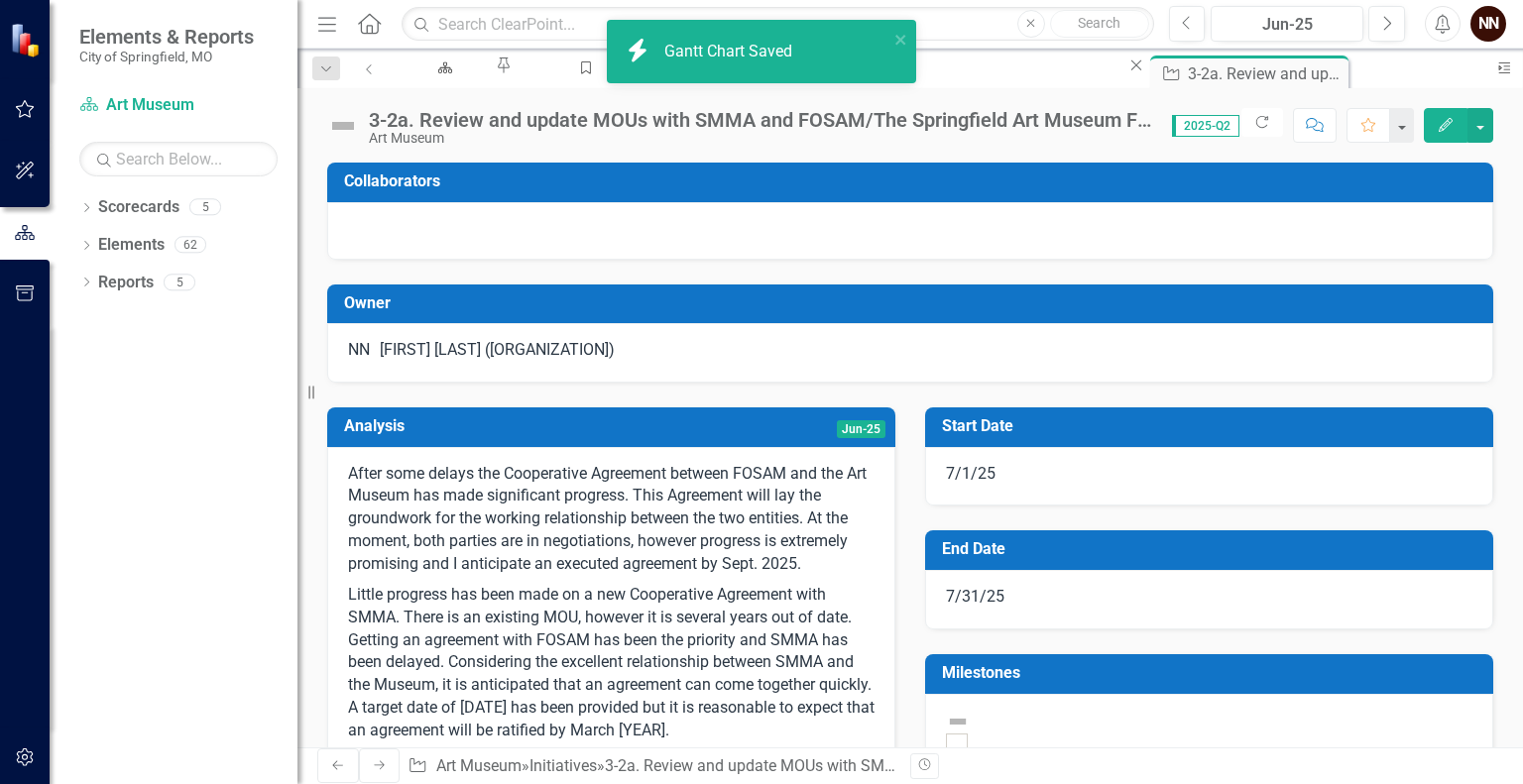 checkbox on "false" 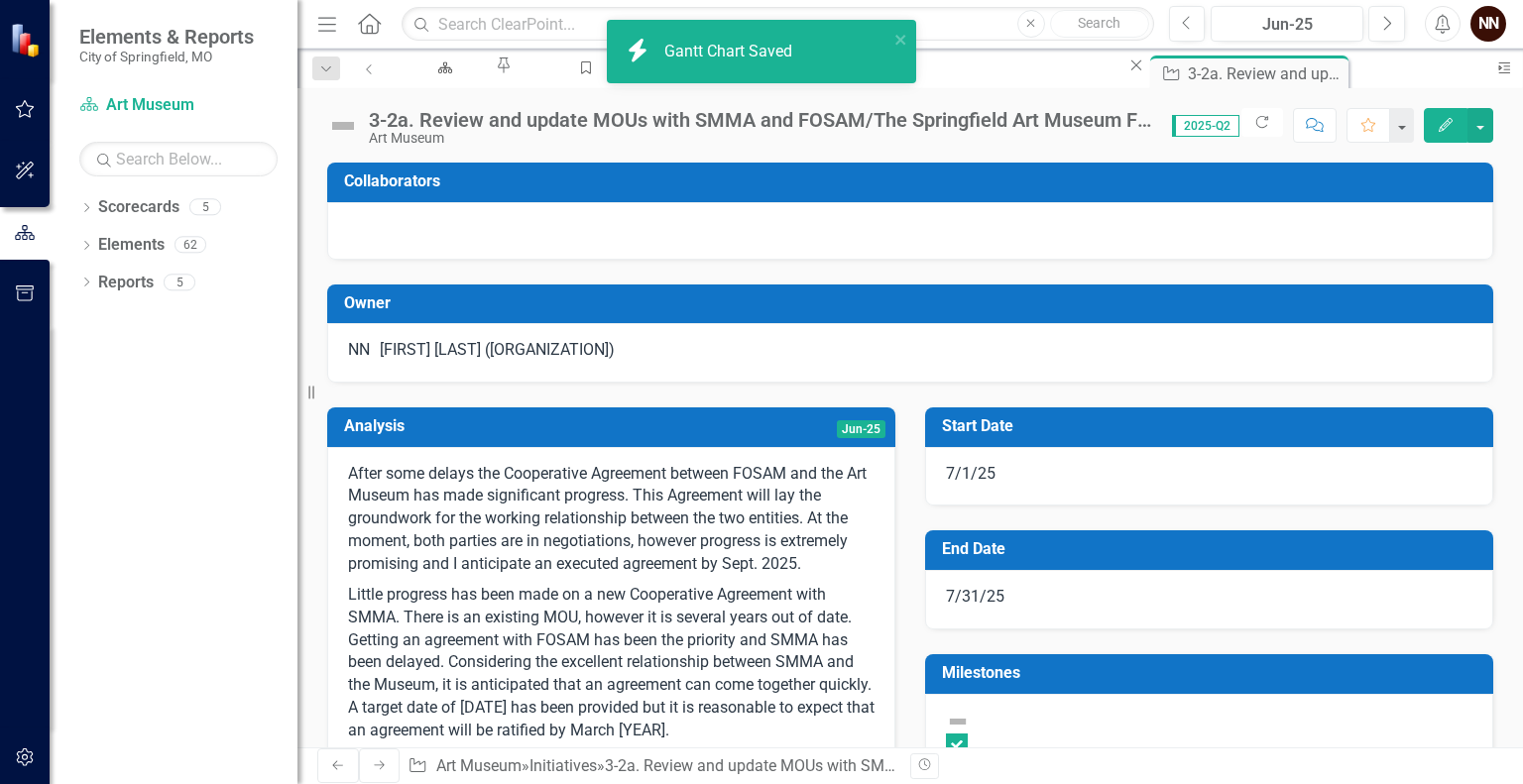 checkbox on "true" 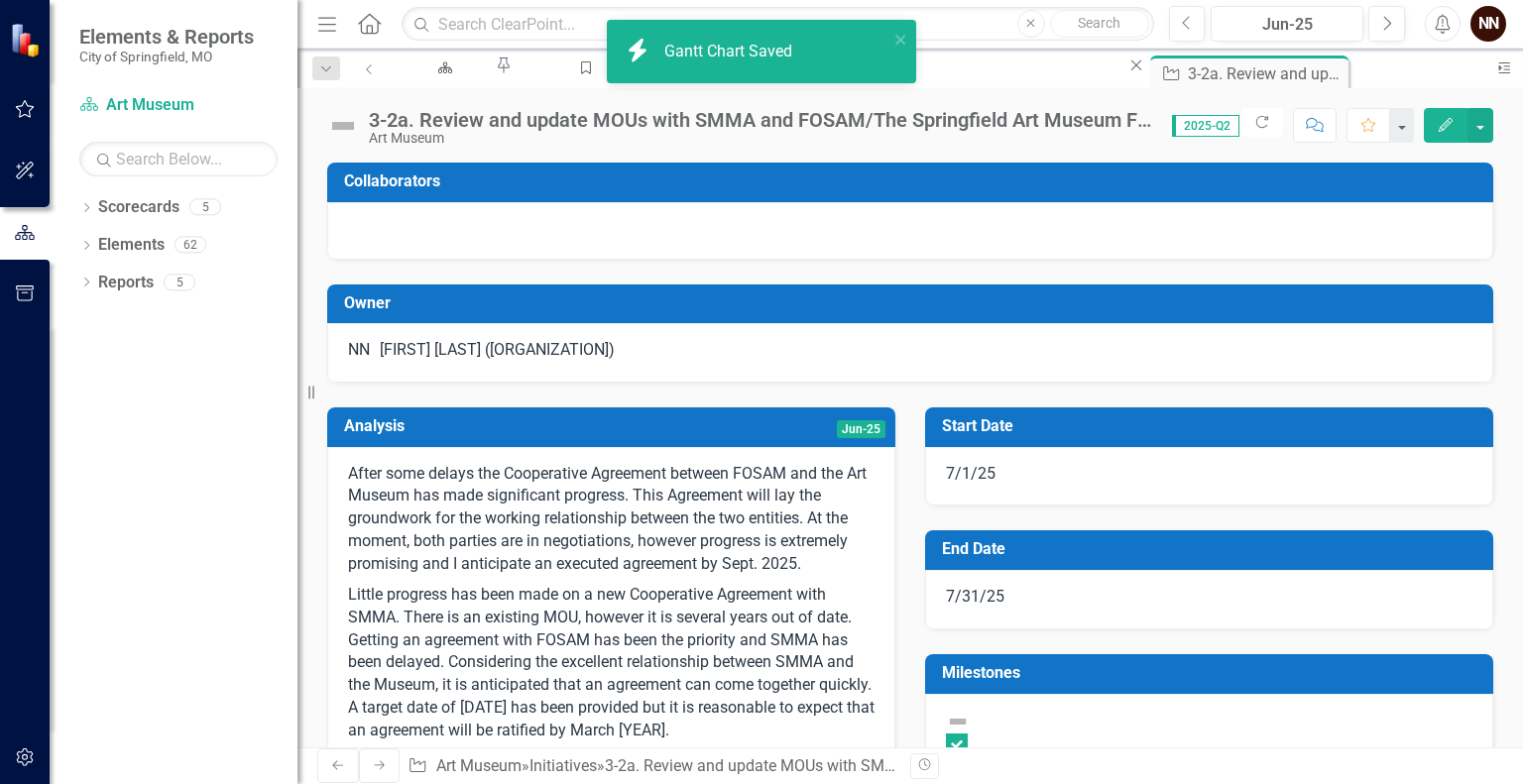checkbox on "true" 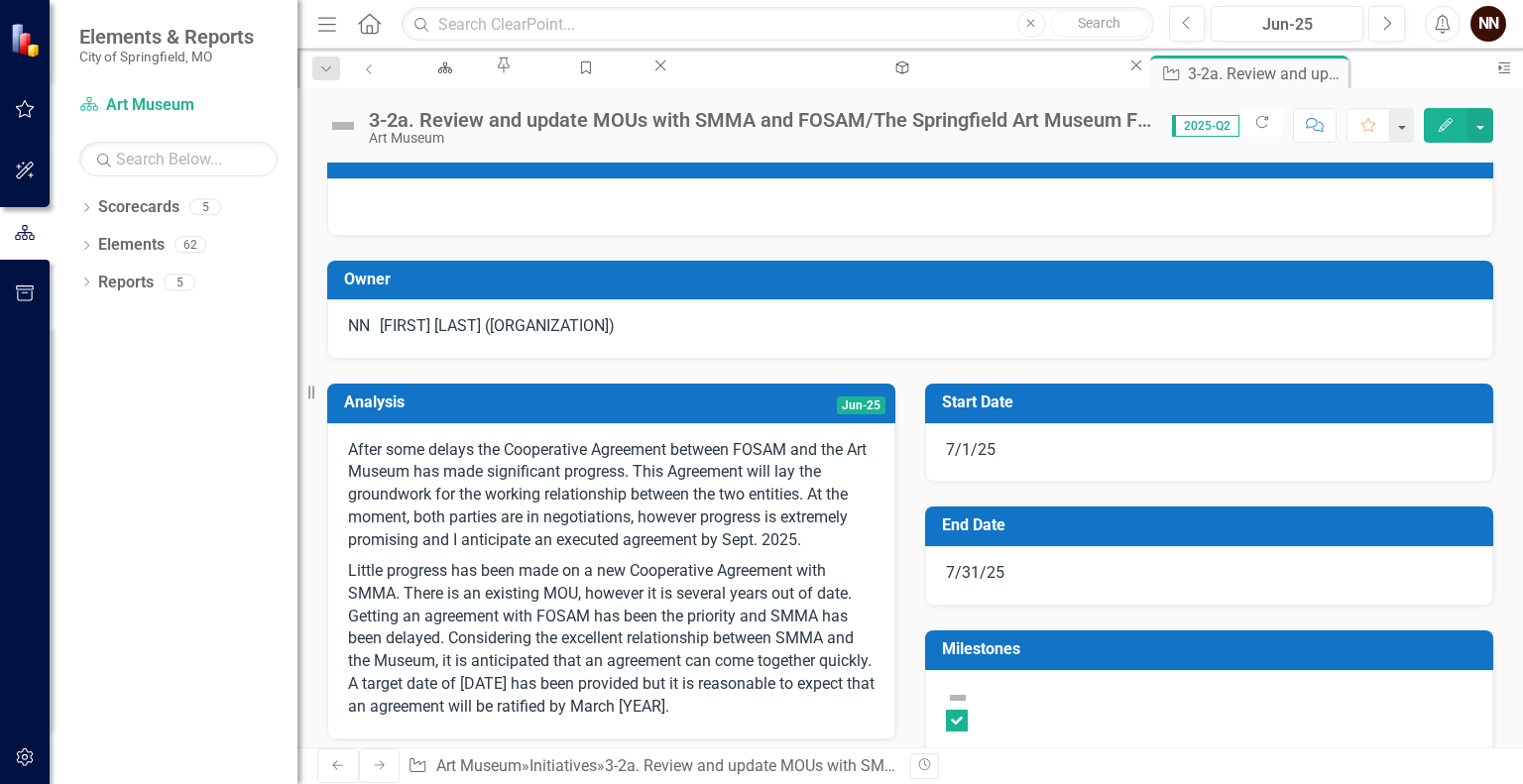 scroll, scrollTop: 0, scrollLeft: 0, axis: both 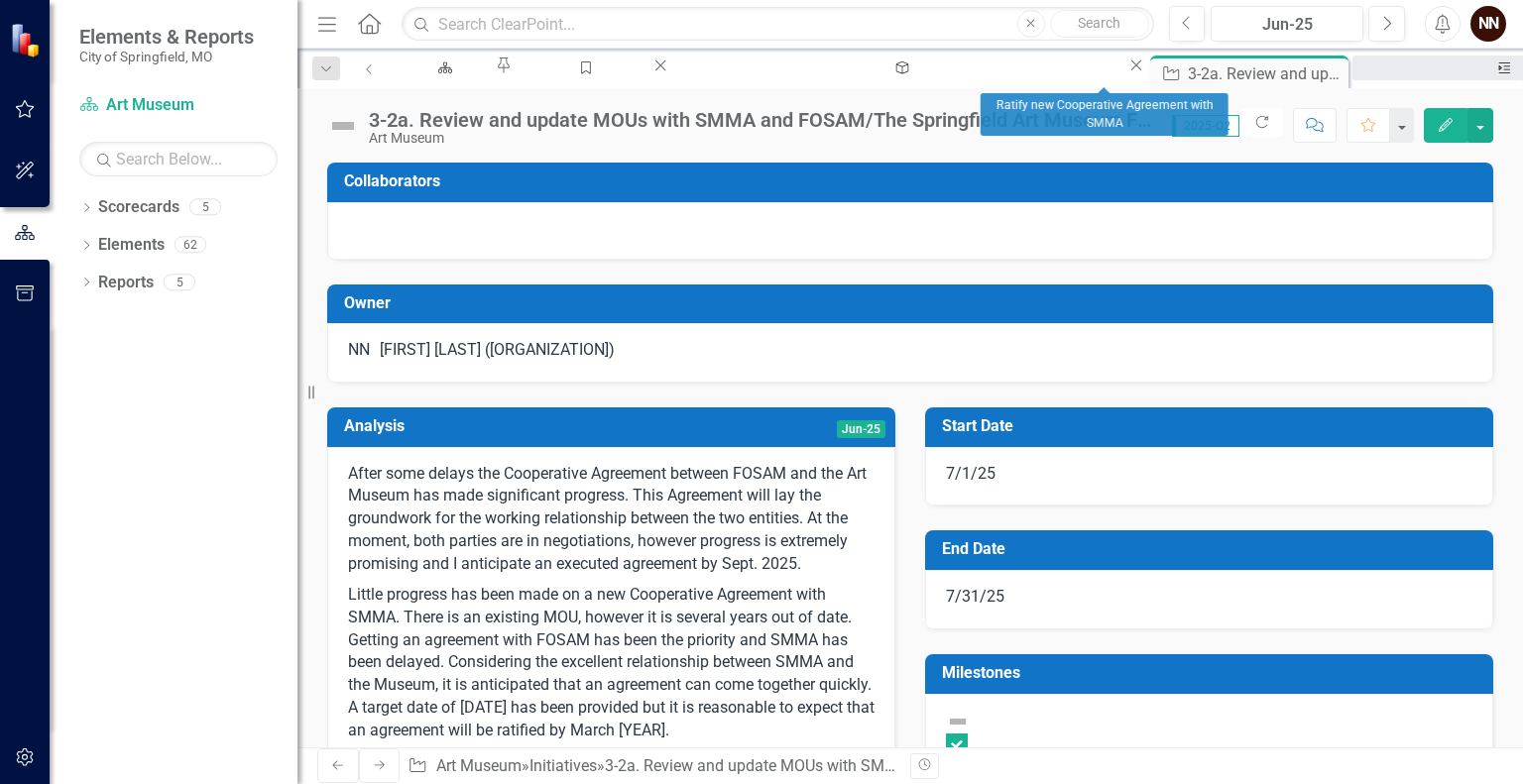 click on "Ratify new Cooperative Agreement with SMMA" at bounding box center (1500, 86) 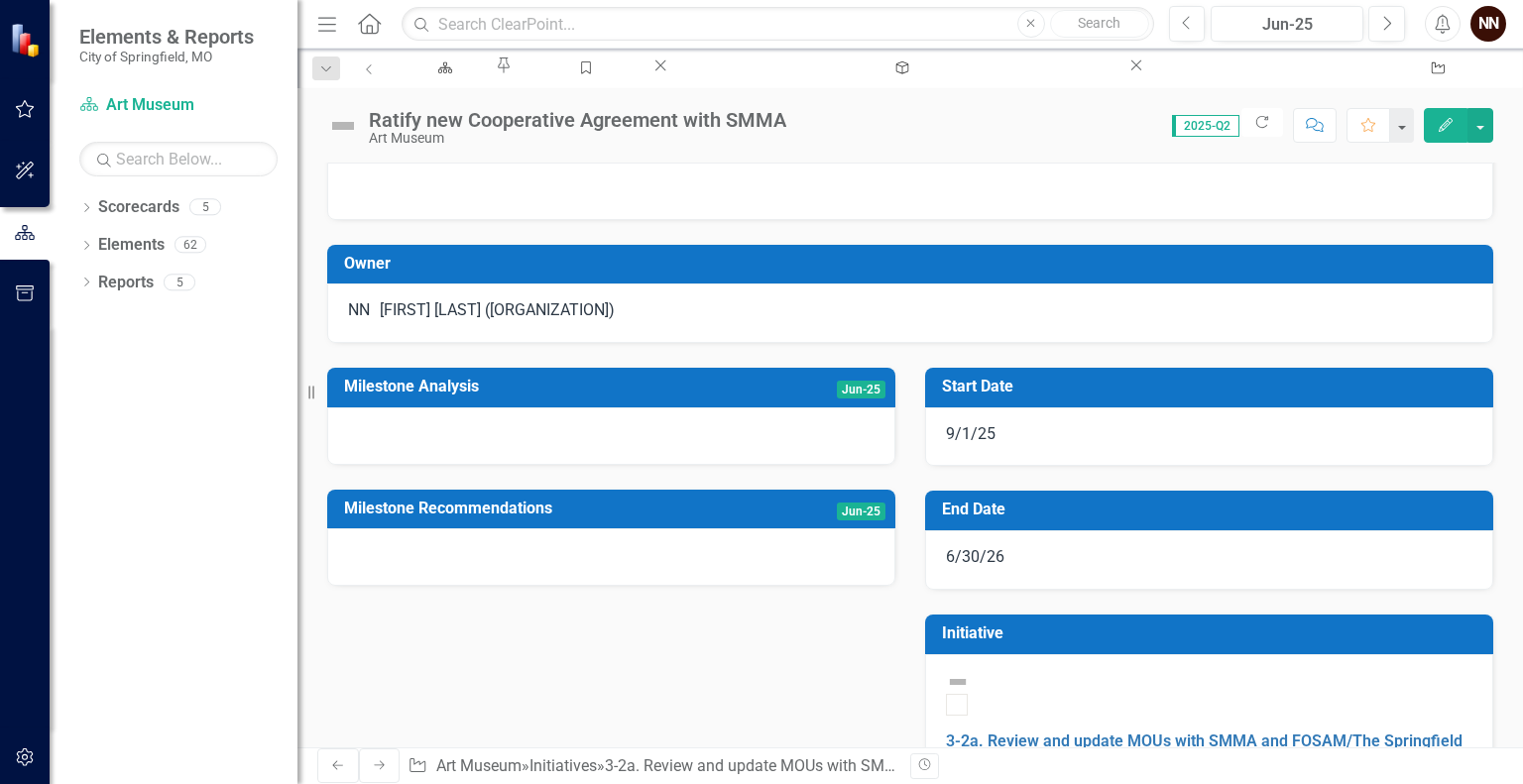 scroll, scrollTop: 0, scrollLeft: 0, axis: both 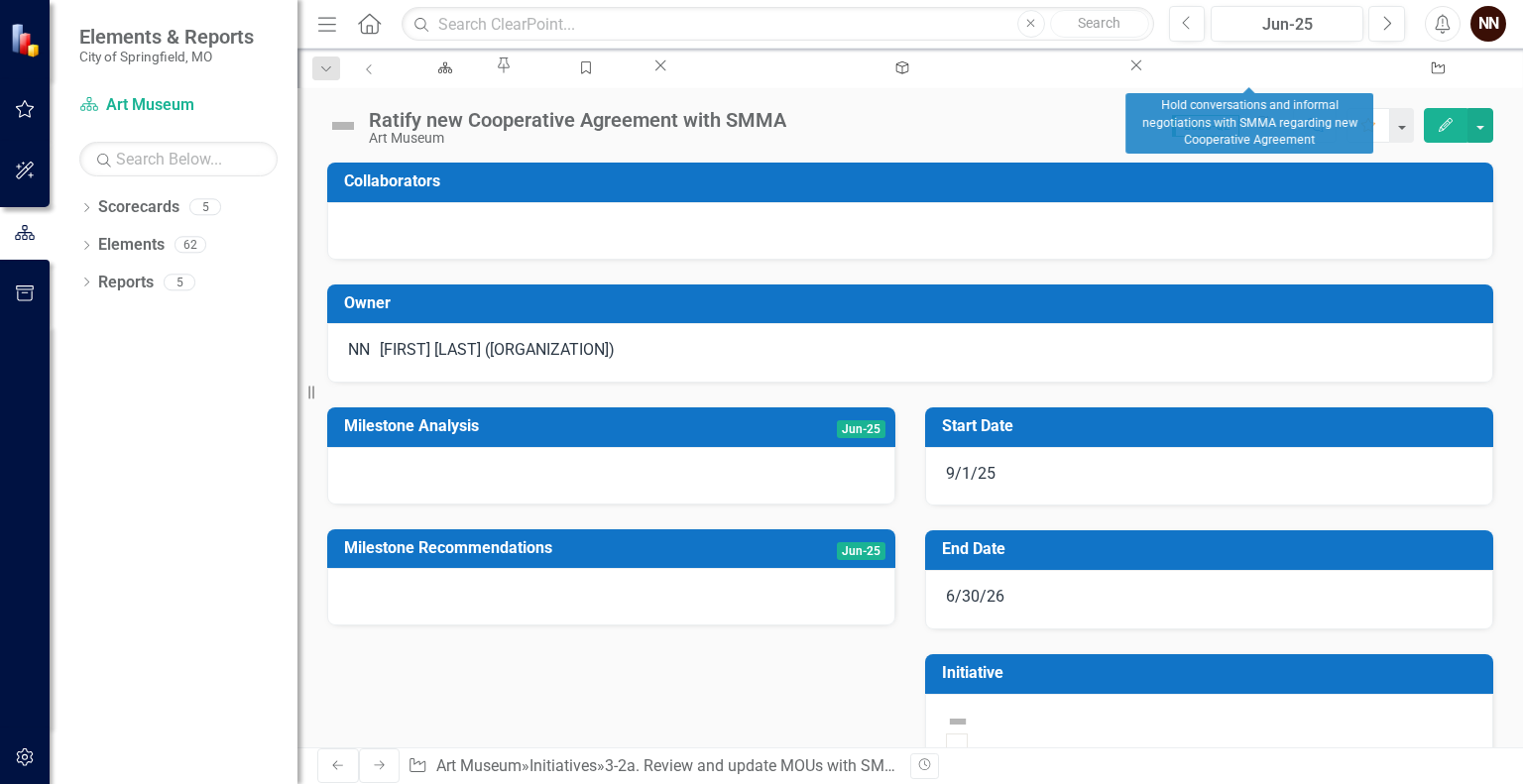 click on "Hold conversations and informal negotiations with SMMA regarding new Cooperative Agreement" at bounding box center (2235, 86) 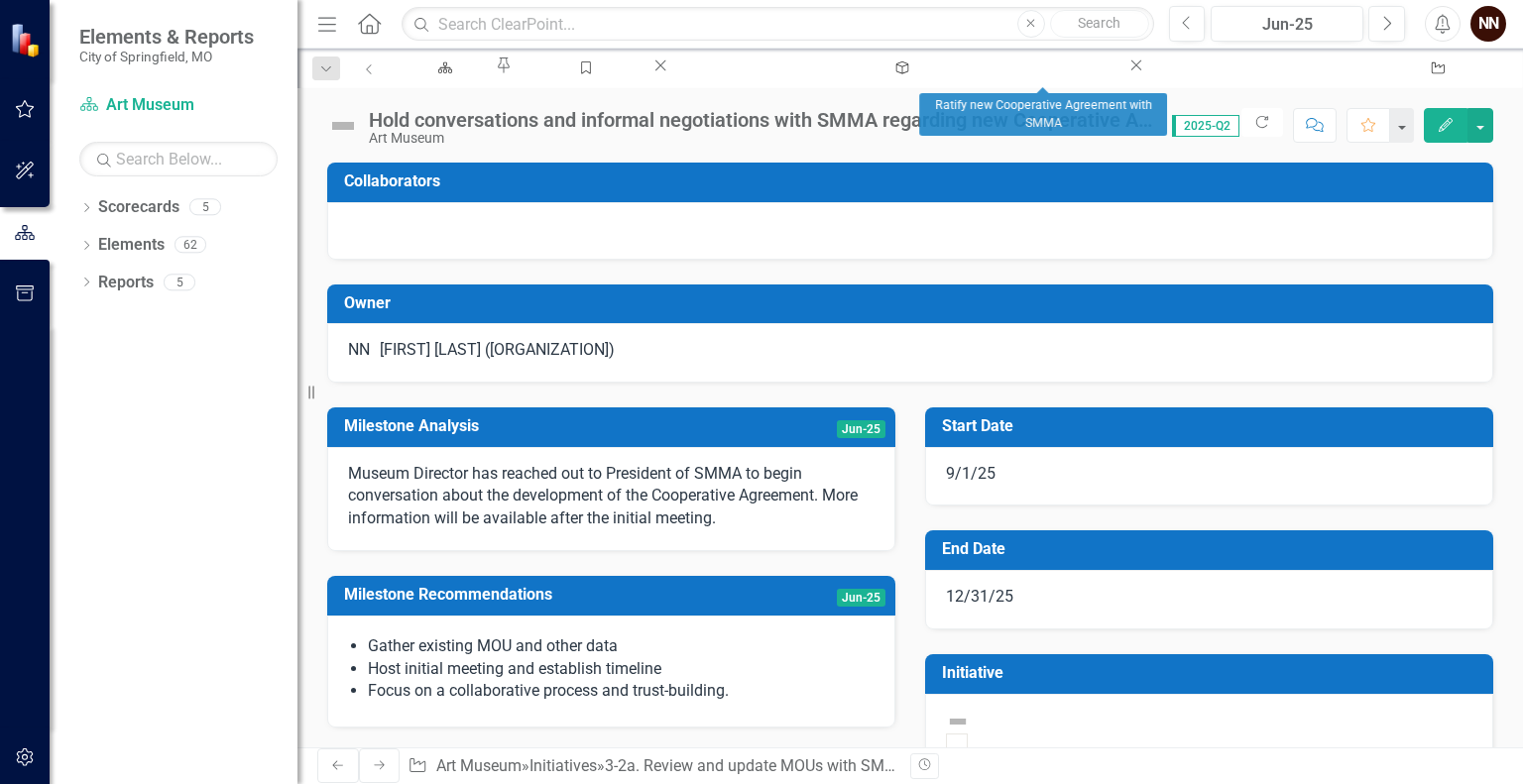 click on "Ratify new Cooperative Agreement with SMMA" at bounding box center [1890, 86] 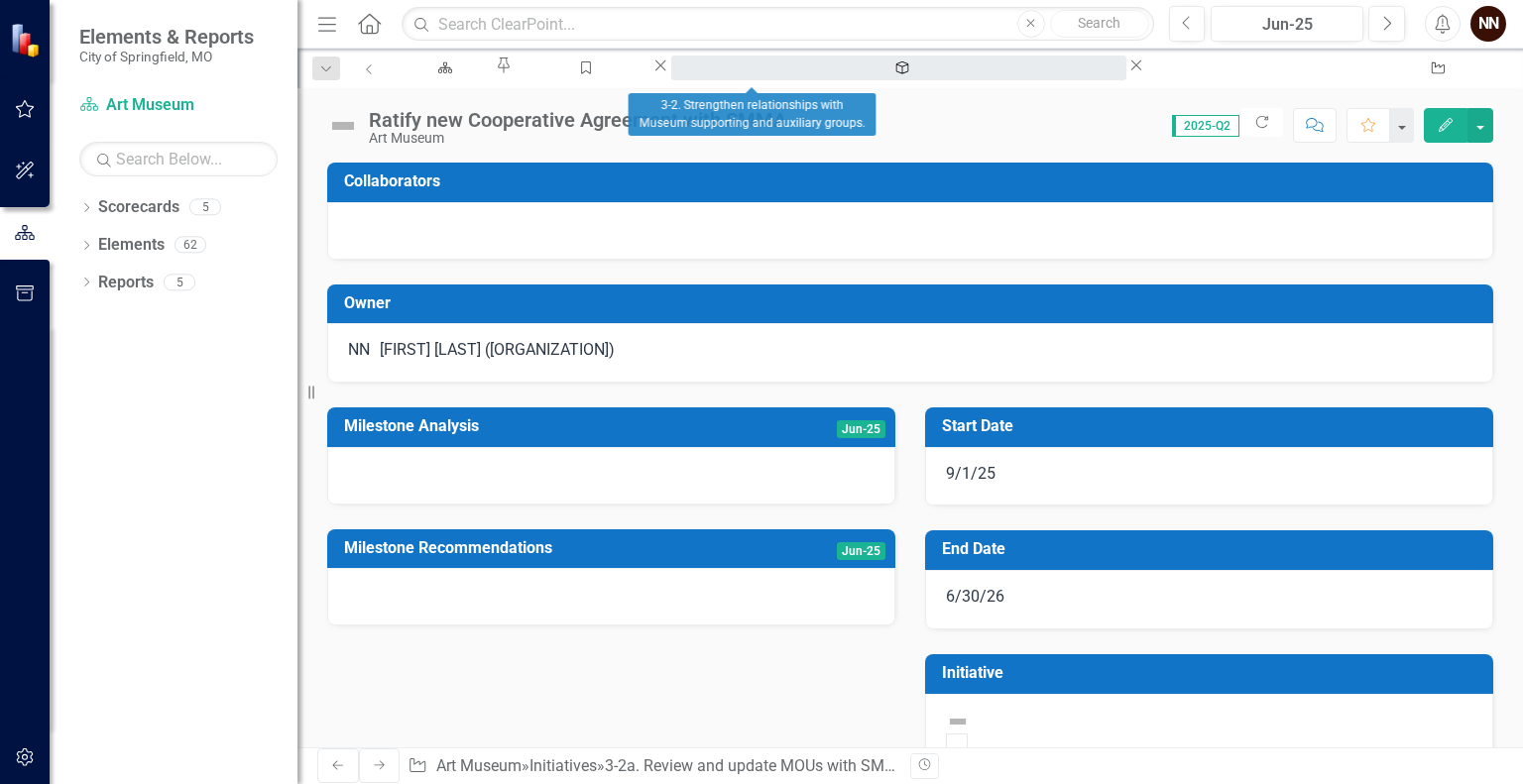 click on "3-2. Strengthen relationships with Museum supporting and auxiliary groups." at bounding box center [898, 86] 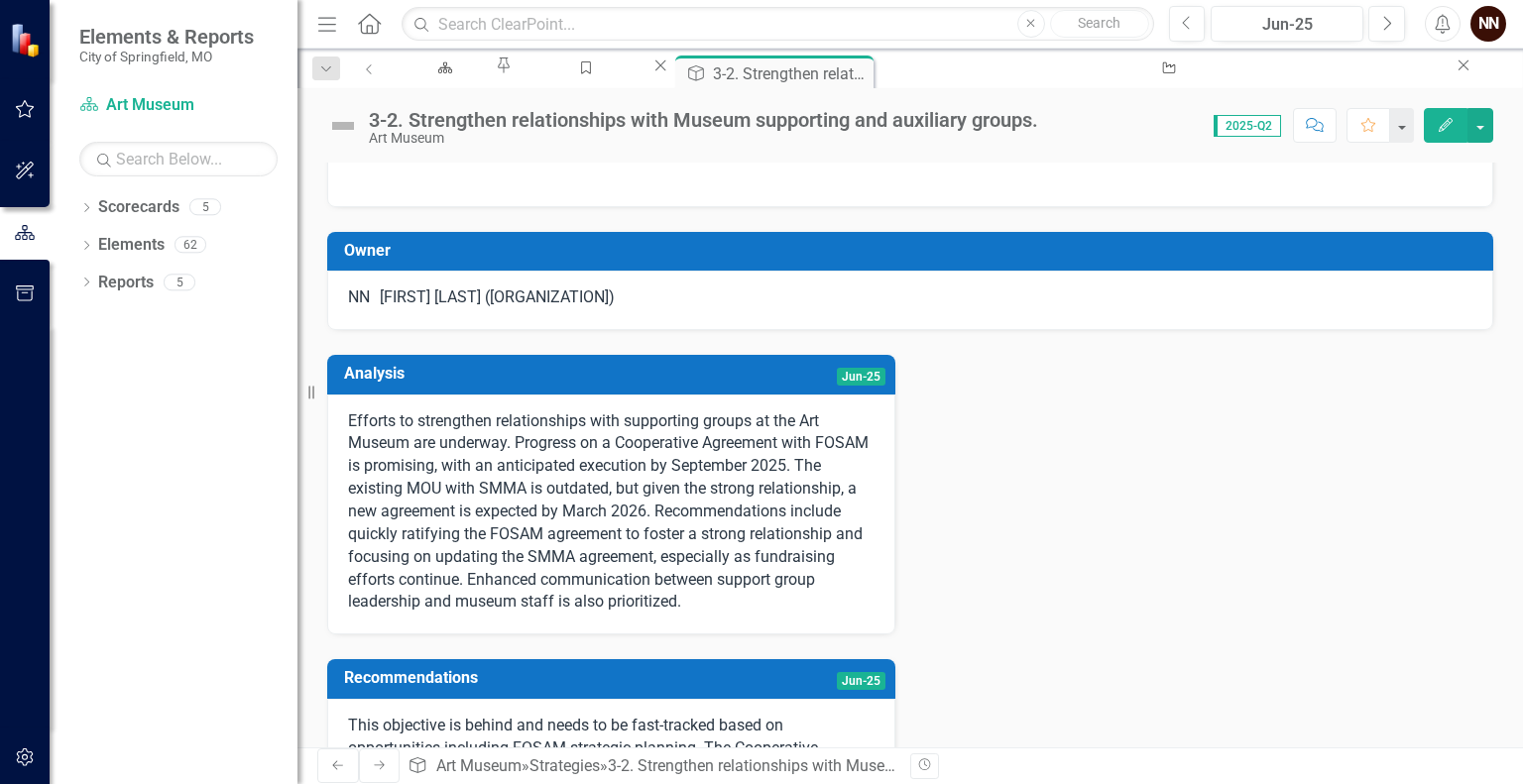 scroll, scrollTop: 0, scrollLeft: 0, axis: both 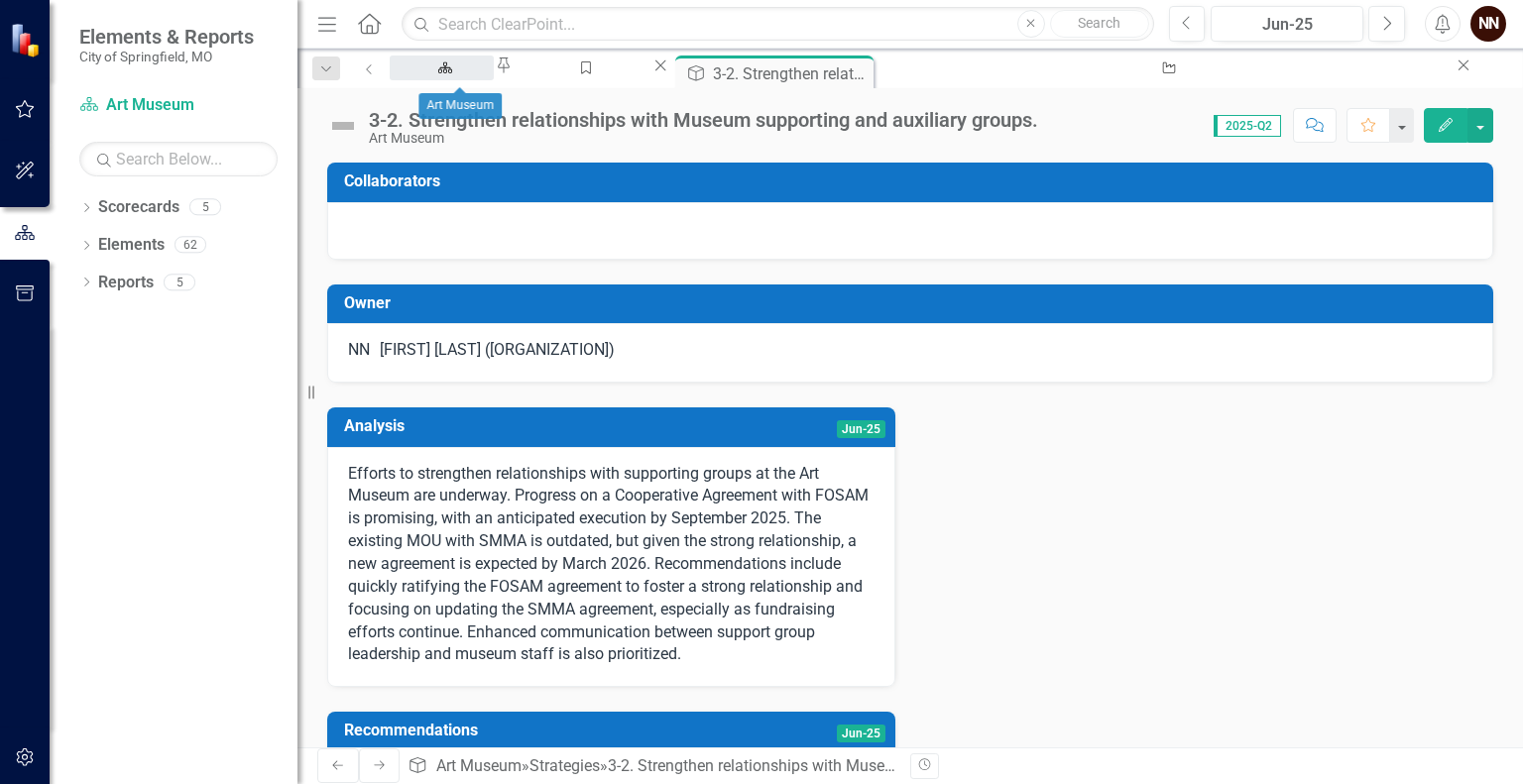 click on "Art Museum" at bounding box center (441, 86) 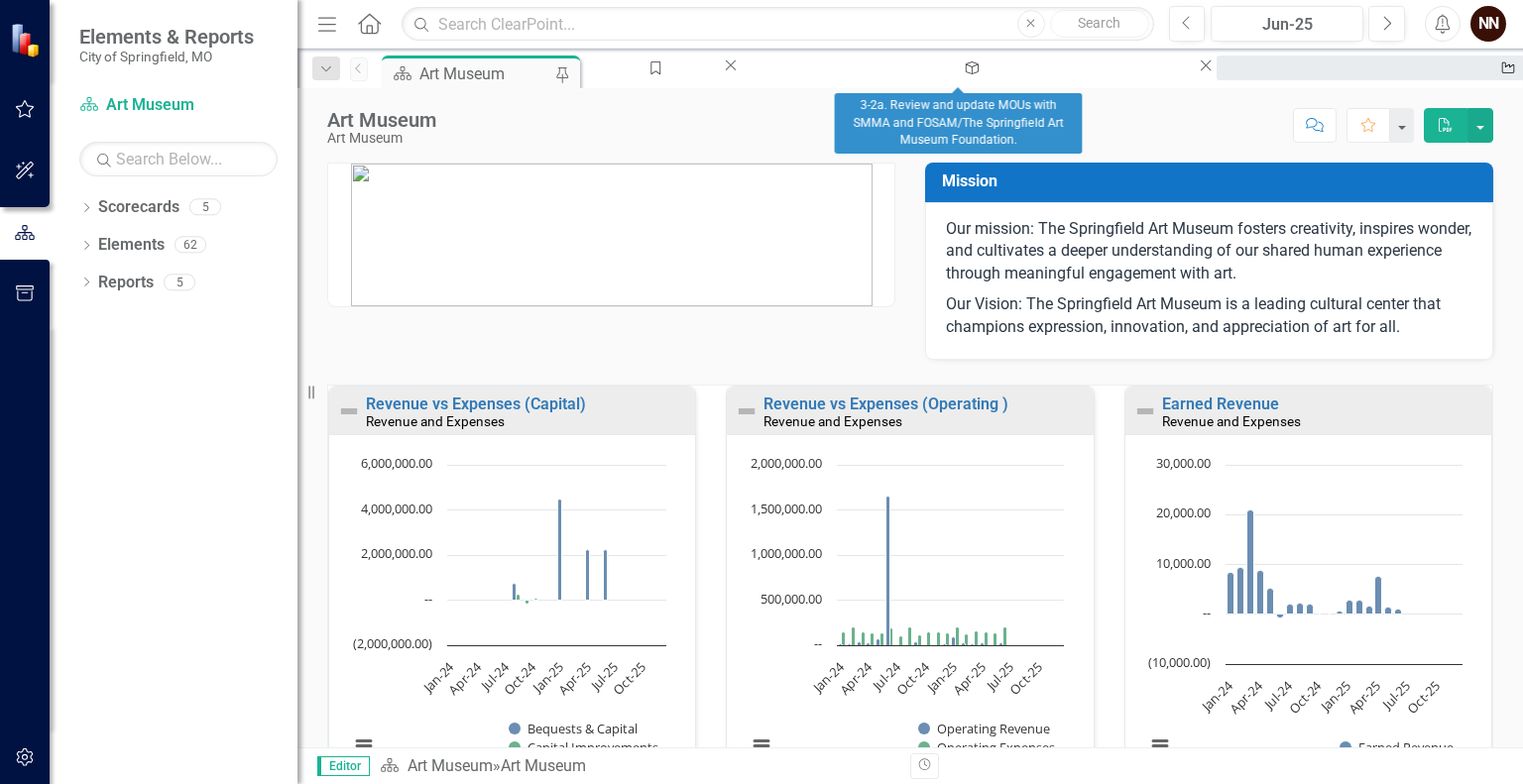 click on "3-2a. Review and update MOUs with SMMA and FOSAM/The Springfield Art Museum Foundation." at bounding box center [1504, 86] 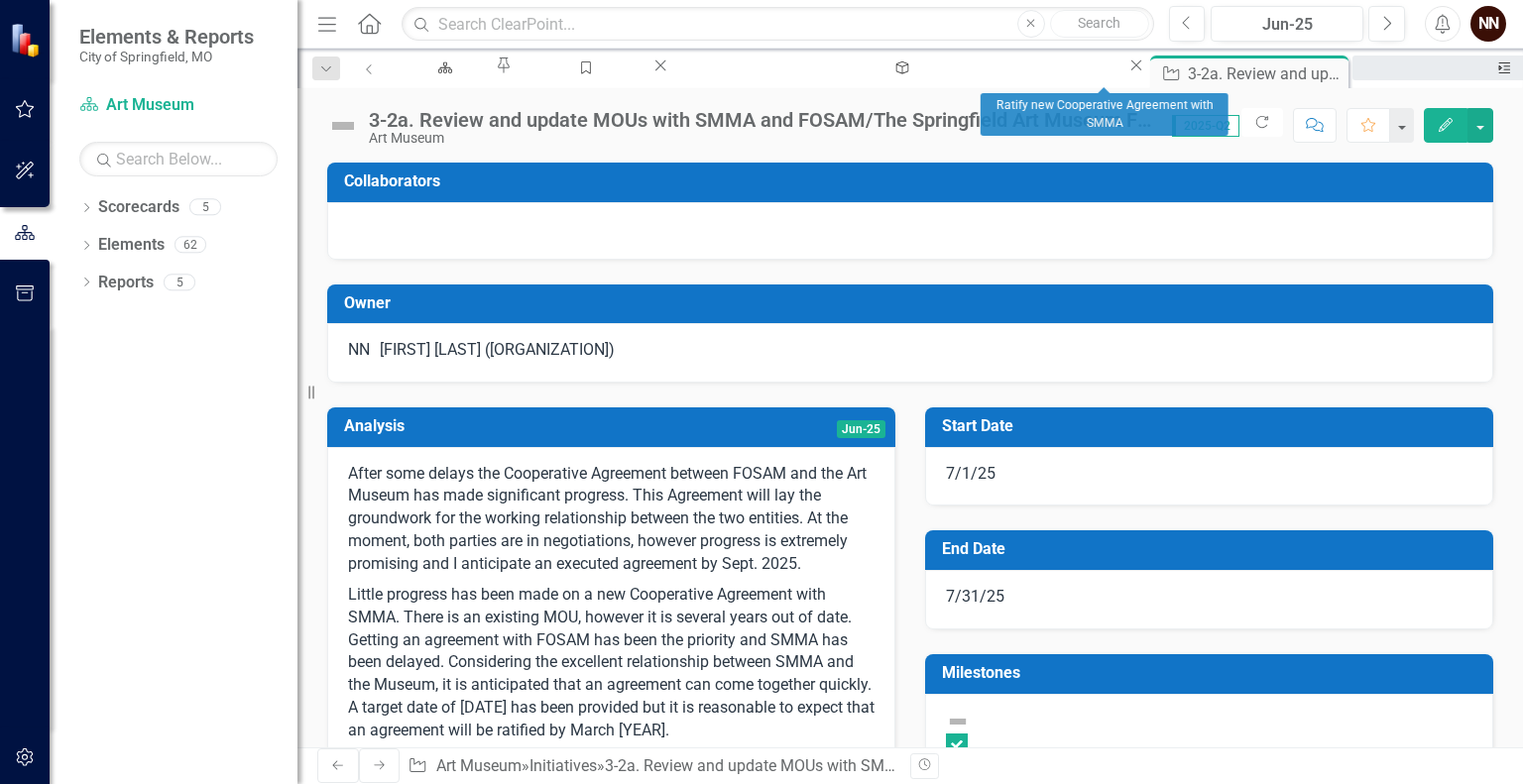 click on "Ratify new Cooperative Agreement with SMMA" at bounding box center [1500, 86] 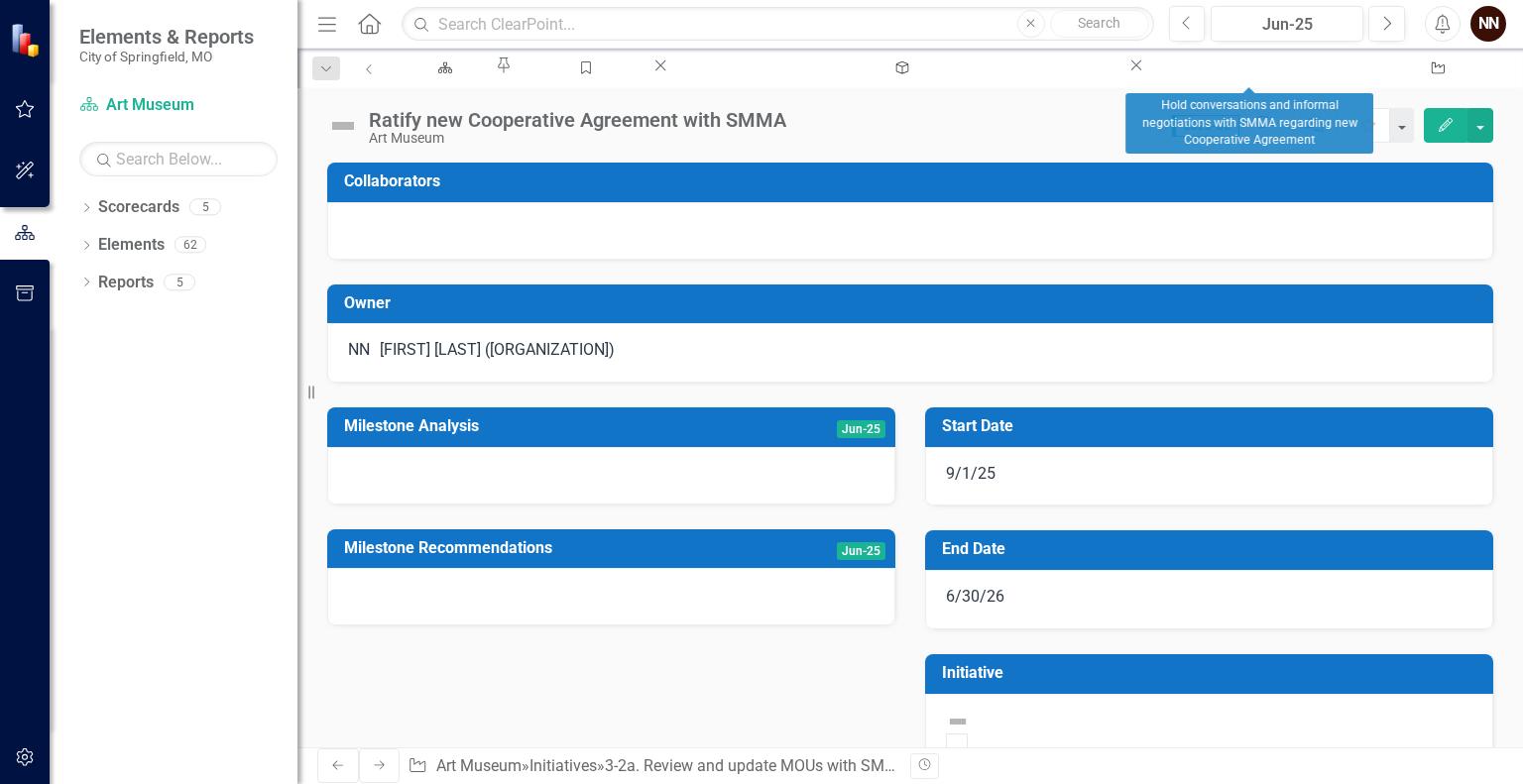 click on "Hold conversations and informal negotiations with SMMA regarding new Cooperative Agreement" at bounding box center [2235, 86] 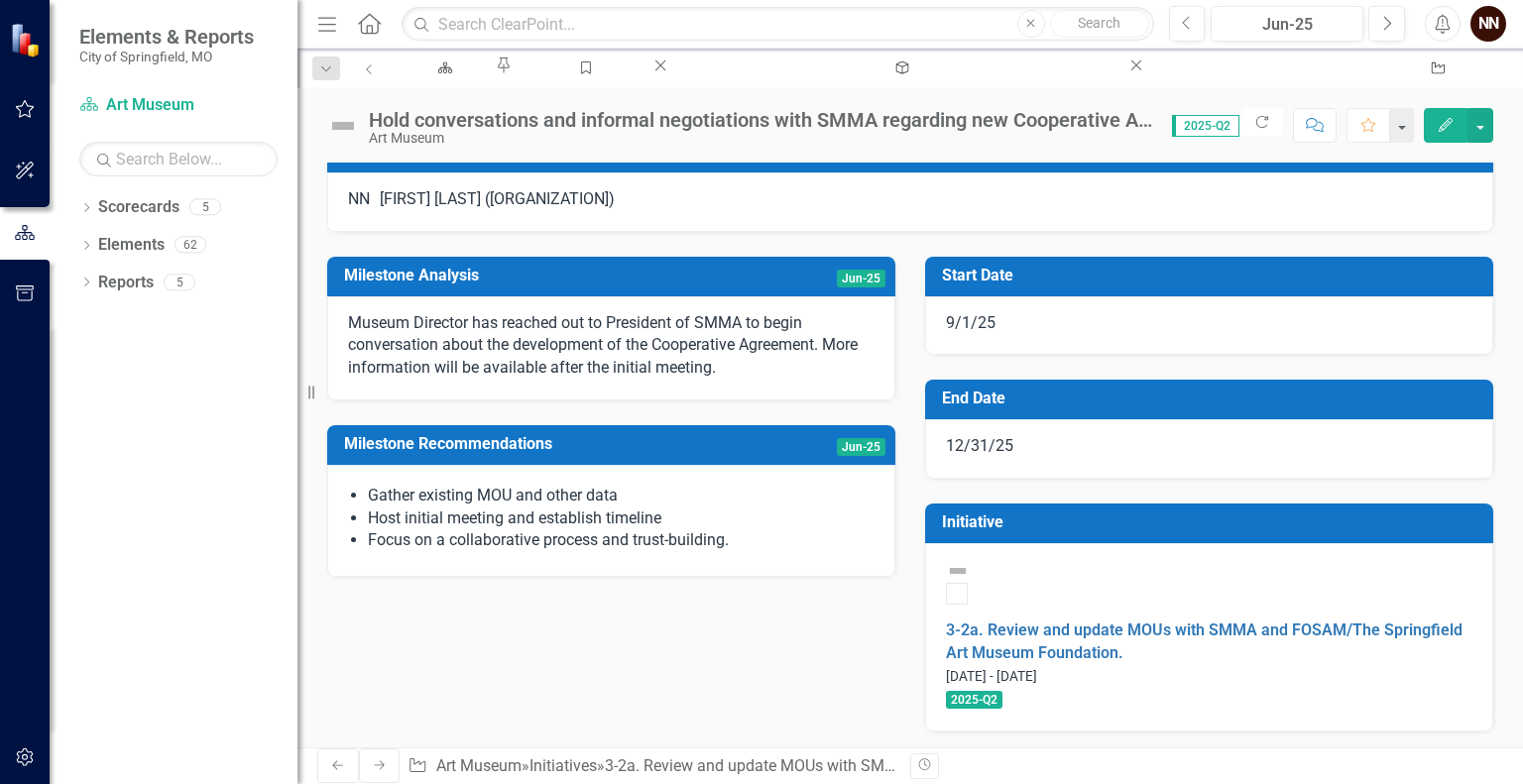 scroll, scrollTop: 65, scrollLeft: 0, axis: vertical 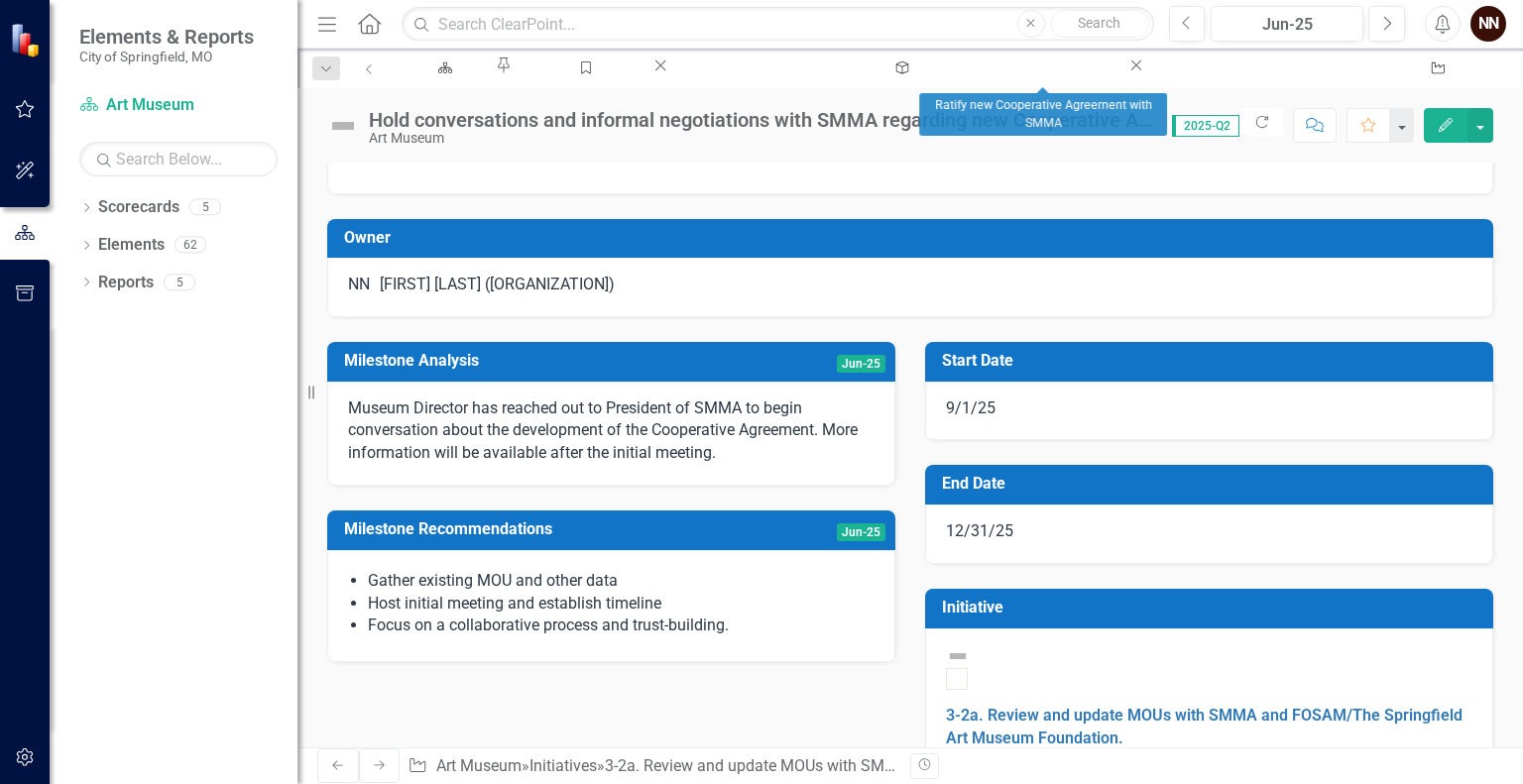 click on "Ratify new Cooperative Agreement with SMMA" at bounding box center (1890, 86) 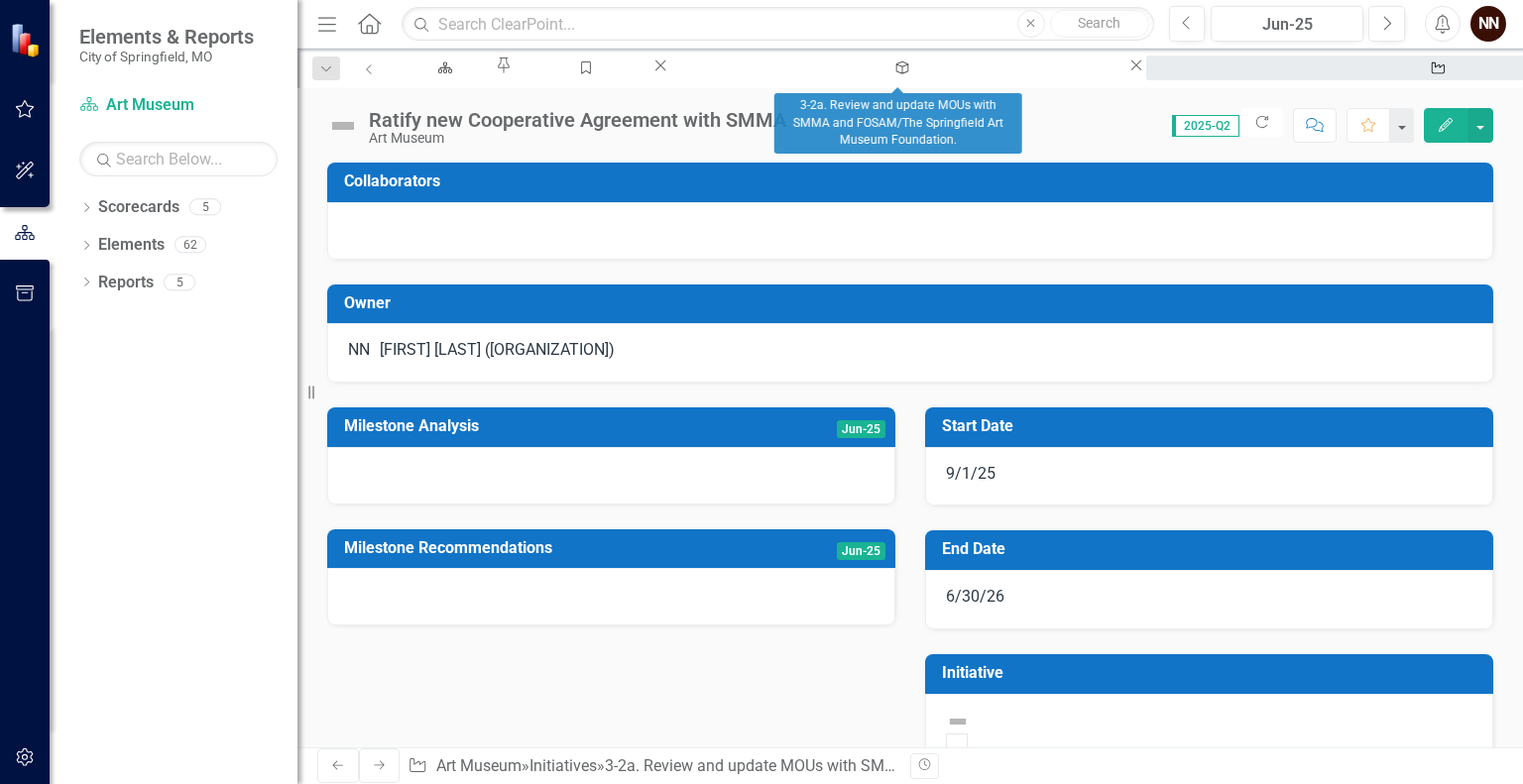 click on "3-2a. Review and update MOUs with SMMA and FOSAM/The Springfield Art Museum Foundation." at bounding box center (1434, 86) 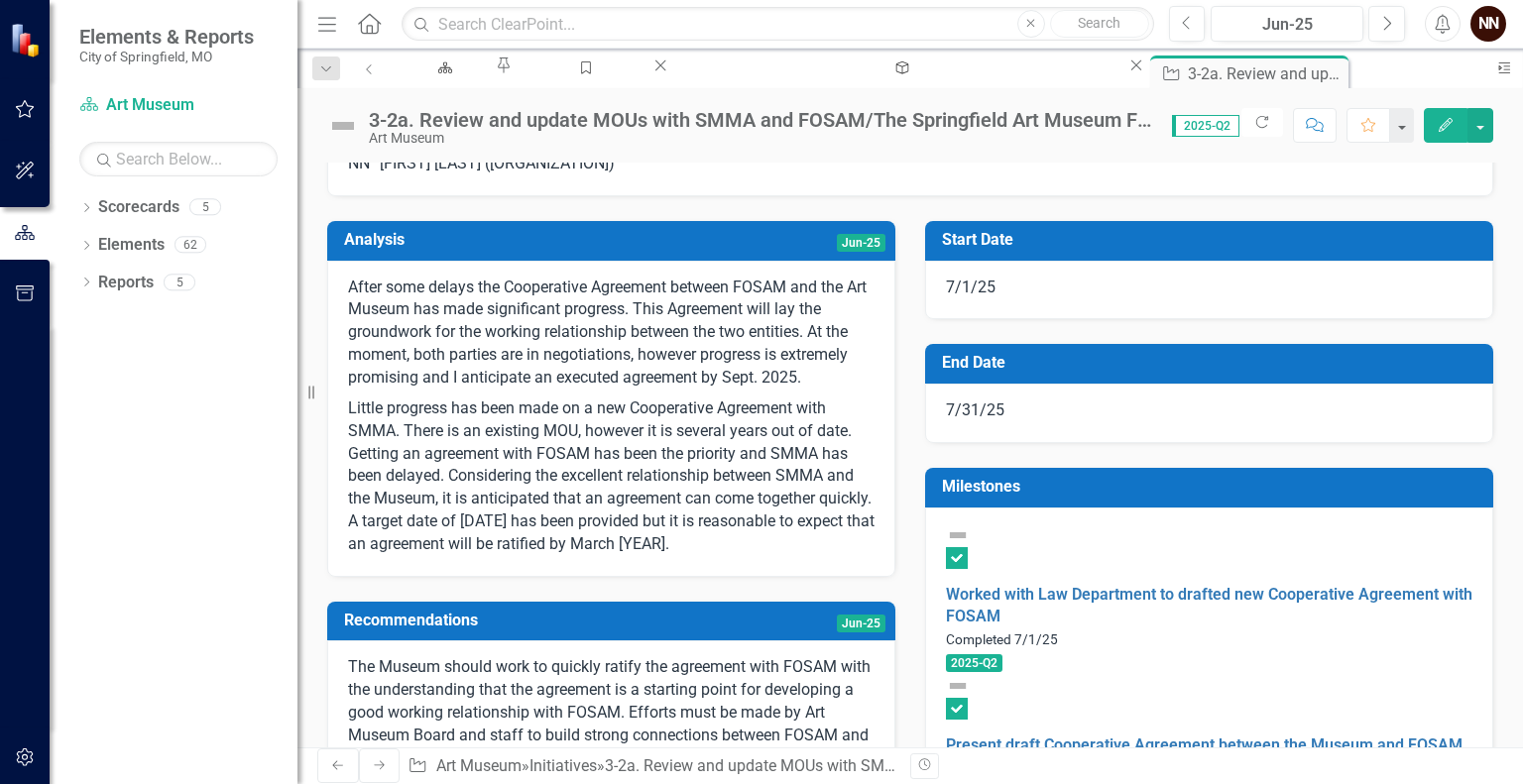 scroll, scrollTop: 0, scrollLeft: 0, axis: both 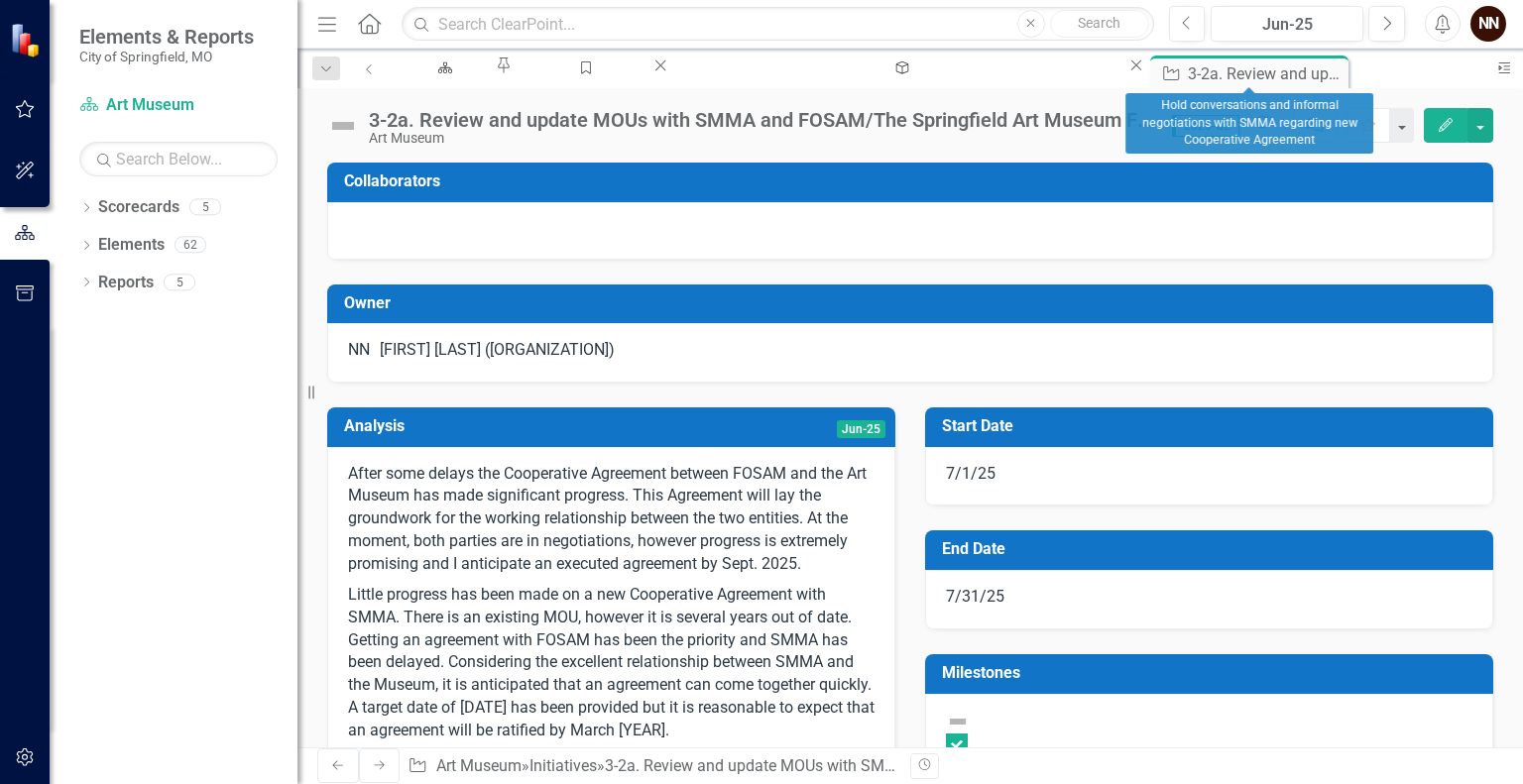 click on "Close" 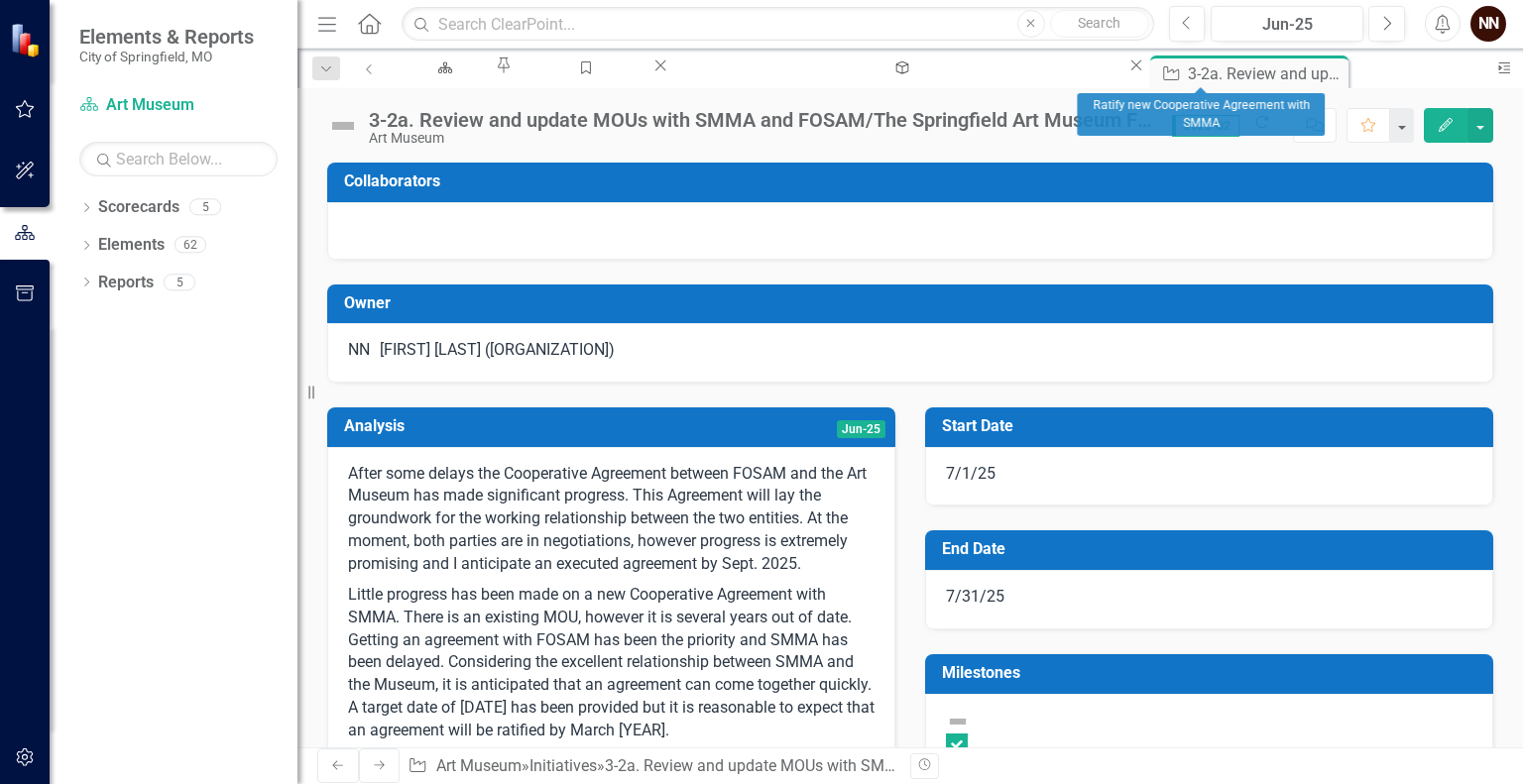 click on "Close" 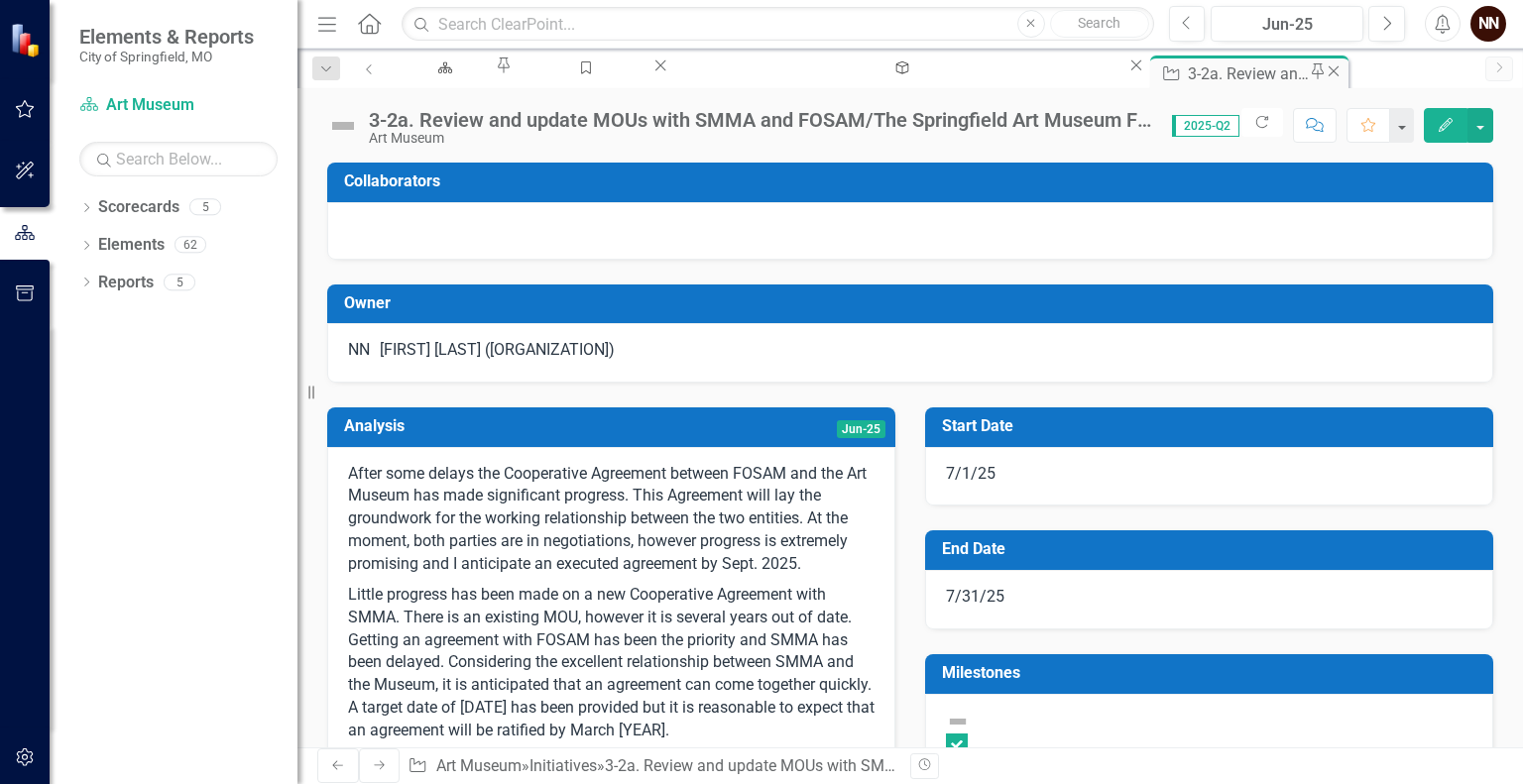 click on "Close" 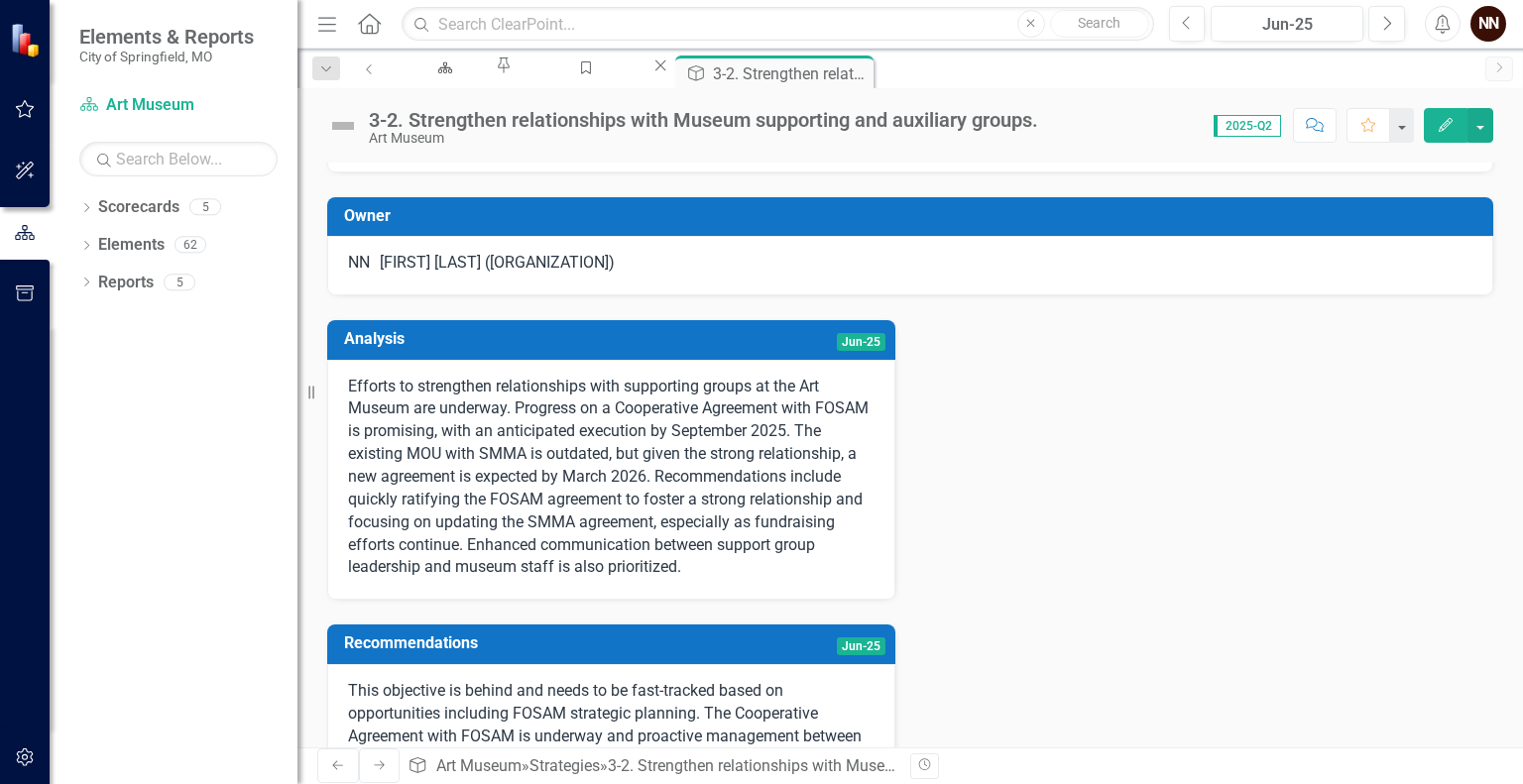 scroll, scrollTop: 0, scrollLeft: 0, axis: both 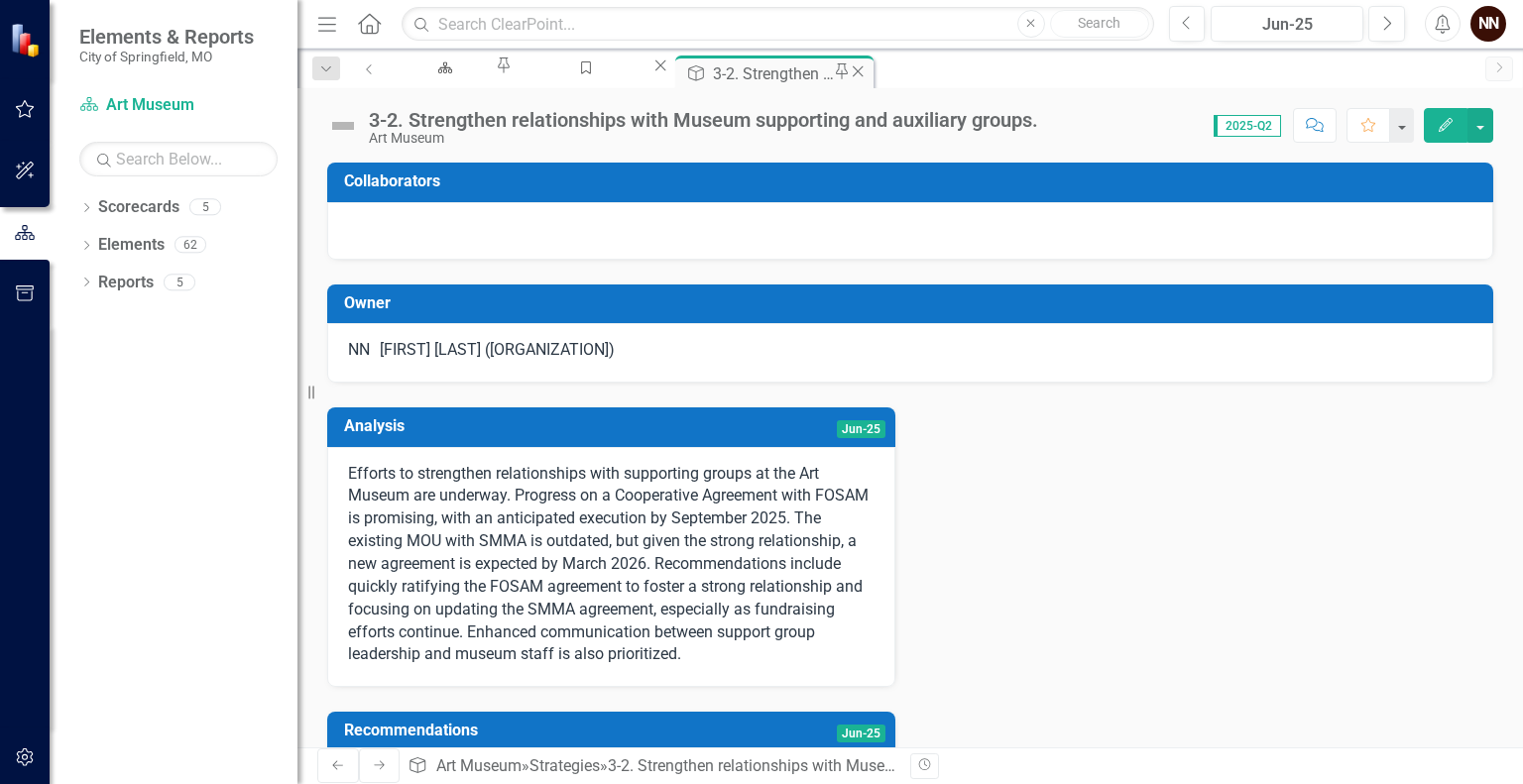 click on "Close" 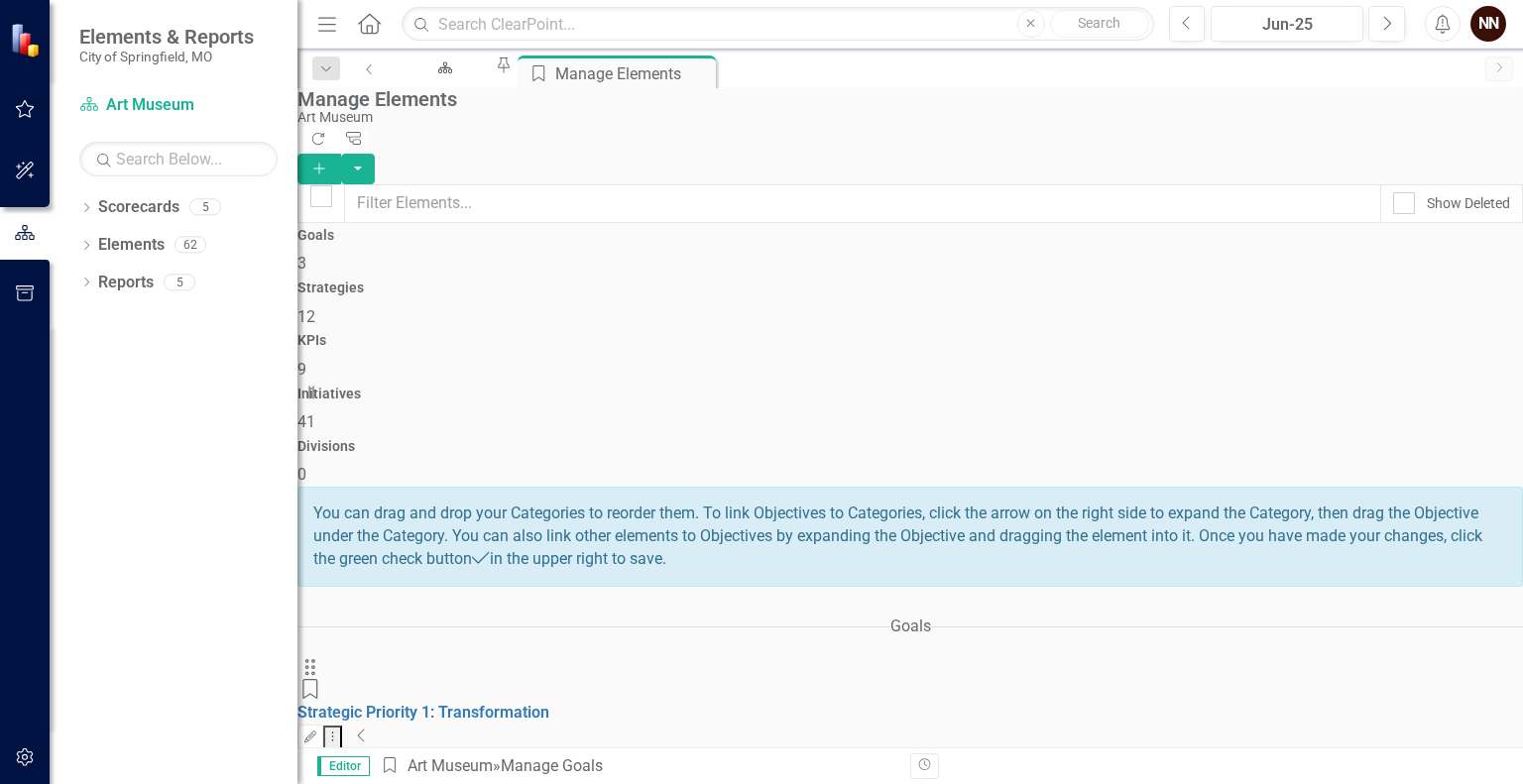 click on "9" at bounding box center (301, 369) 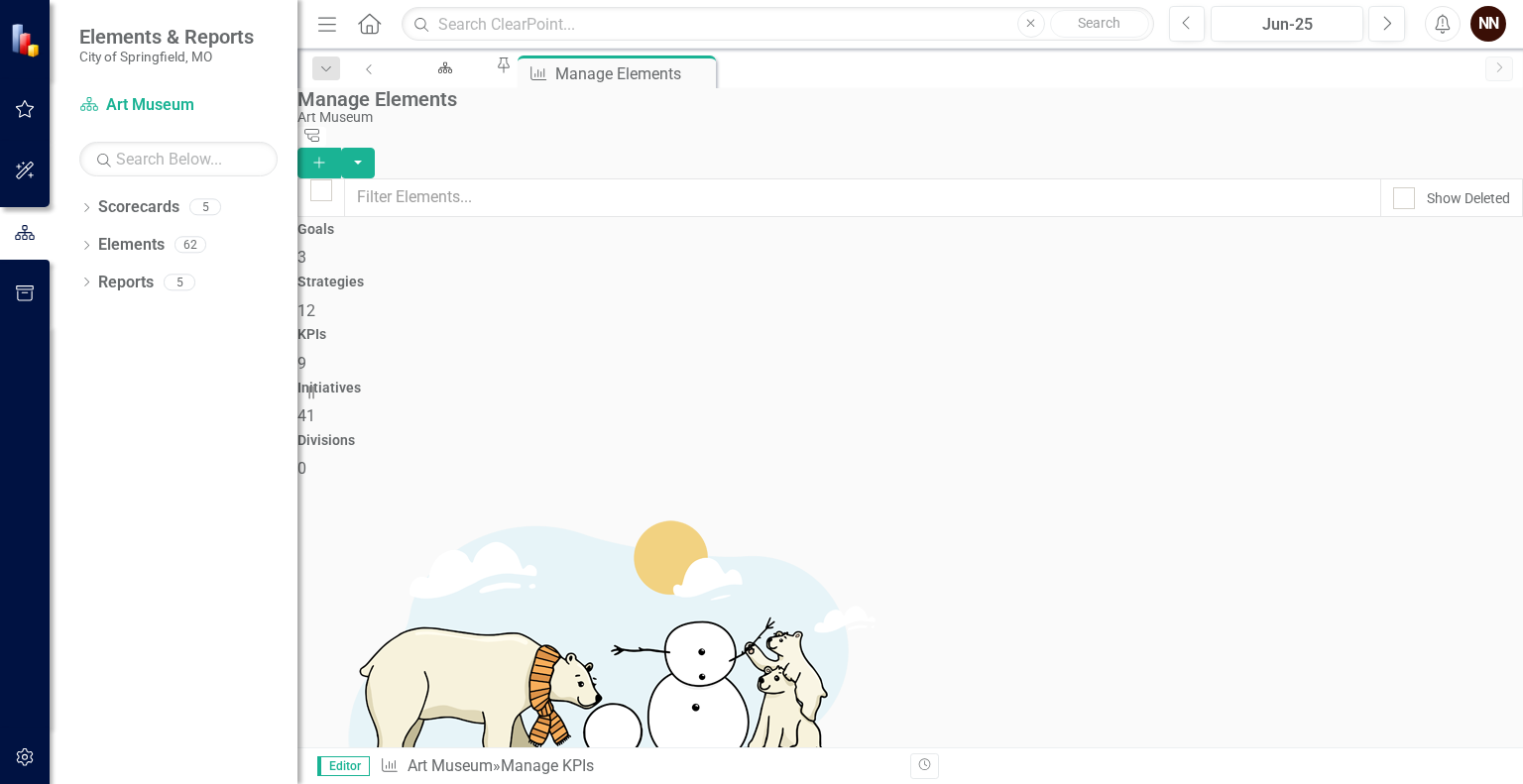 scroll, scrollTop: 0, scrollLeft: 0, axis: both 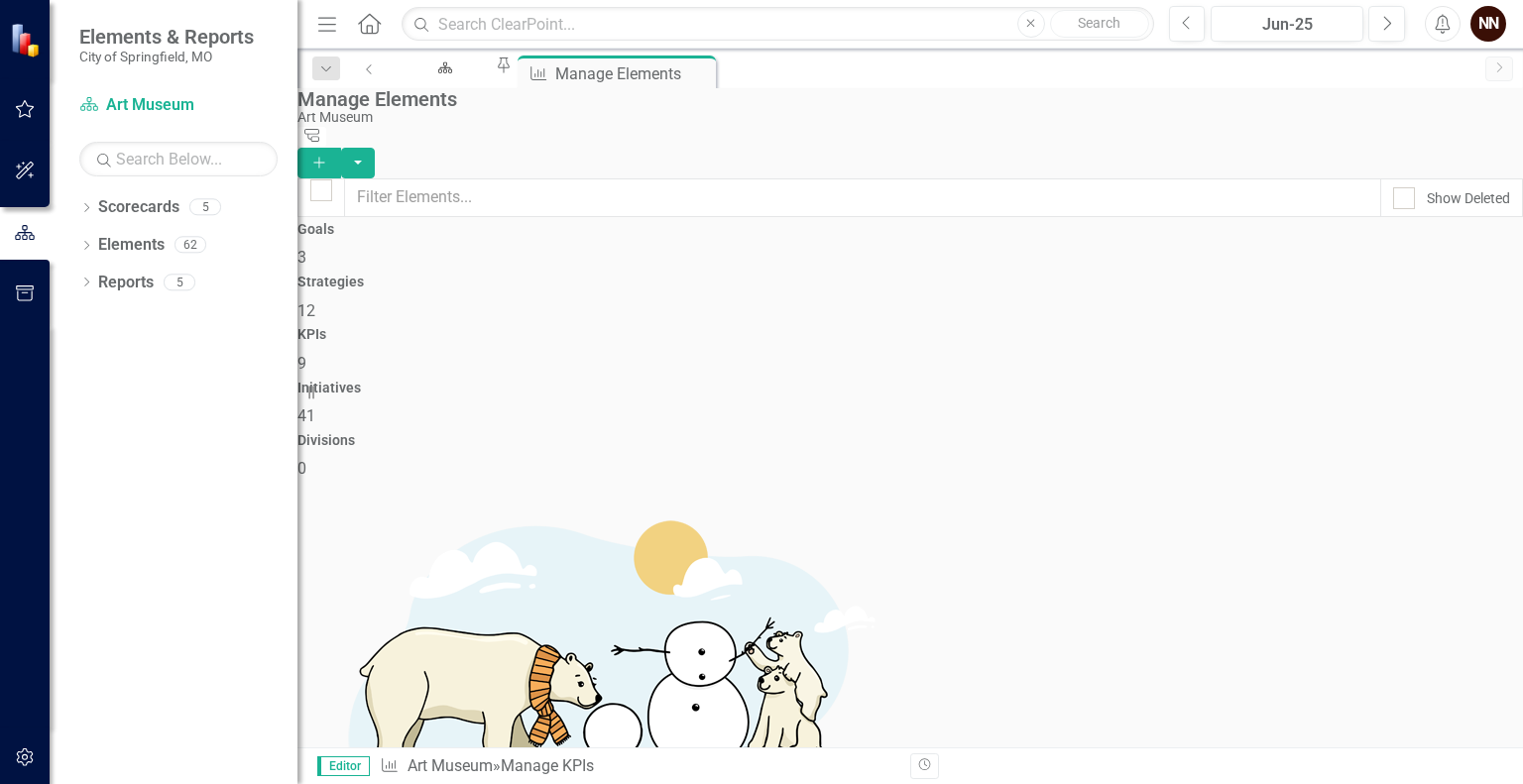 click on "41" at bounding box center [306, 415] 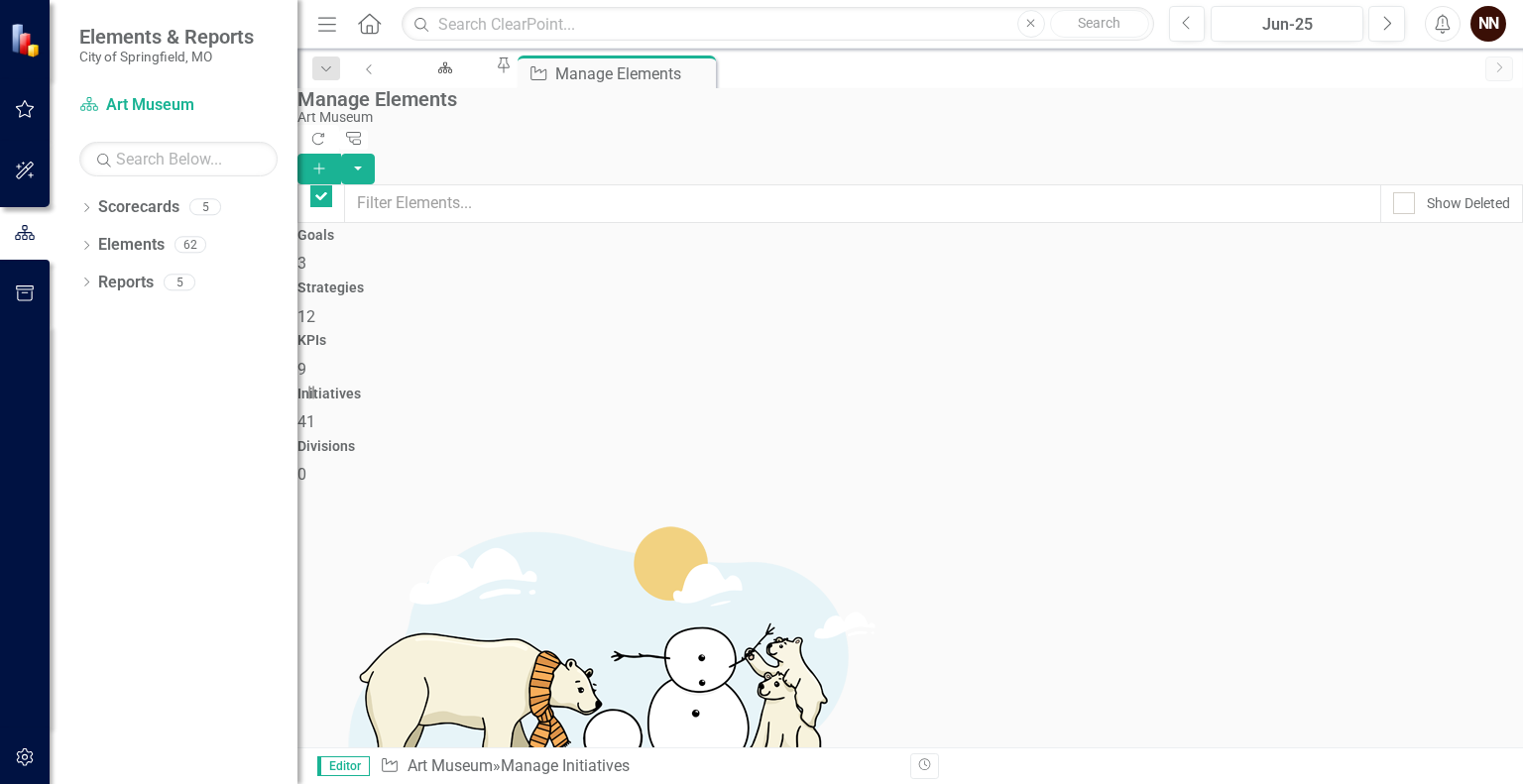 checkbox on "false" 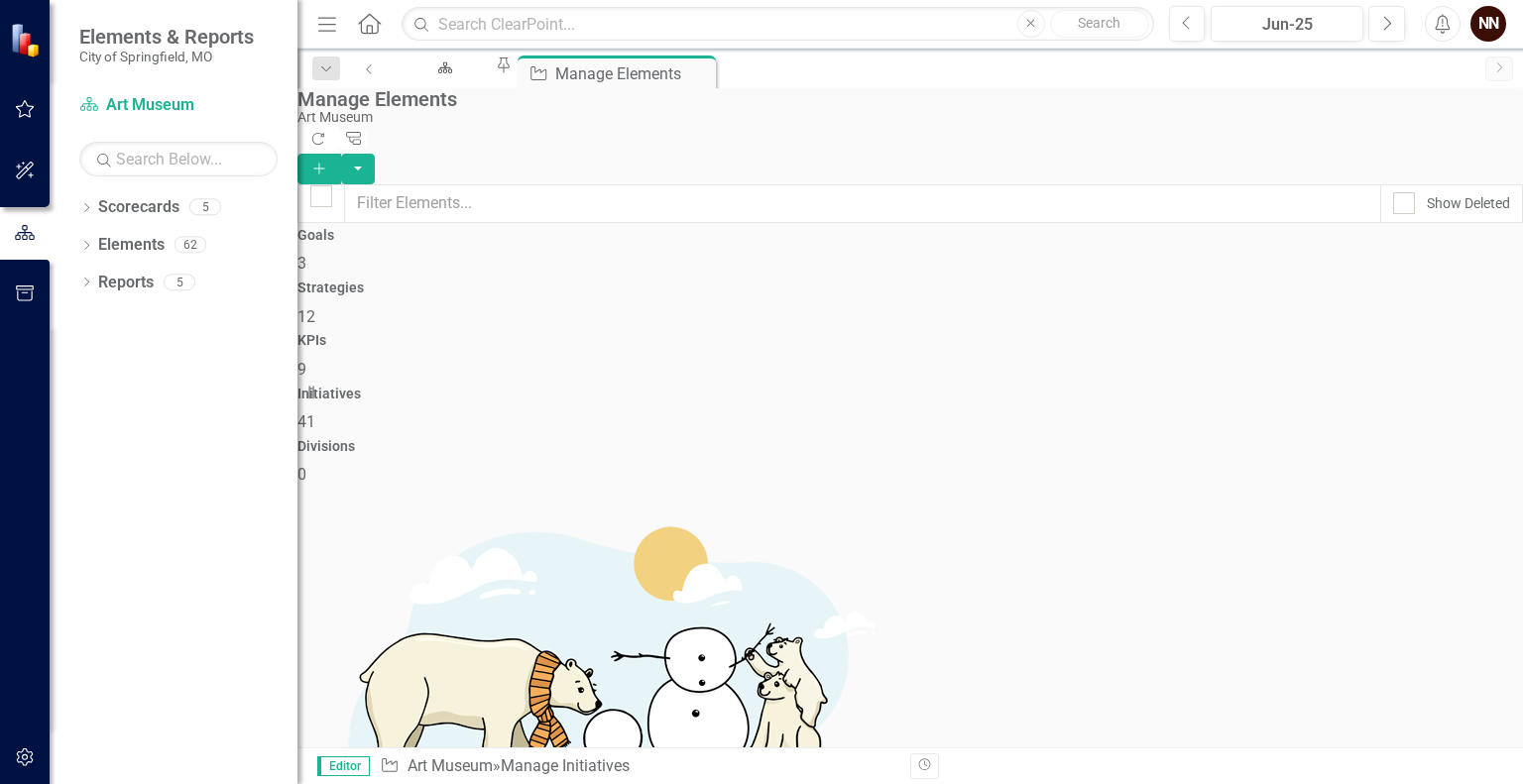 scroll, scrollTop: 0, scrollLeft: 0, axis: both 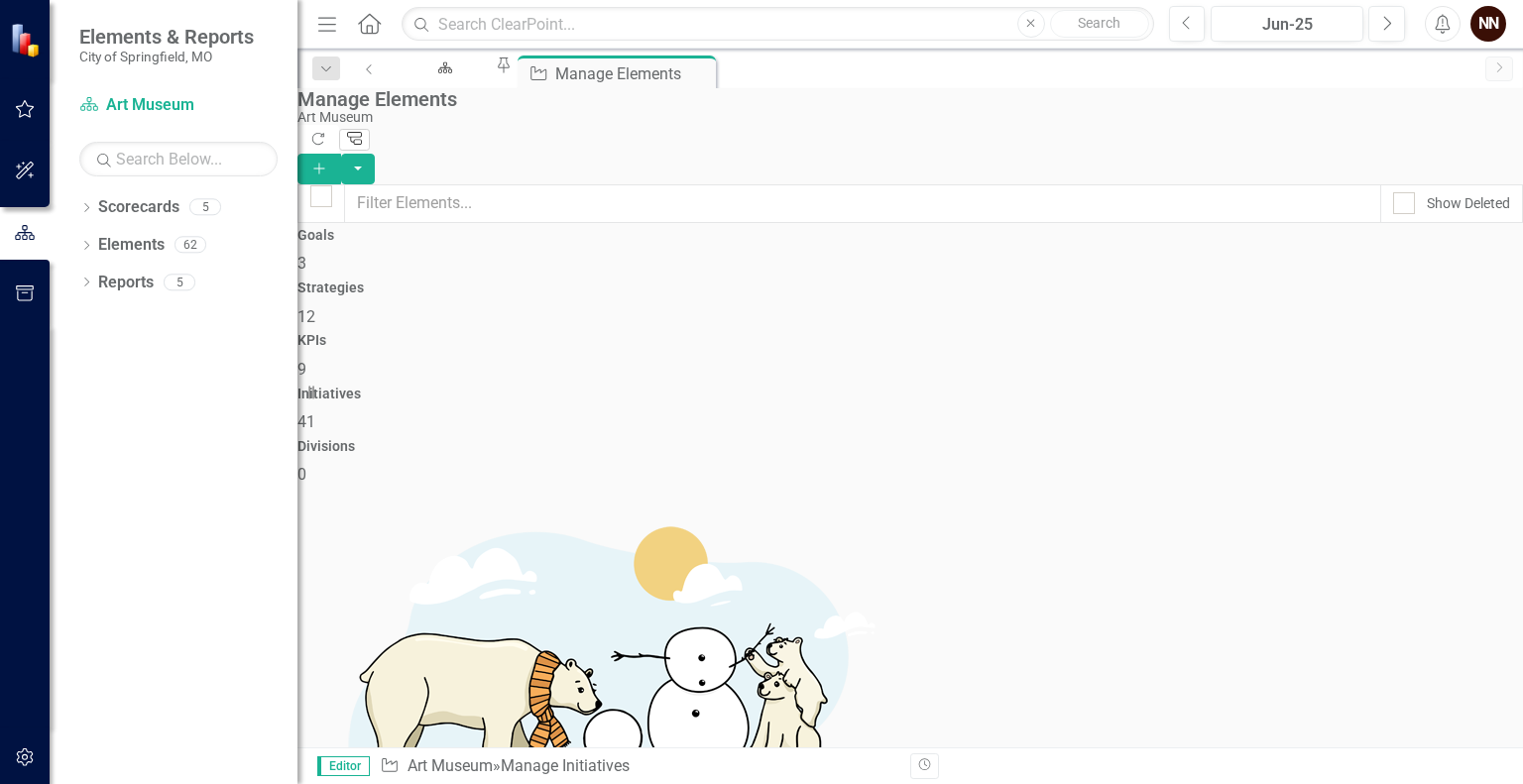 click on "Tree Explorer" 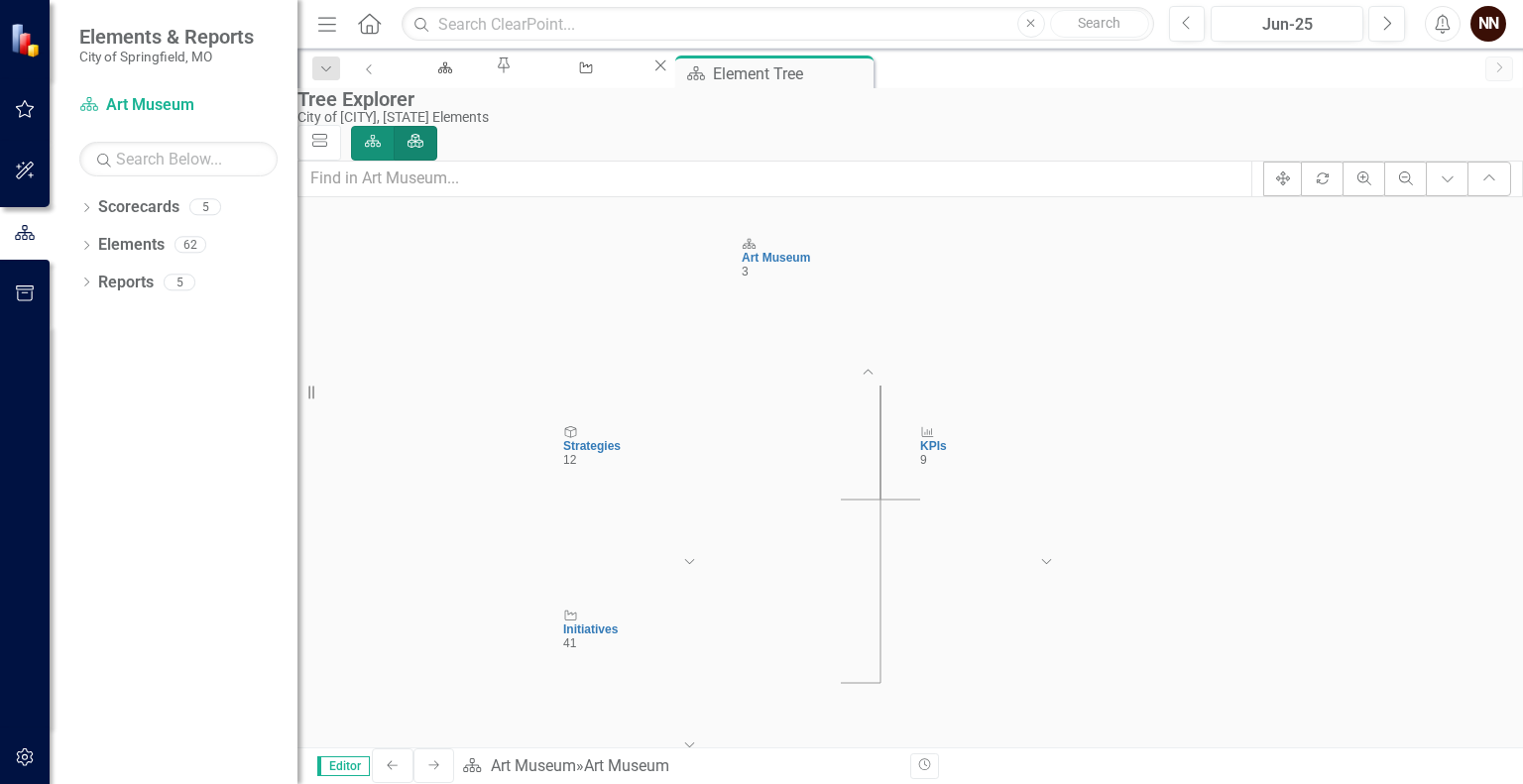 click on "Scorecard" 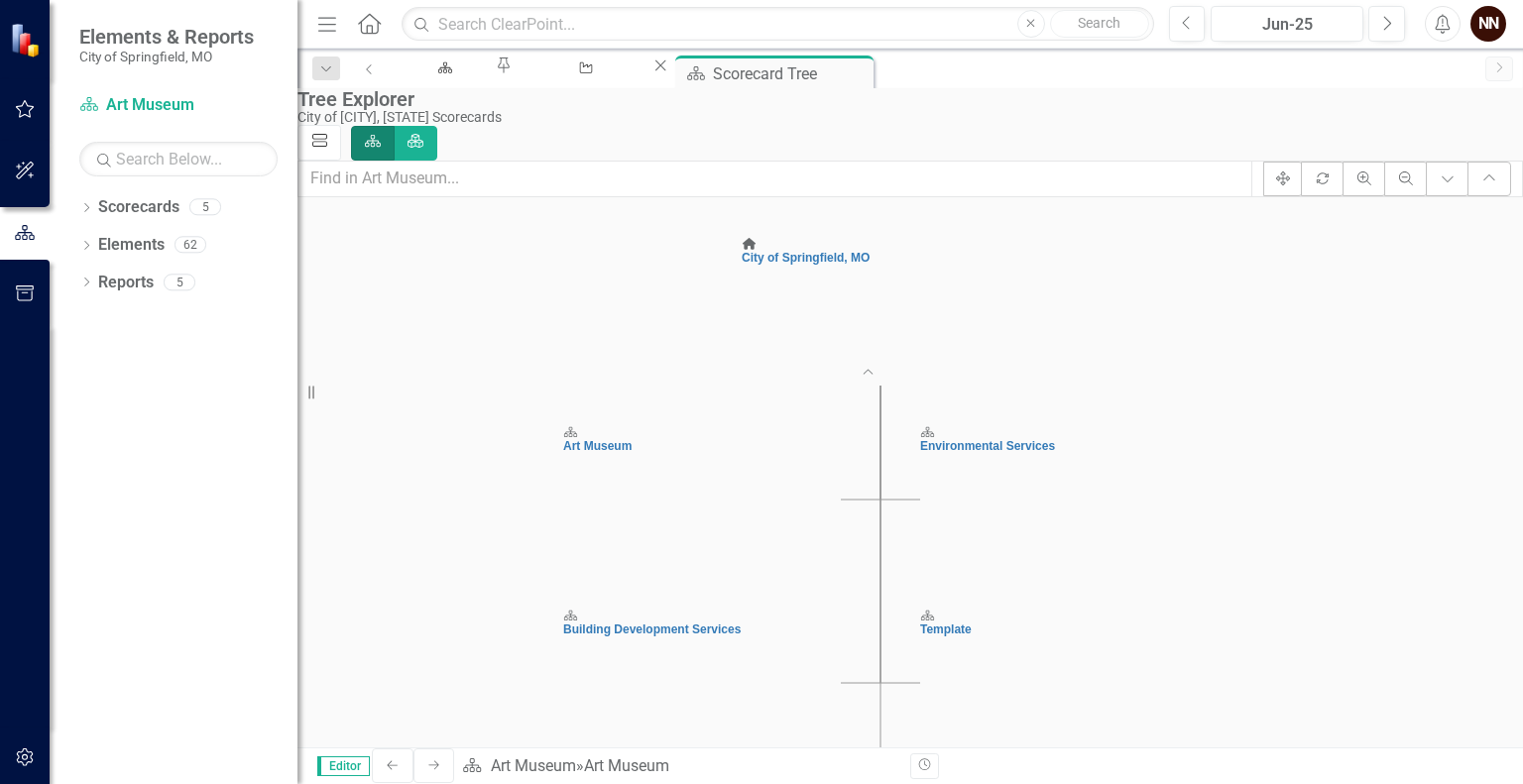click on "icon.diagramCells" 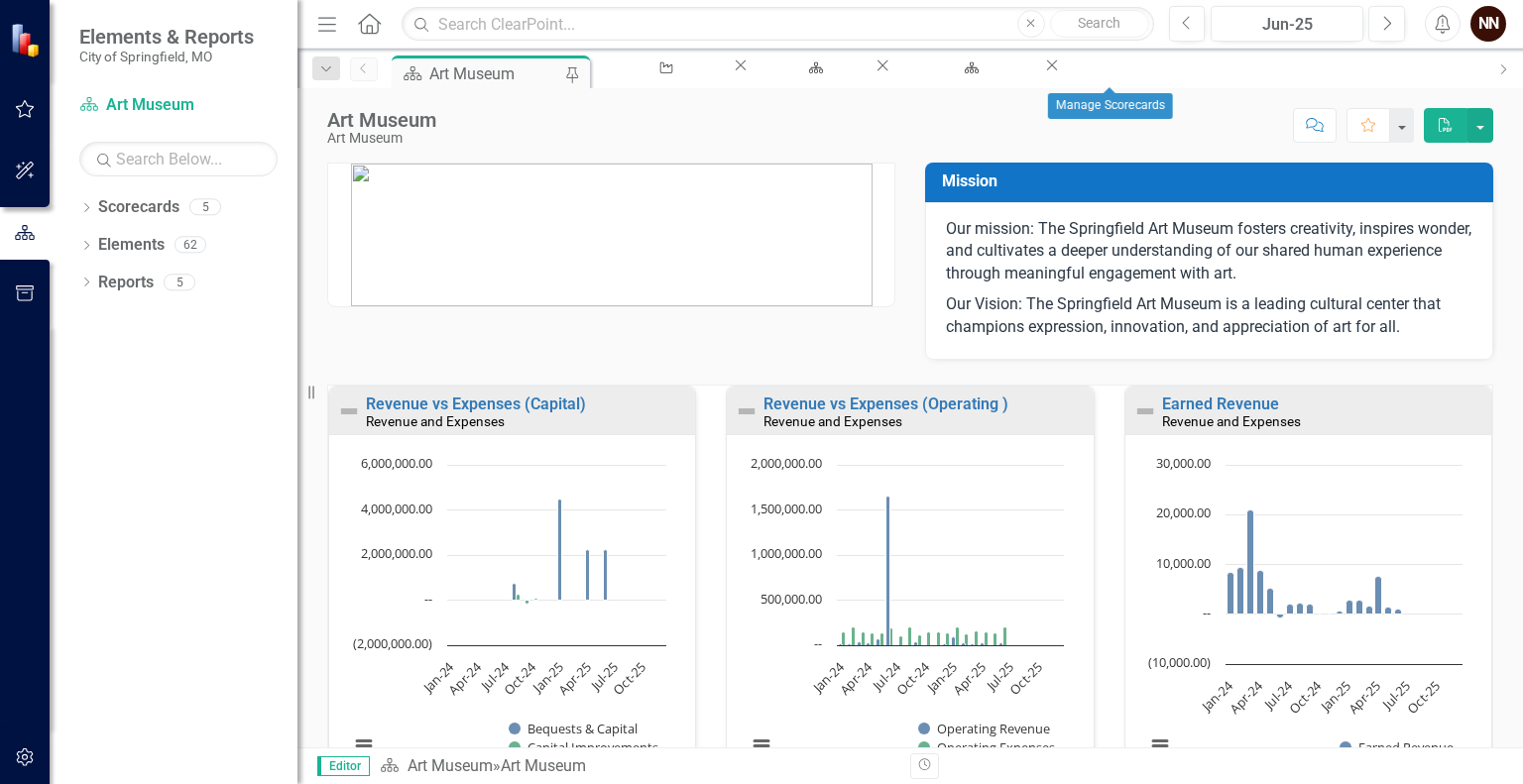 click on "Close" 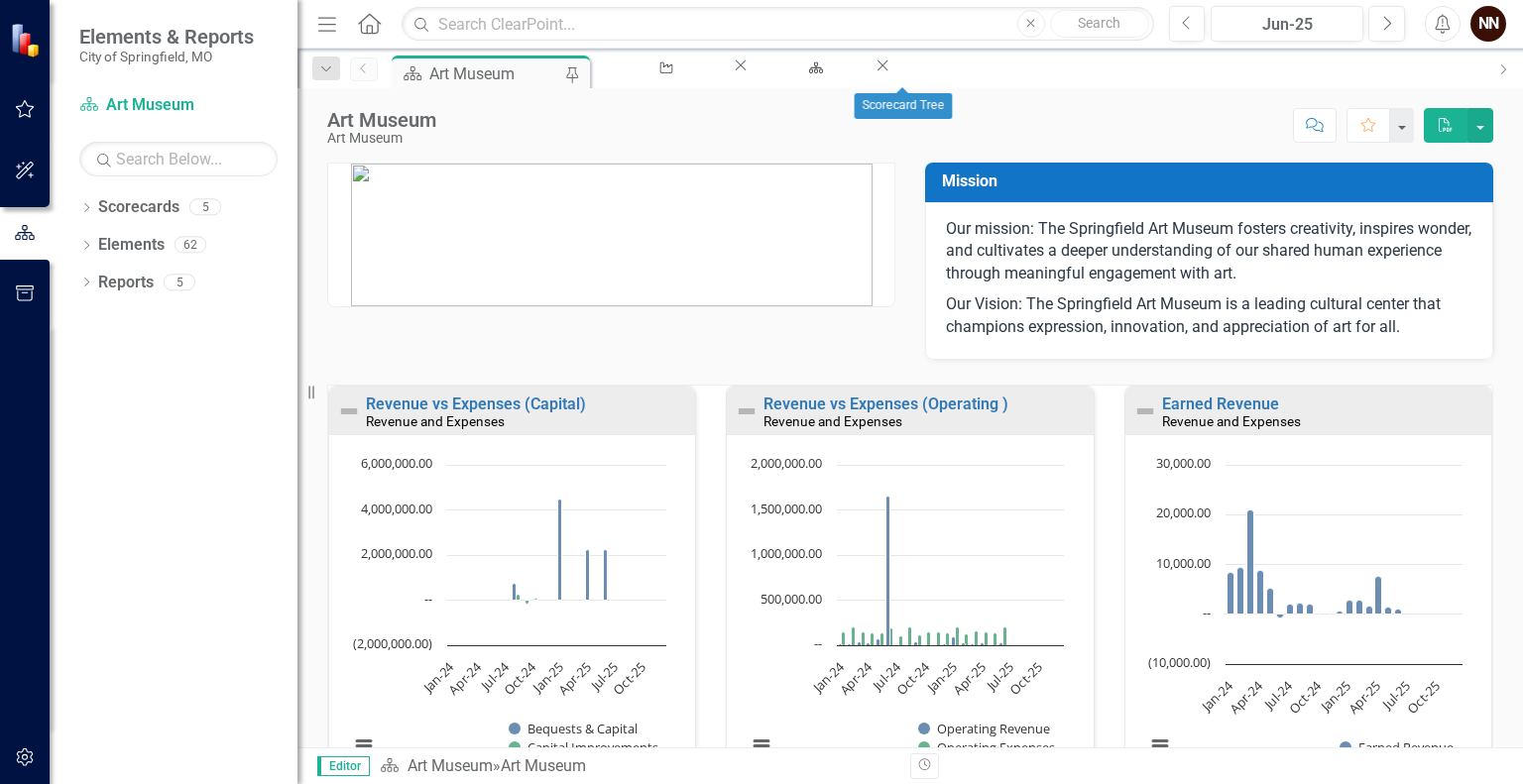 click on "Close" 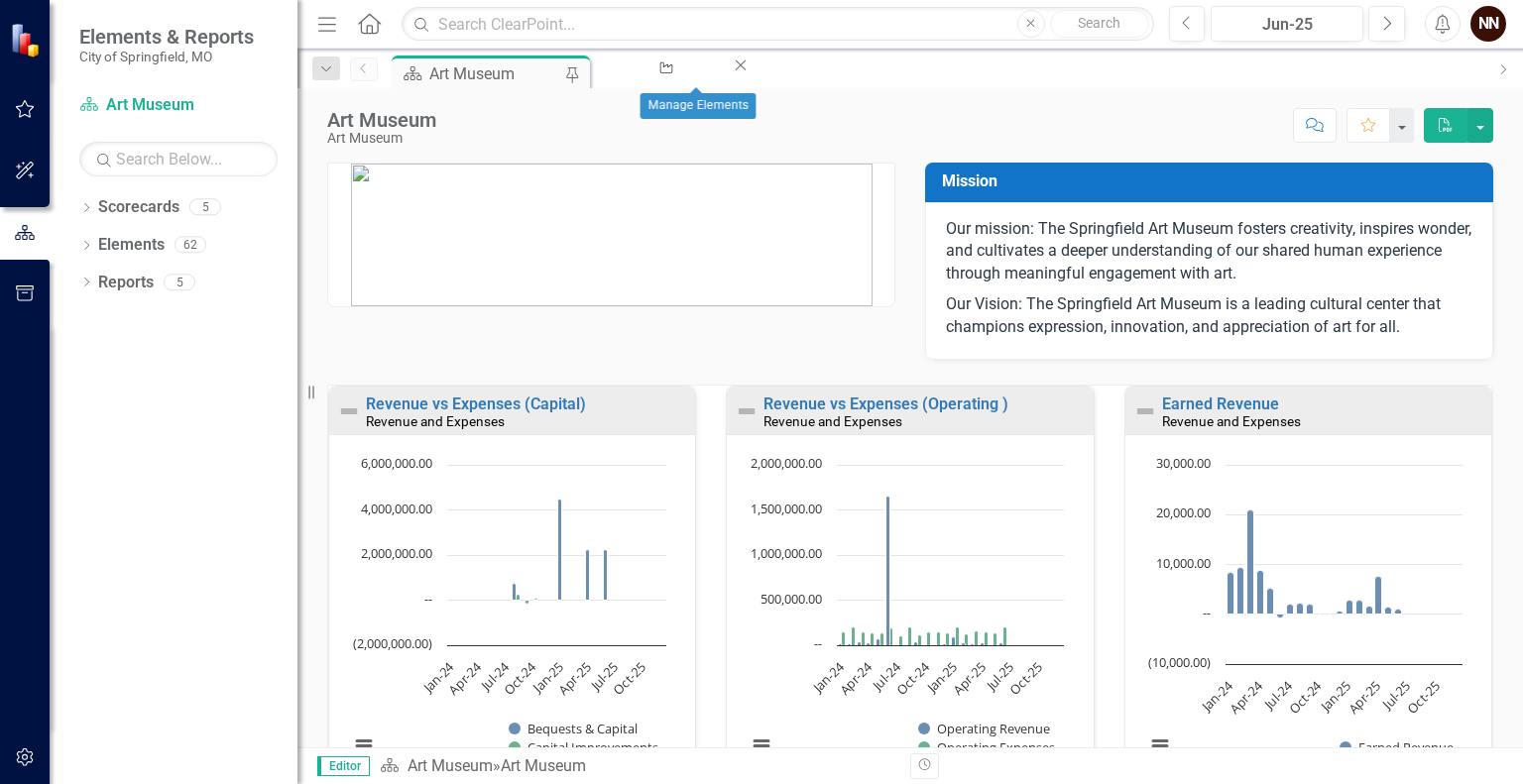 click on "Close" 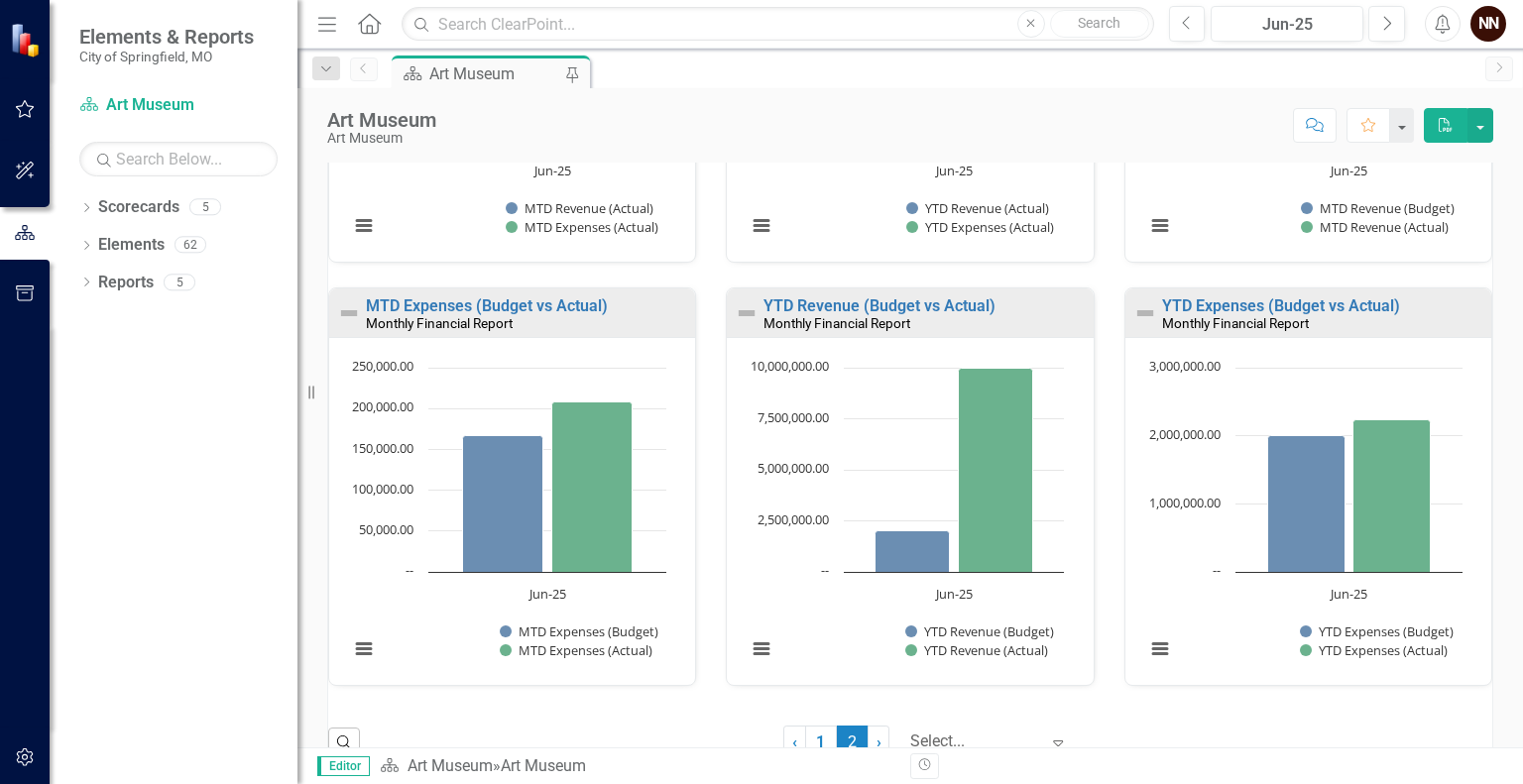 scroll, scrollTop: 971, scrollLeft: 0, axis: vertical 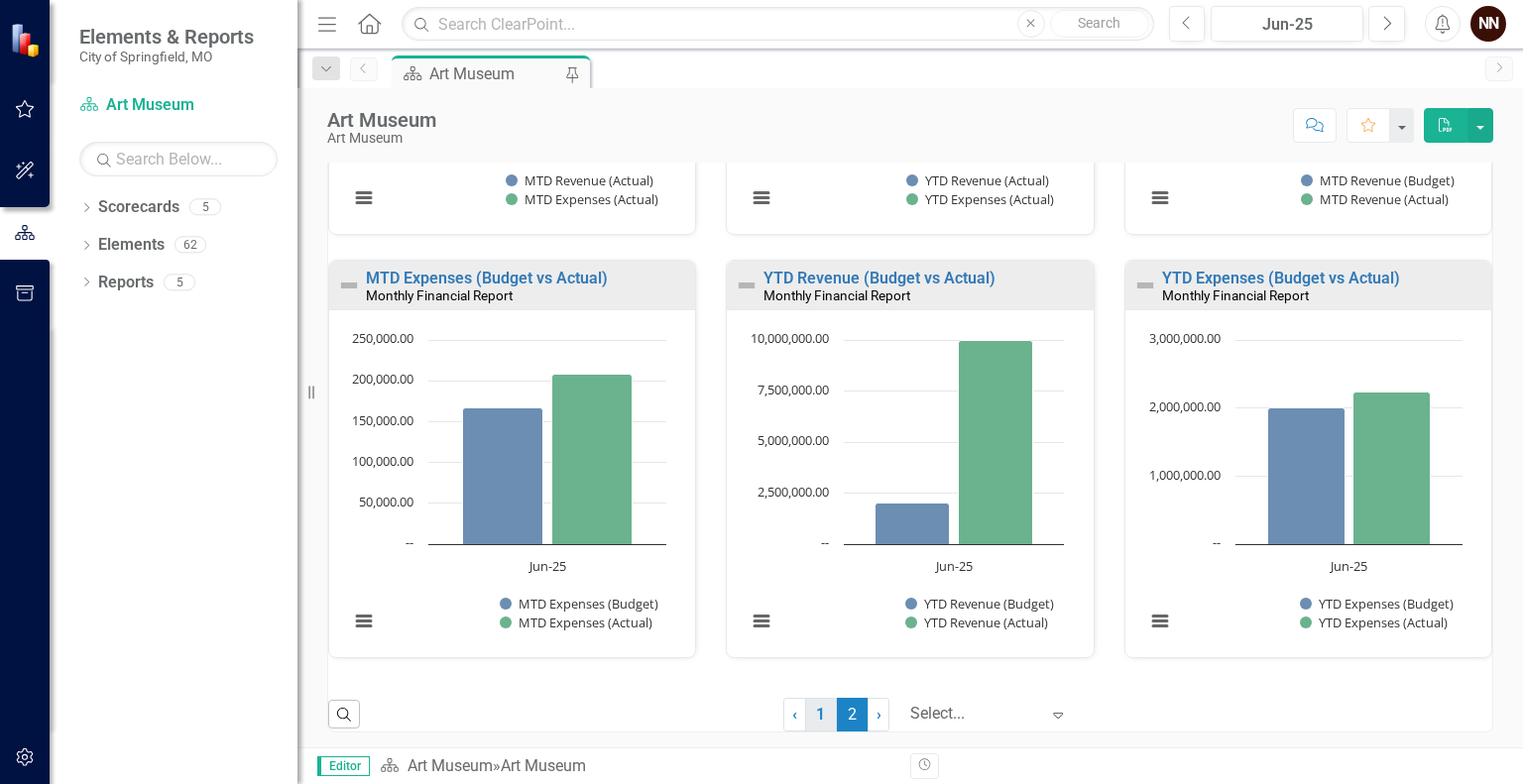 click on "1" at bounding box center [821, 715] 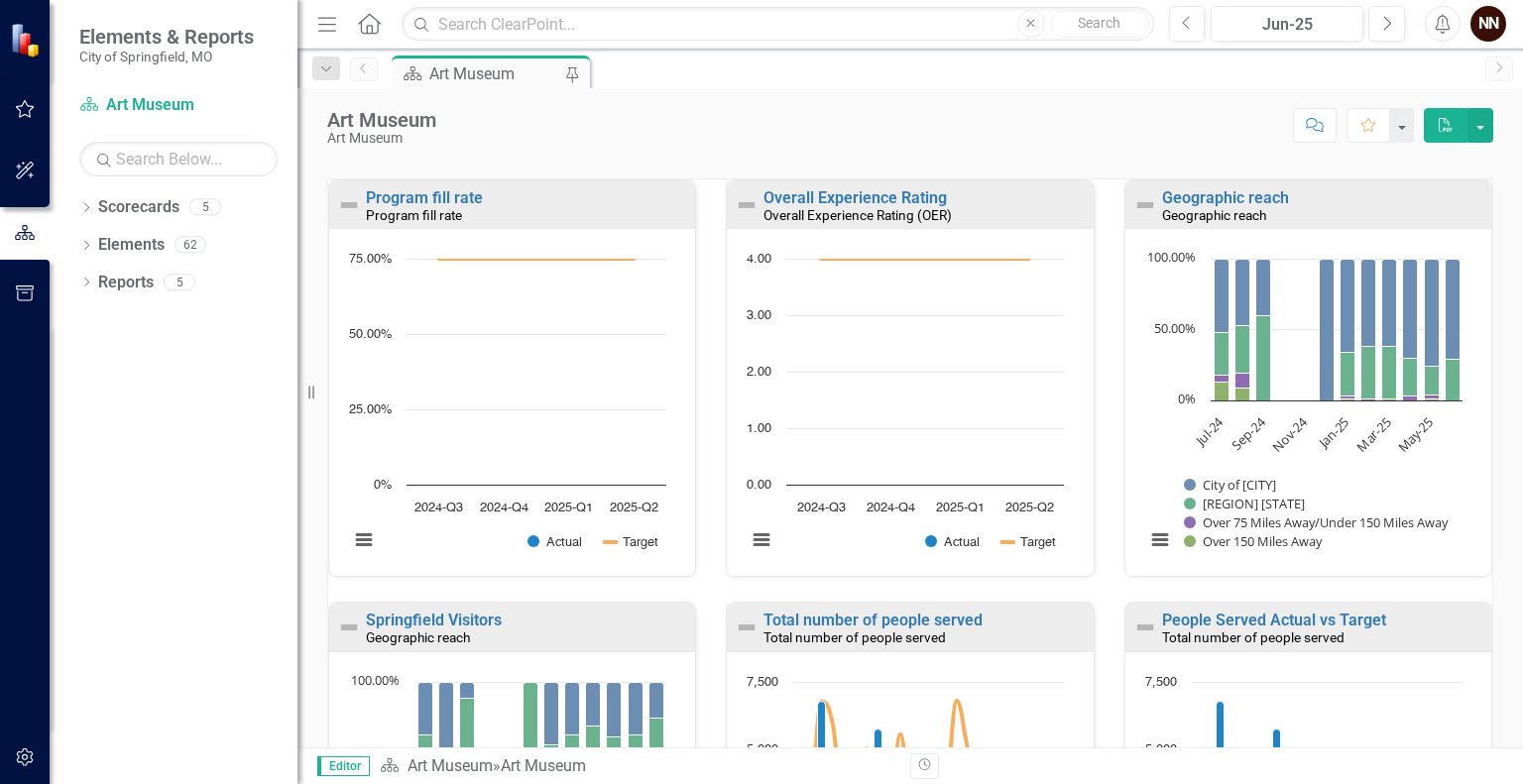 scroll, scrollTop: 0, scrollLeft: 0, axis: both 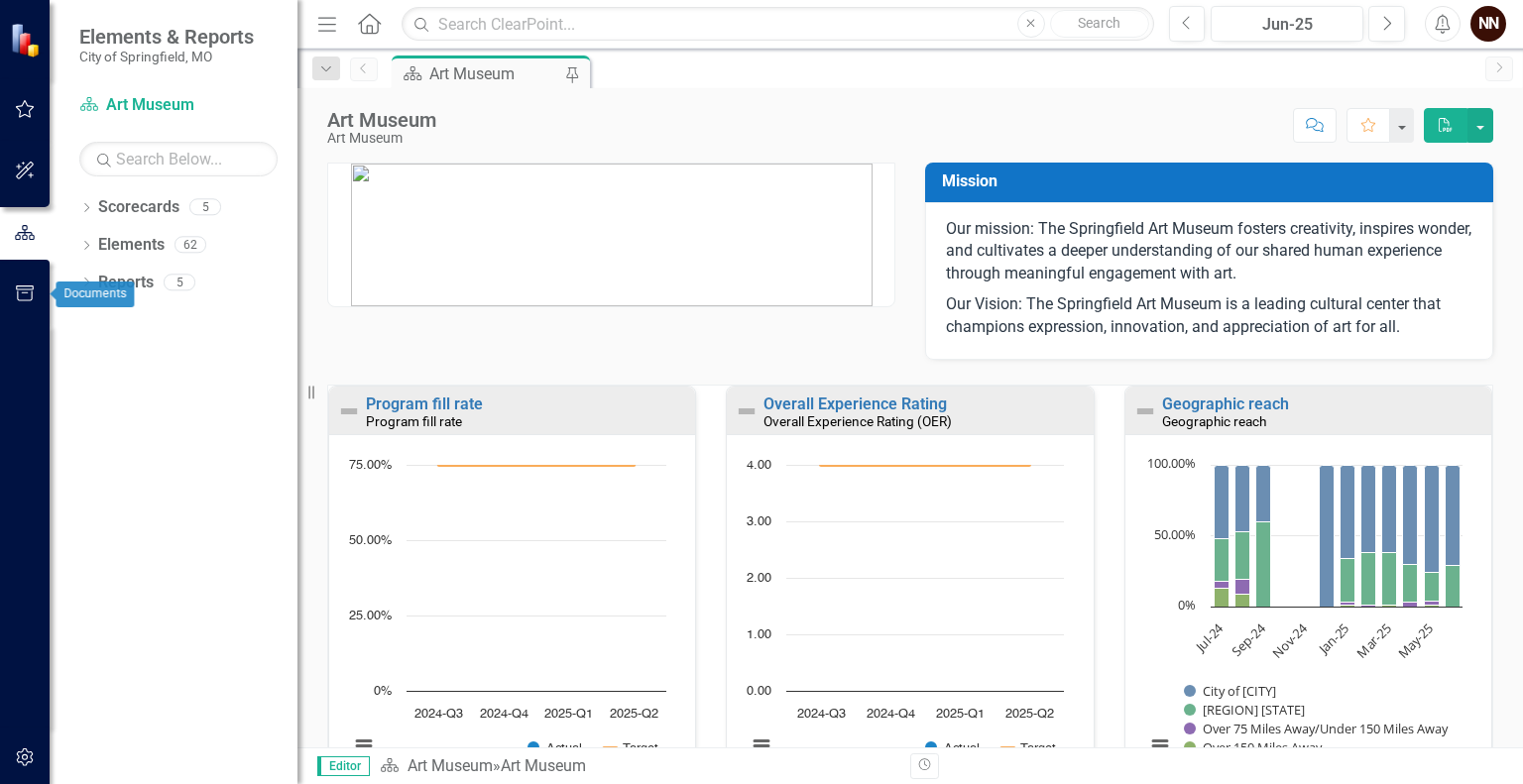 click at bounding box center [25, 294] 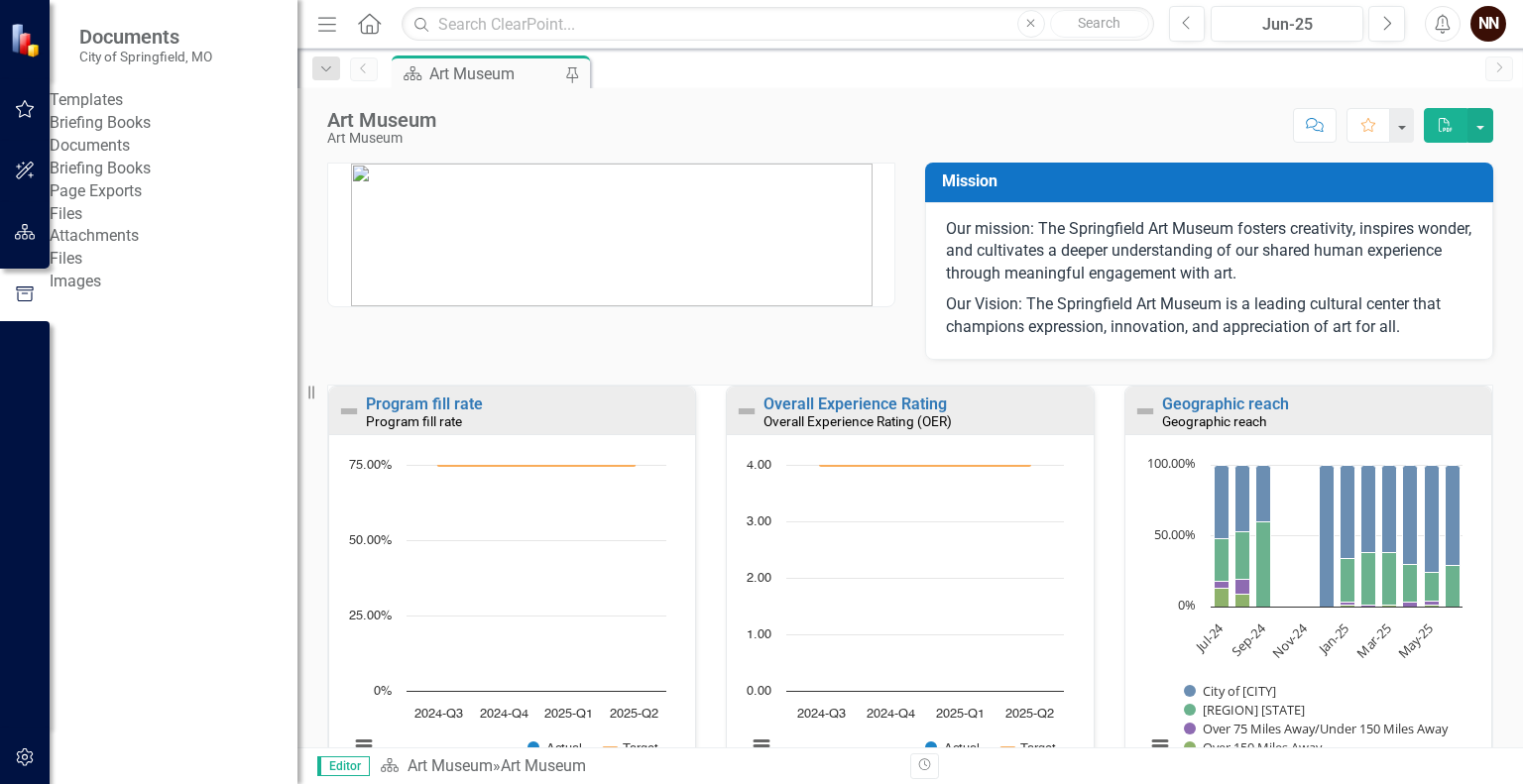 click on "Briefing Books" at bounding box center (174, 123) 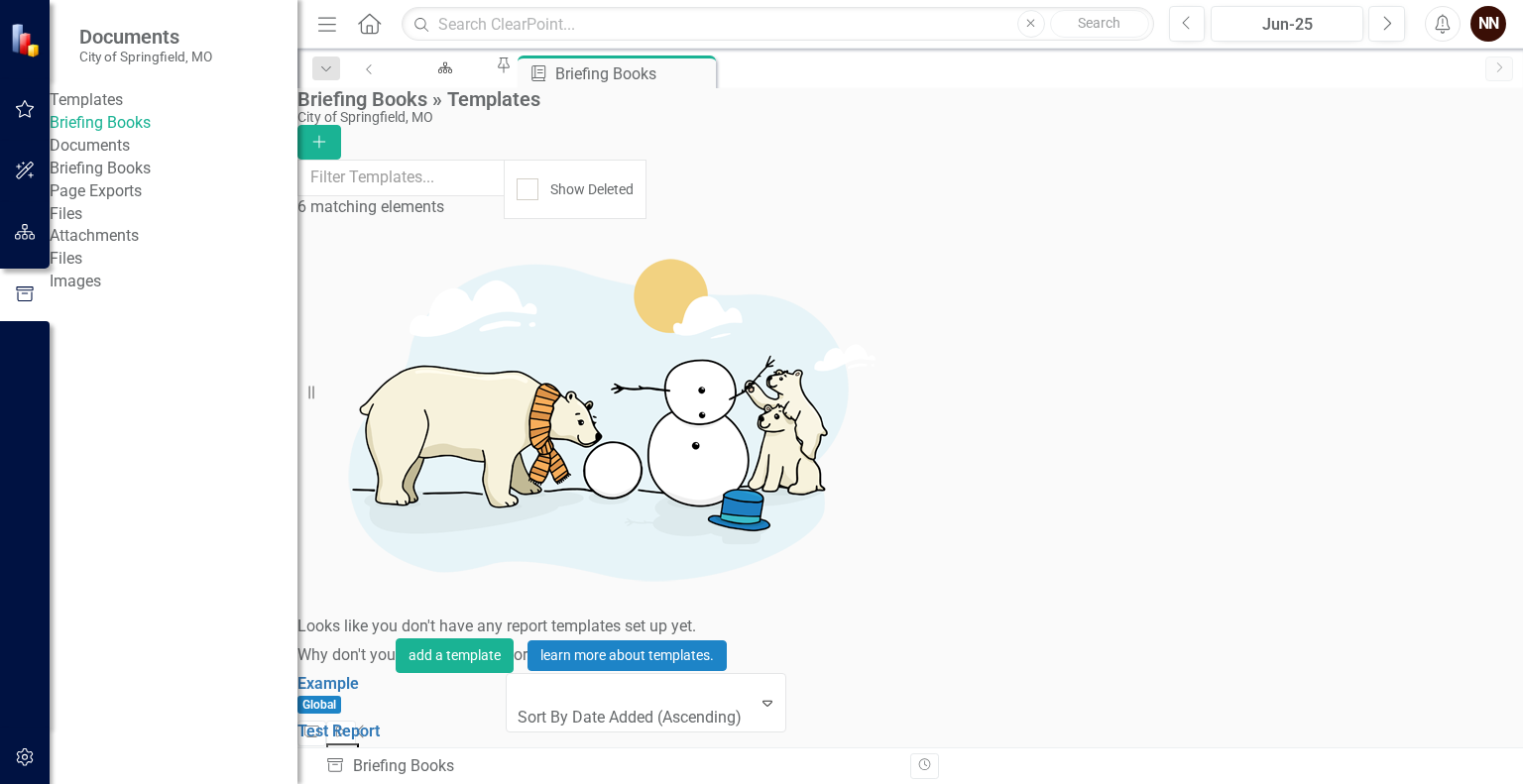 click on "Monthly FInancial Report" at bounding box center (387, 1263) 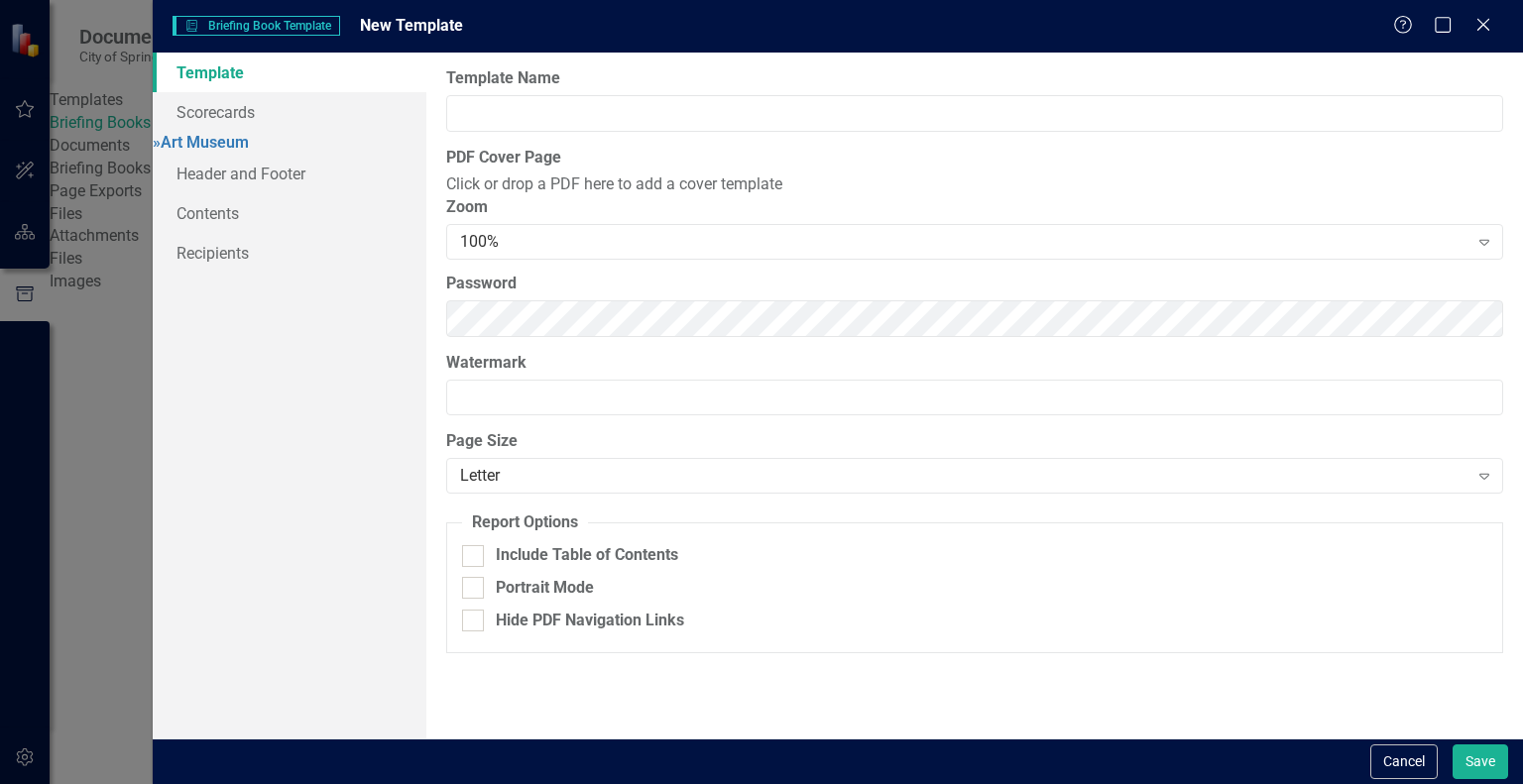type on "Monthly FInancial Report" 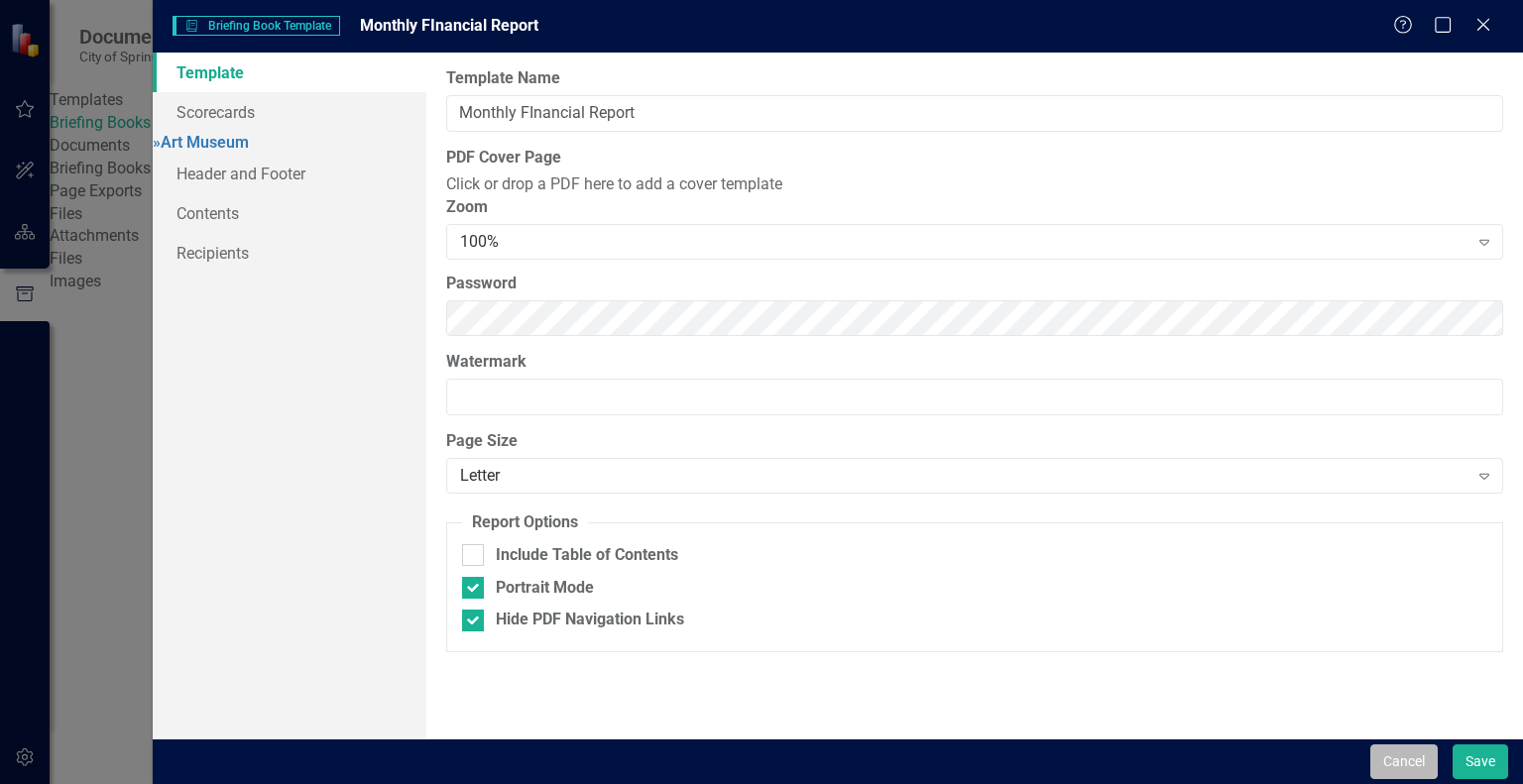 click on "Cancel" at bounding box center (1404, 761) 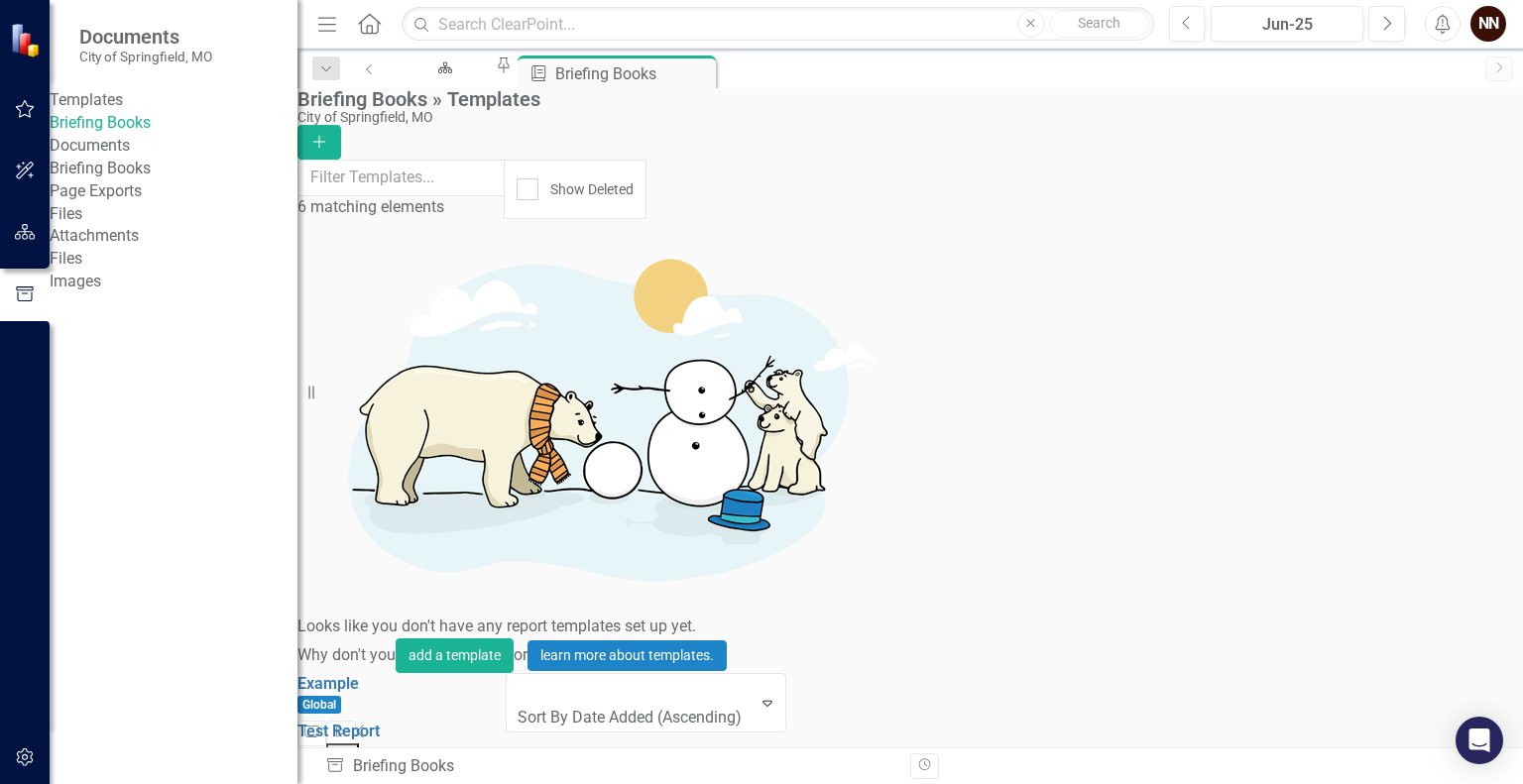 click on "Start" 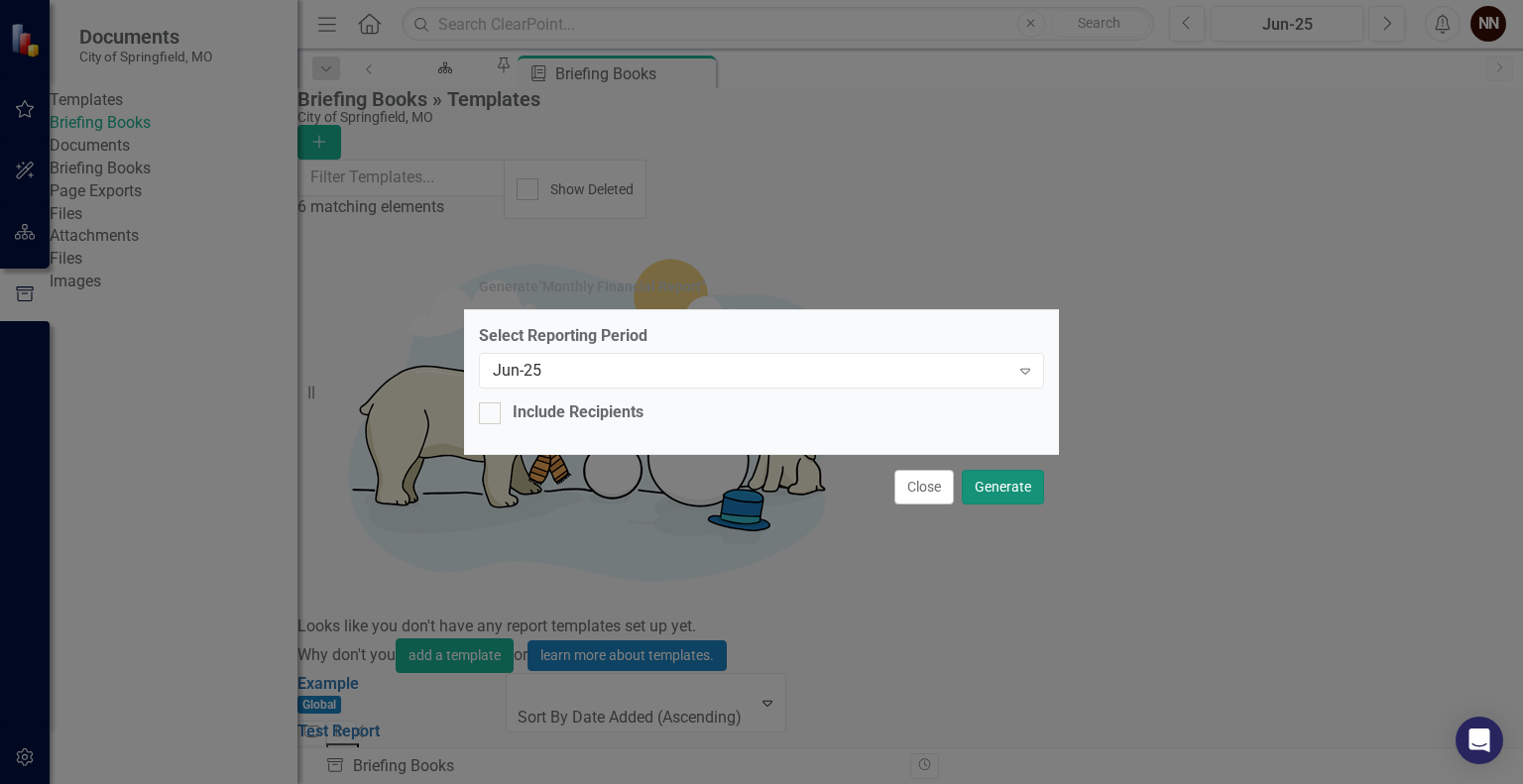 click on "Generate" at bounding box center [1002, 487] 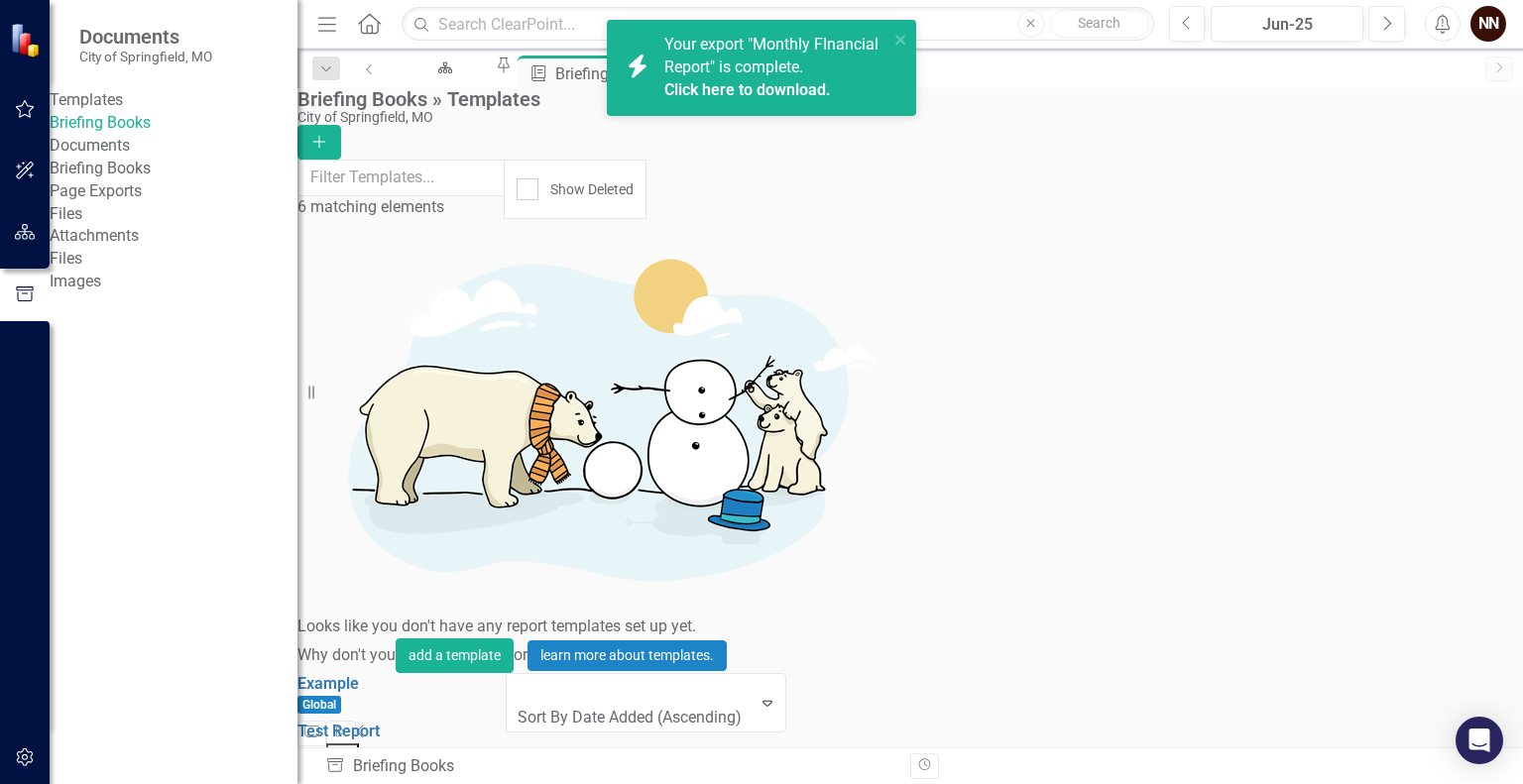 click on "Click here to download." at bounding box center [748, 89] 